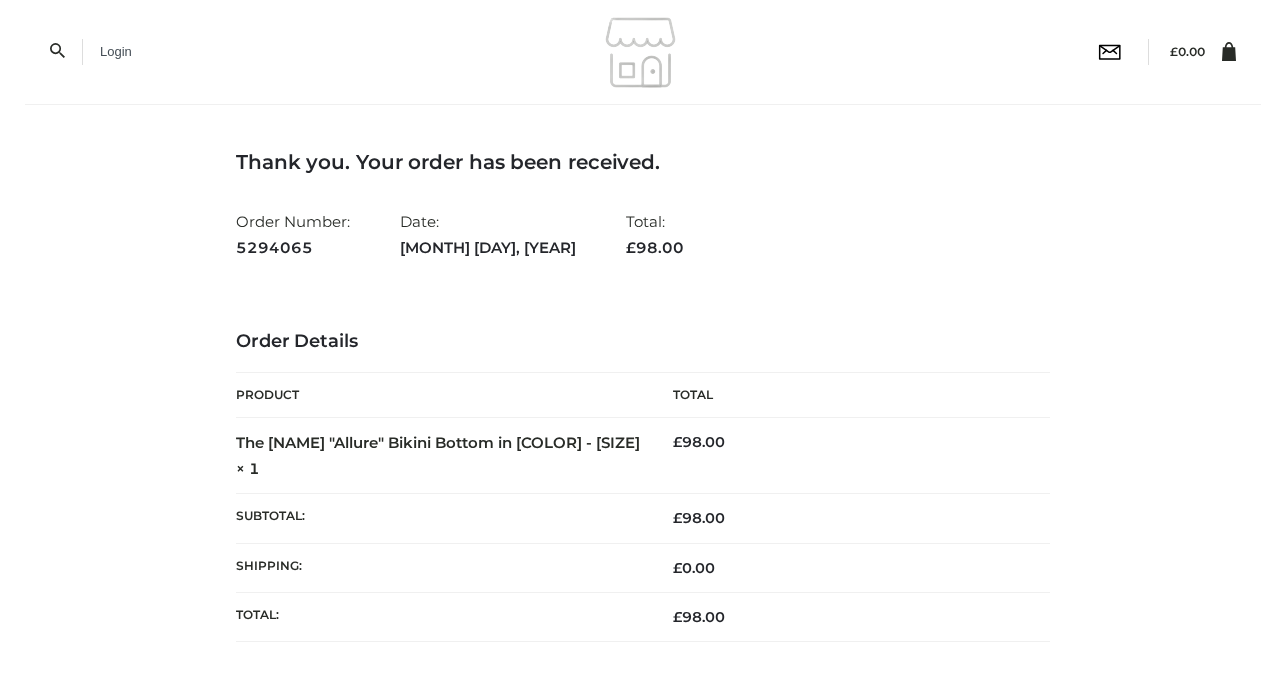 scroll, scrollTop: 0, scrollLeft: 0, axis: both 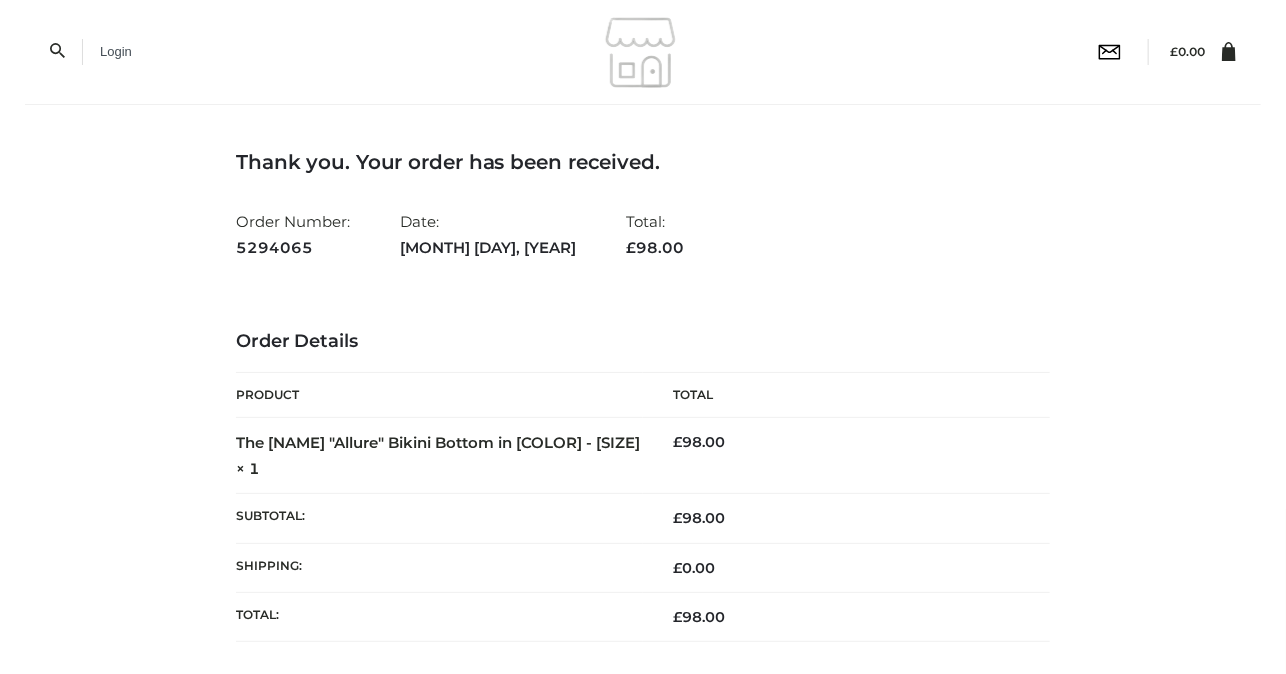 click at bounding box center (643, 52) 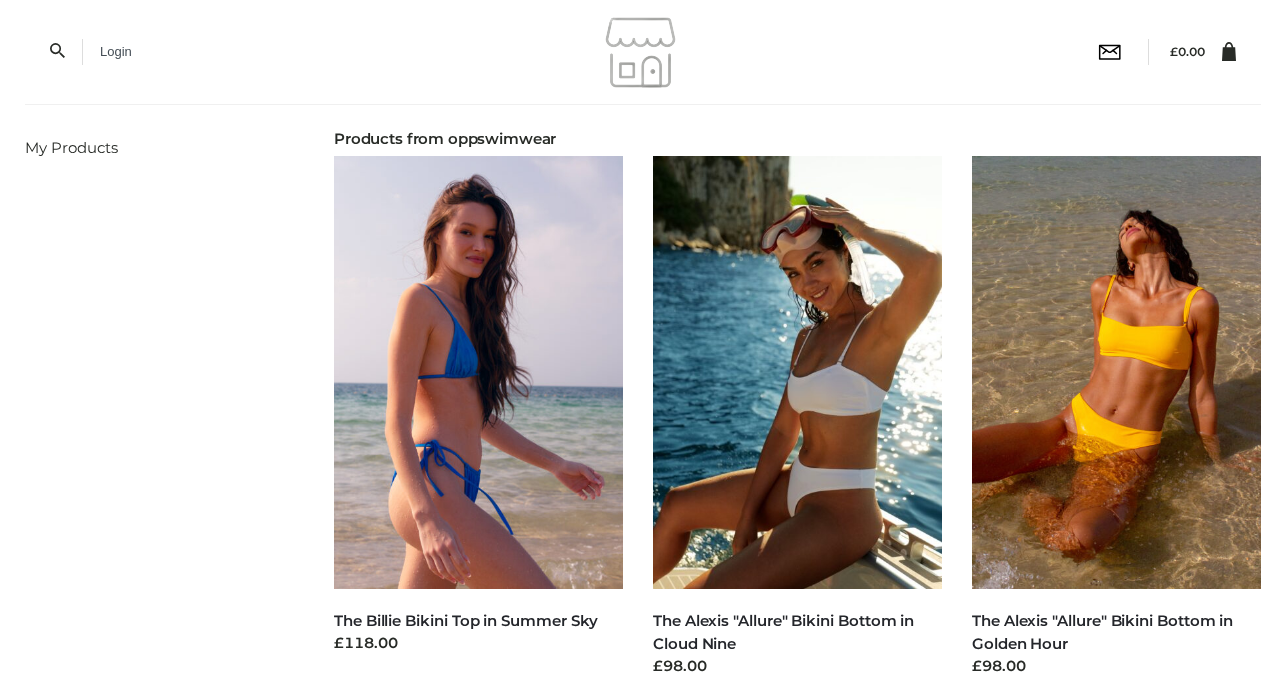 scroll, scrollTop: 0, scrollLeft: 0, axis: both 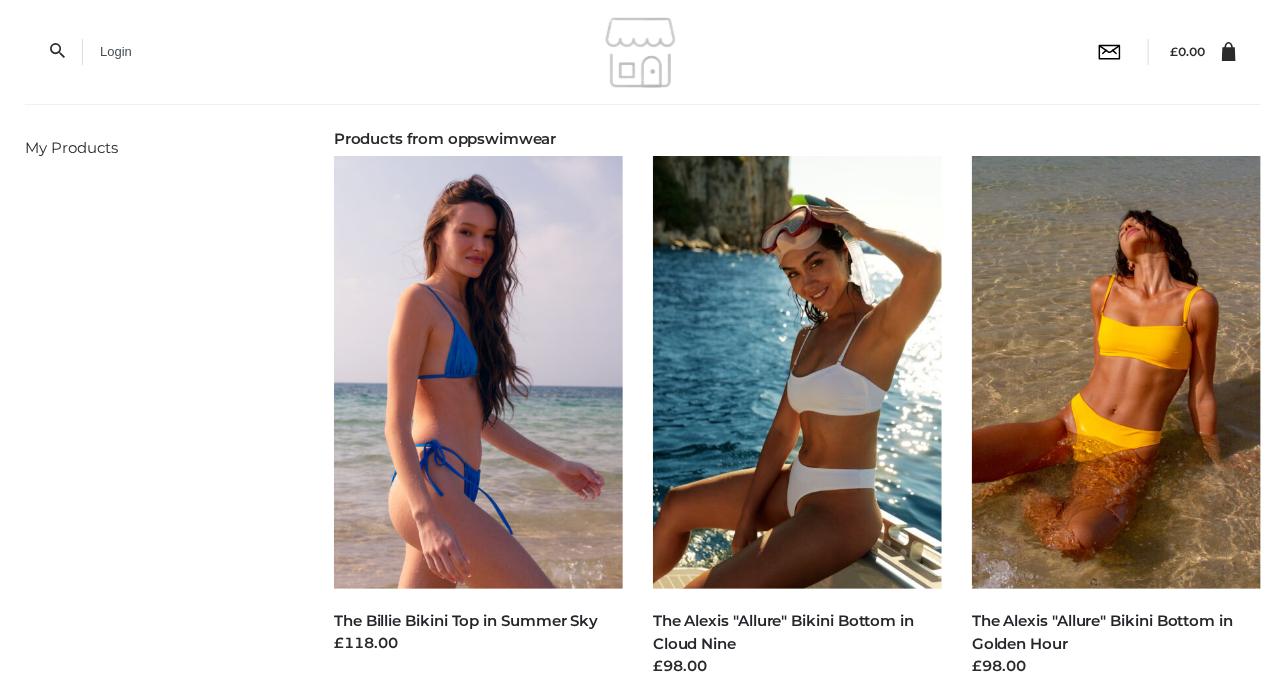 click at bounding box center (643, 52) 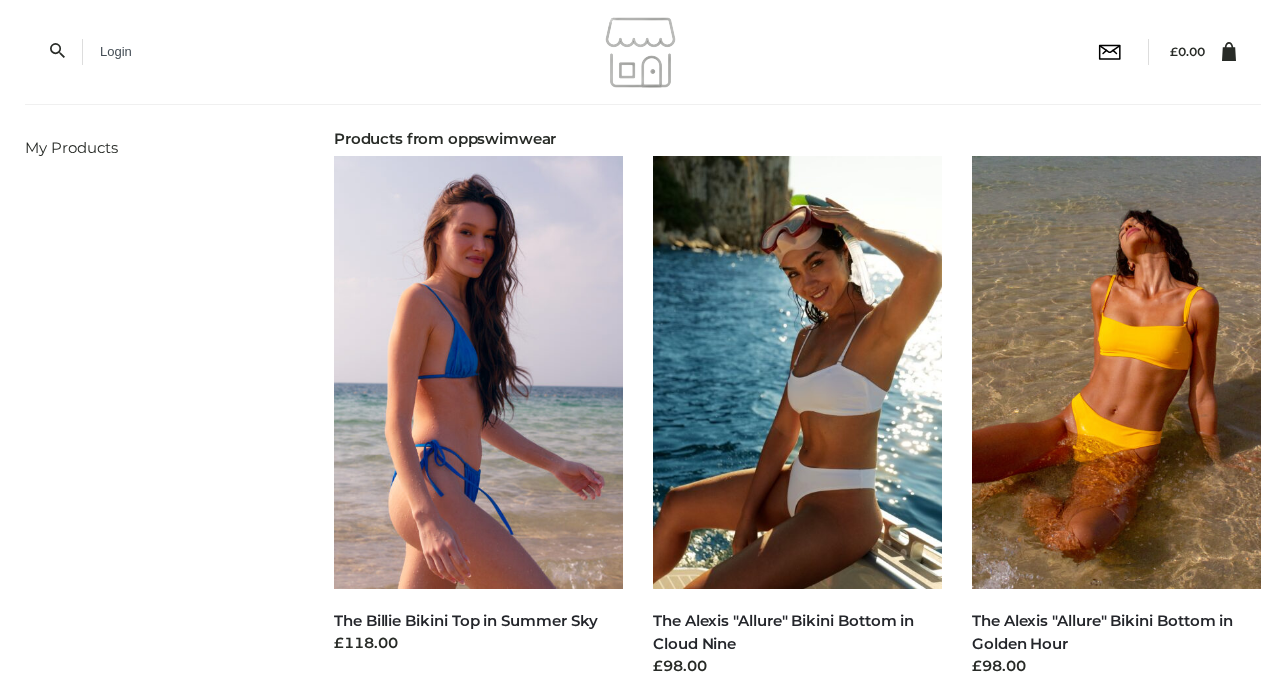 scroll, scrollTop: 0, scrollLeft: 0, axis: both 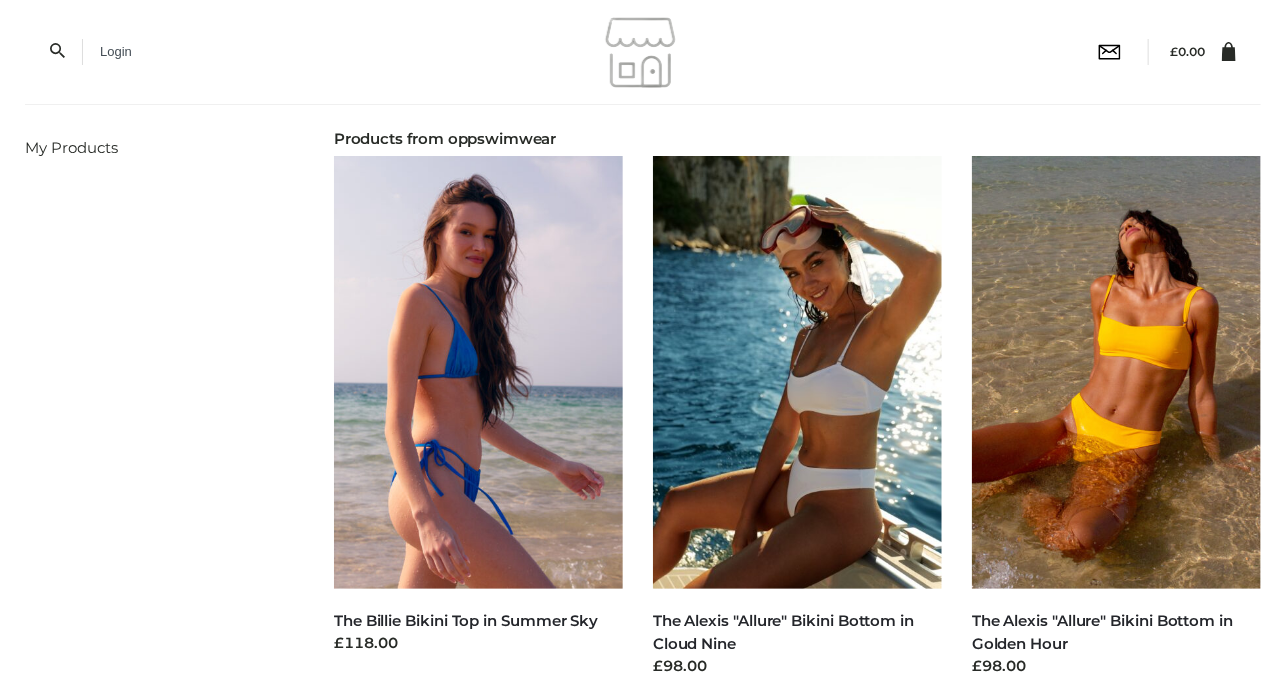 click on "My Products" at bounding box center [154, 148] 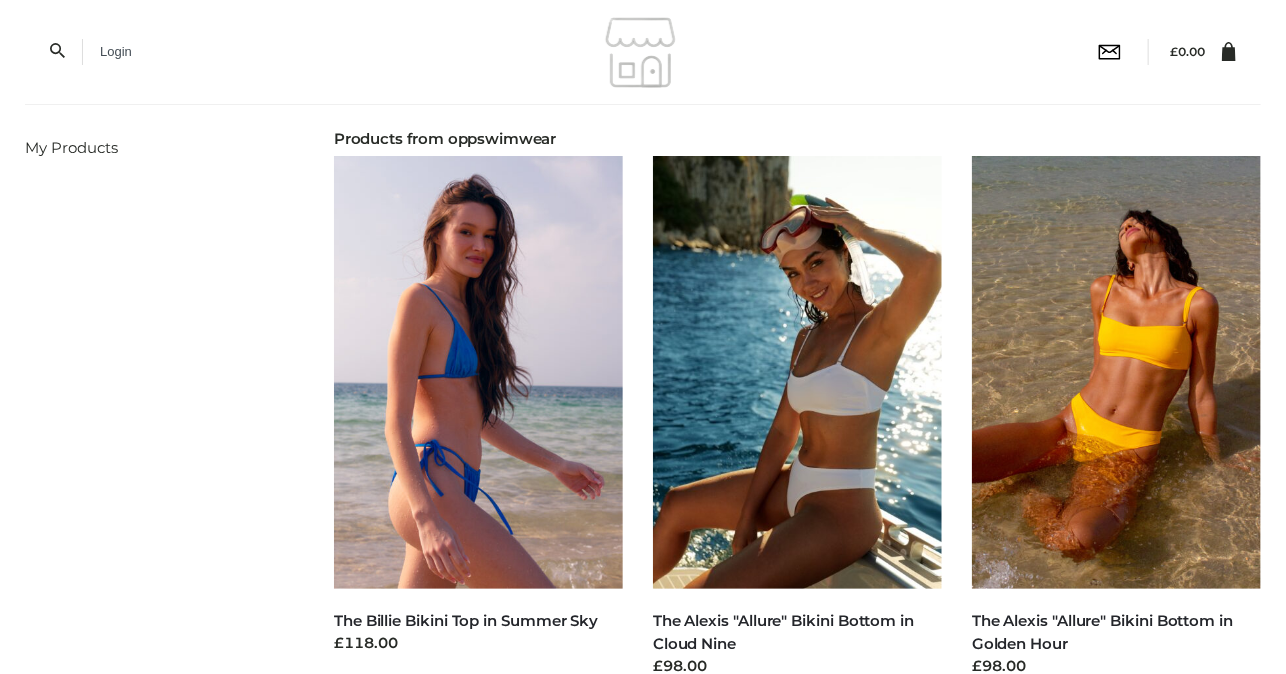 click at bounding box center (642, 52) 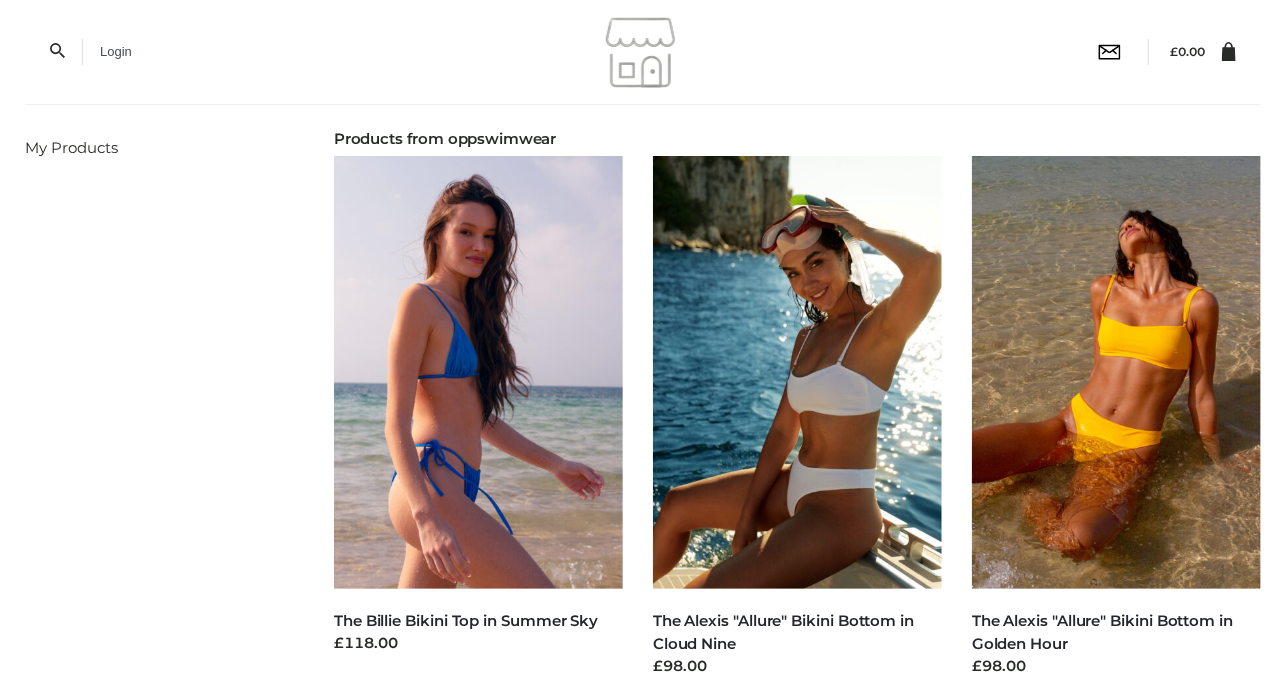 click on "Filter" at bounding box center (643, 115) 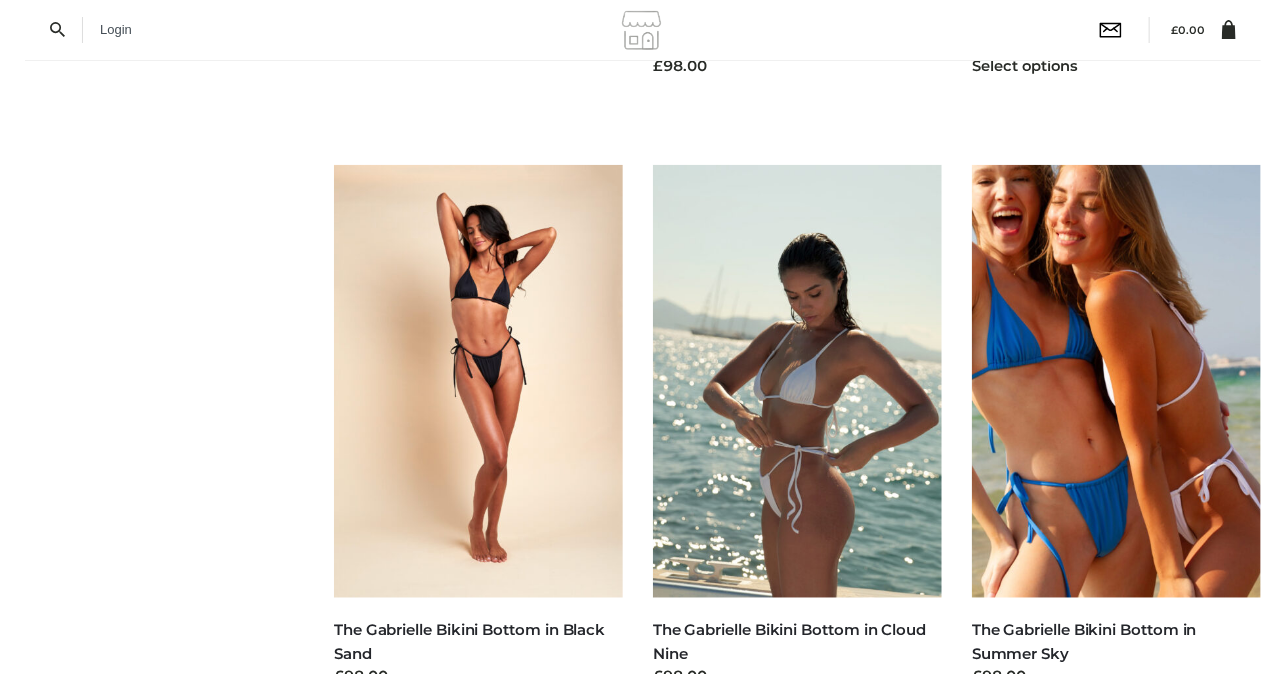 scroll, scrollTop: 0, scrollLeft: 0, axis: both 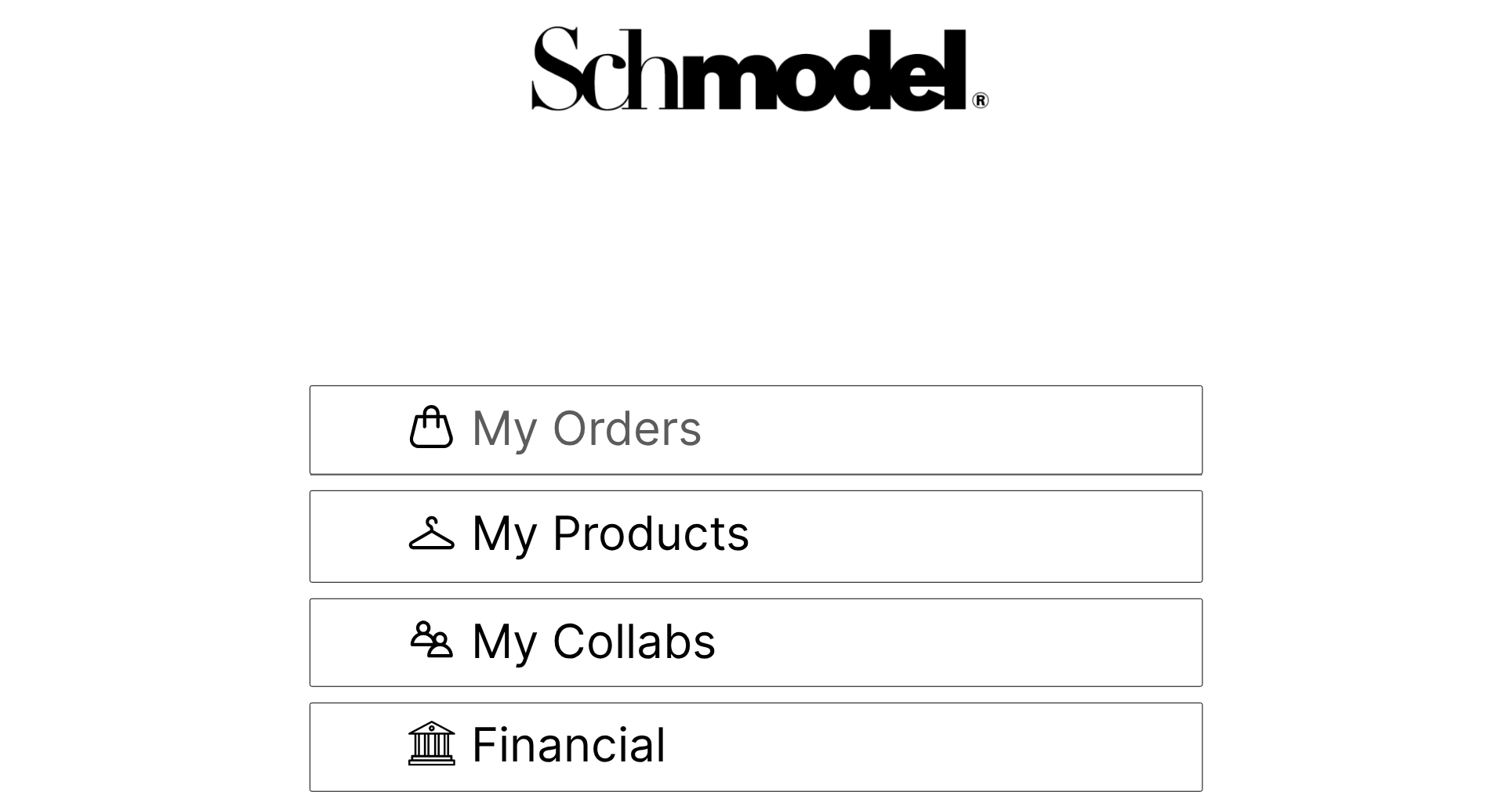 click on "My Orders" at bounding box center (586, 430) 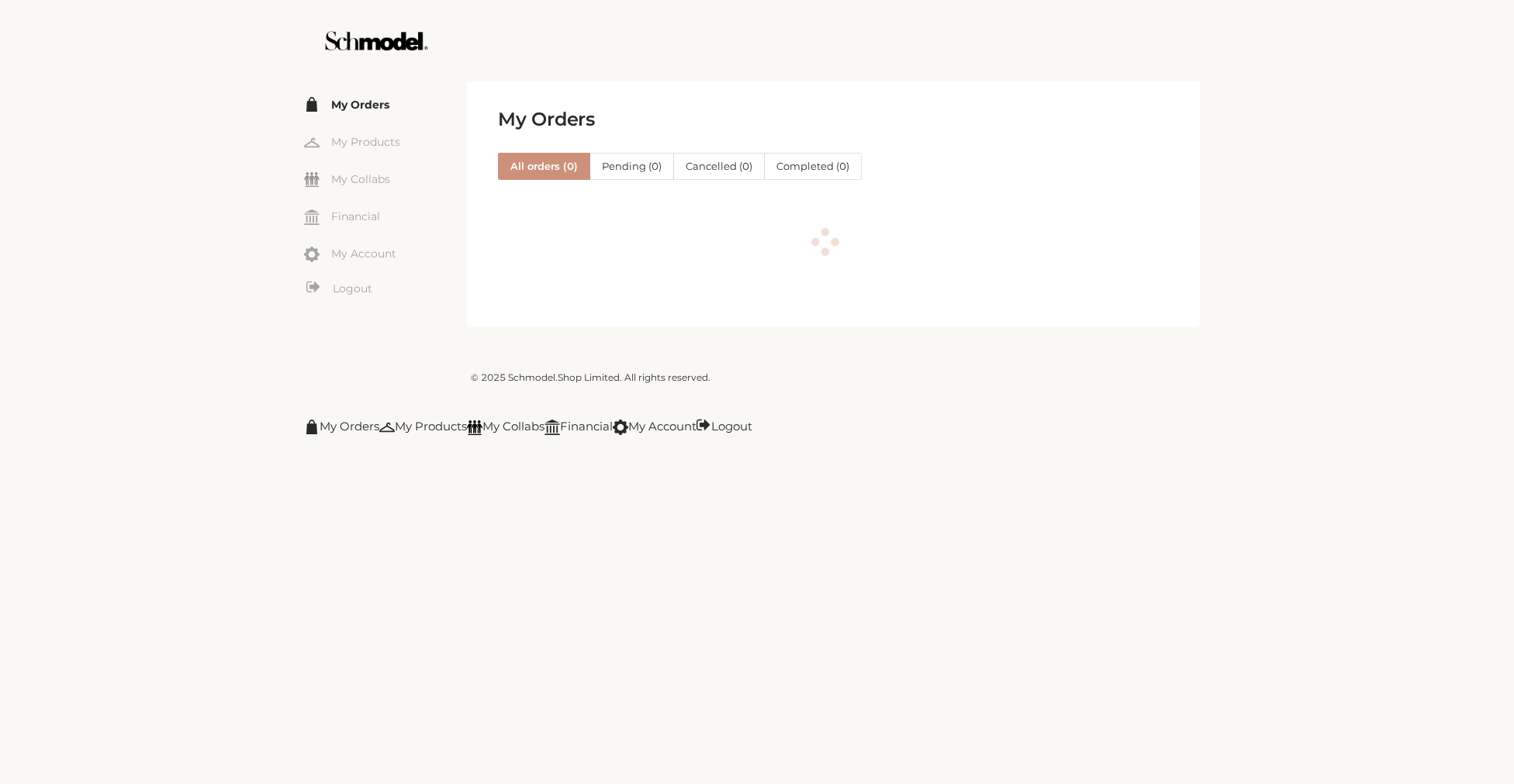scroll, scrollTop: 0, scrollLeft: 0, axis: both 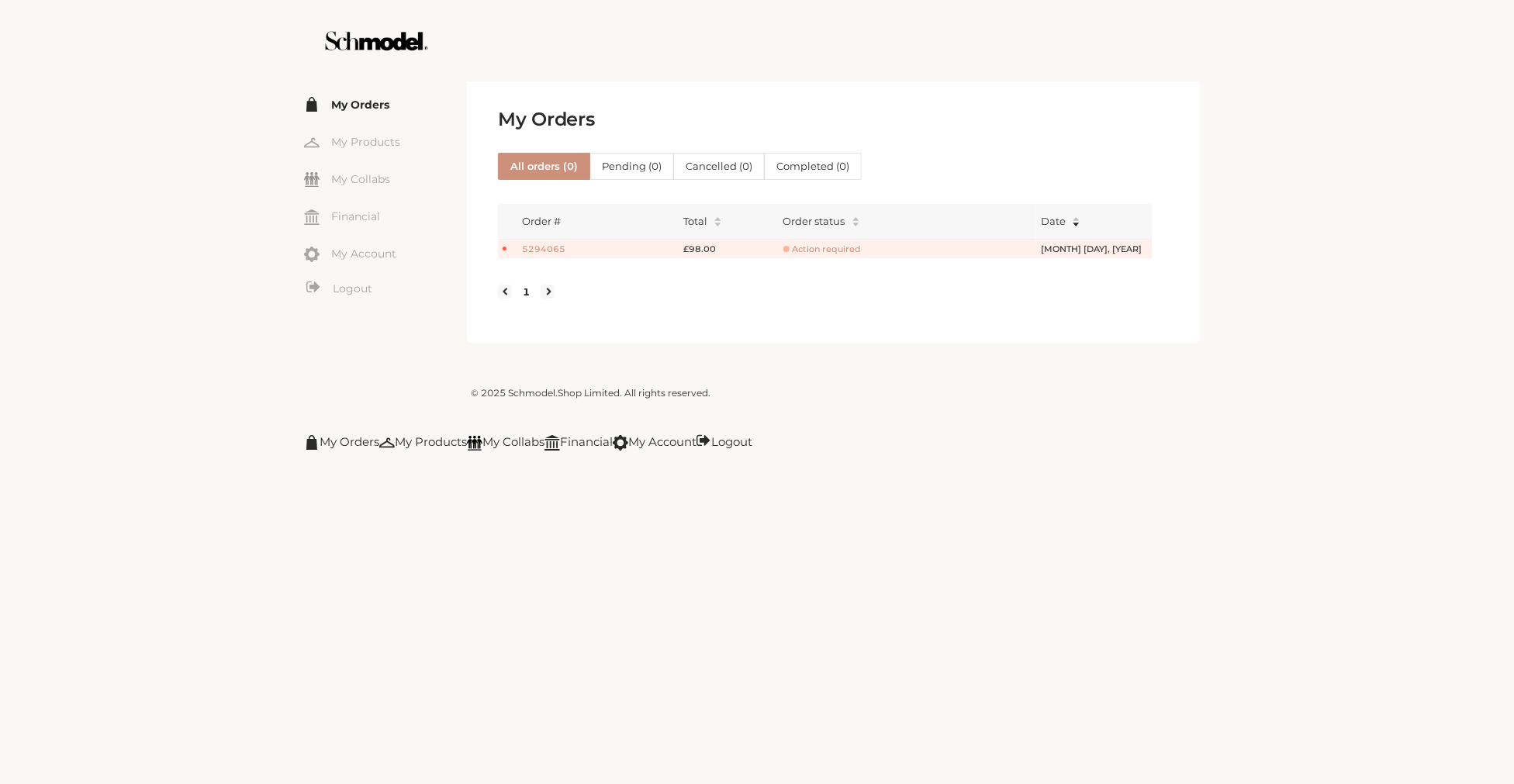 click on "5294065" at bounding box center (549, 249) 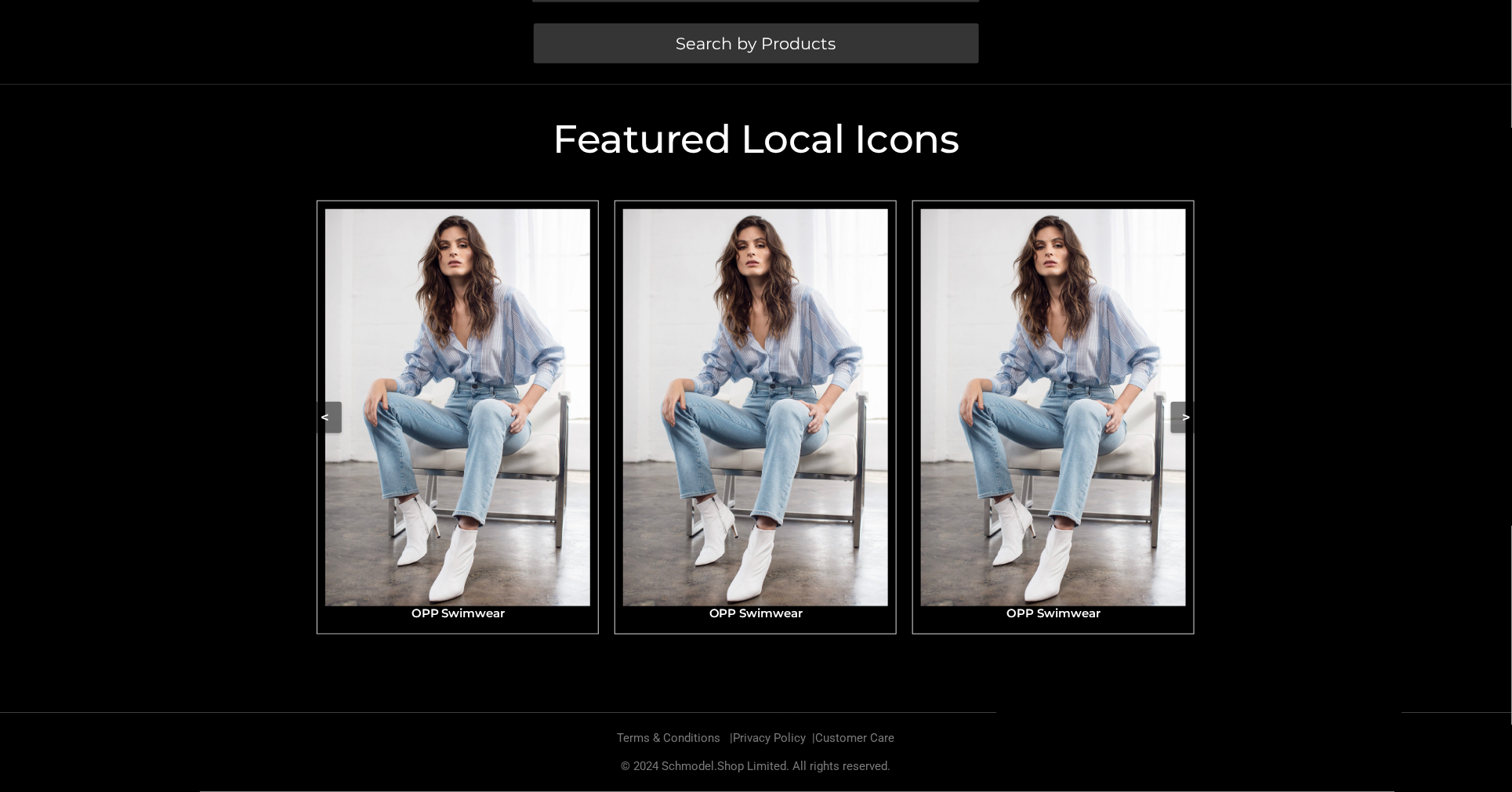 scroll, scrollTop: 470, scrollLeft: 0, axis: vertical 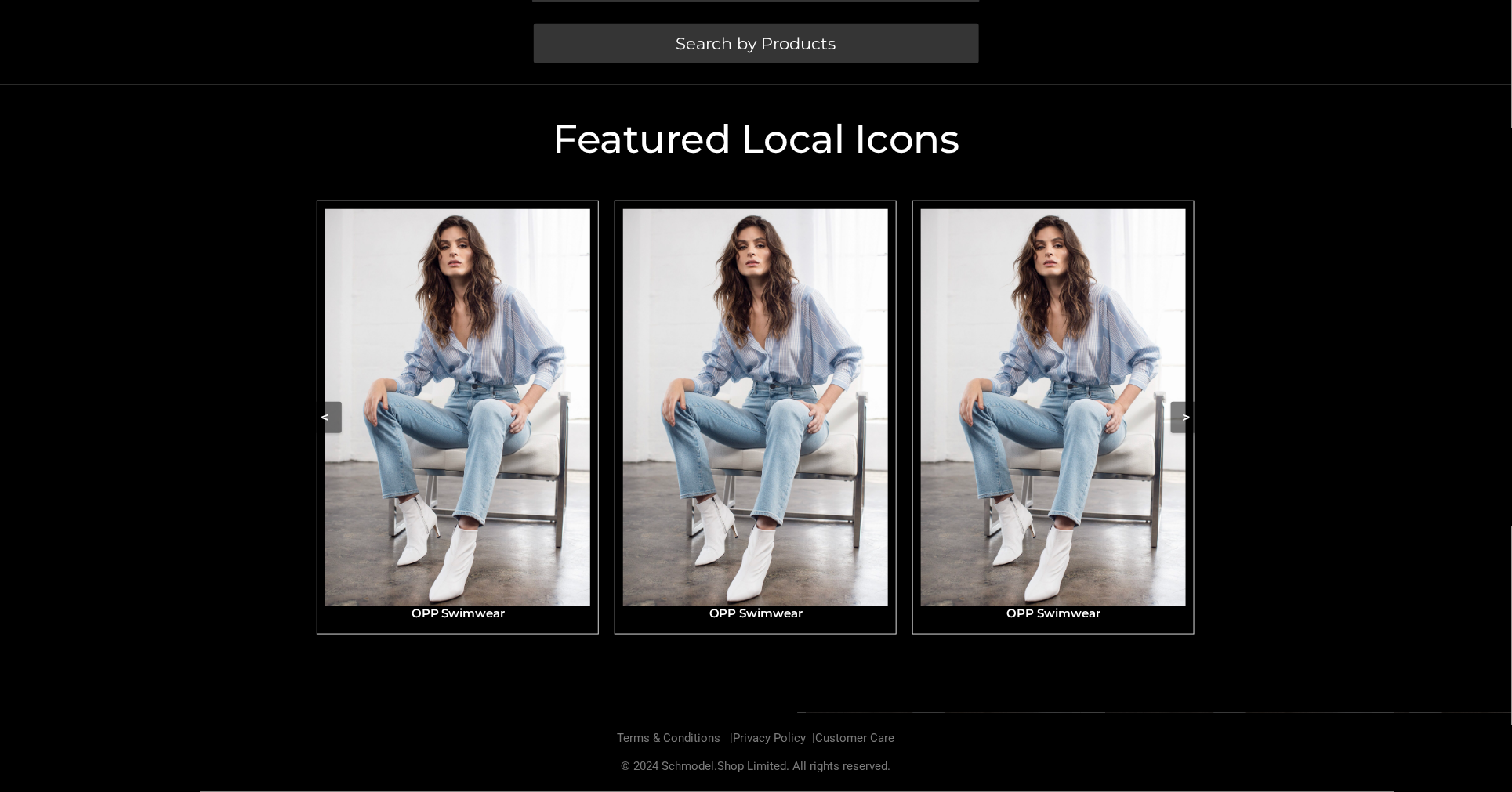 click on "Featured Local Icons​
< slide  7 to 9   of 4 OPP Swimwear OPP Swimwear OPP Swimwear OPP Swimwear OPP Swimwear OPP Swimwear OPP Swimwear OPP Swimwear OPP Swimwear OPP Swimwear OPP Swimwear OPP Swimwear OPP Swimwear OPP Swimwear OPP Swimwear OPP Swimwear >" at bounding box center (756, 399) 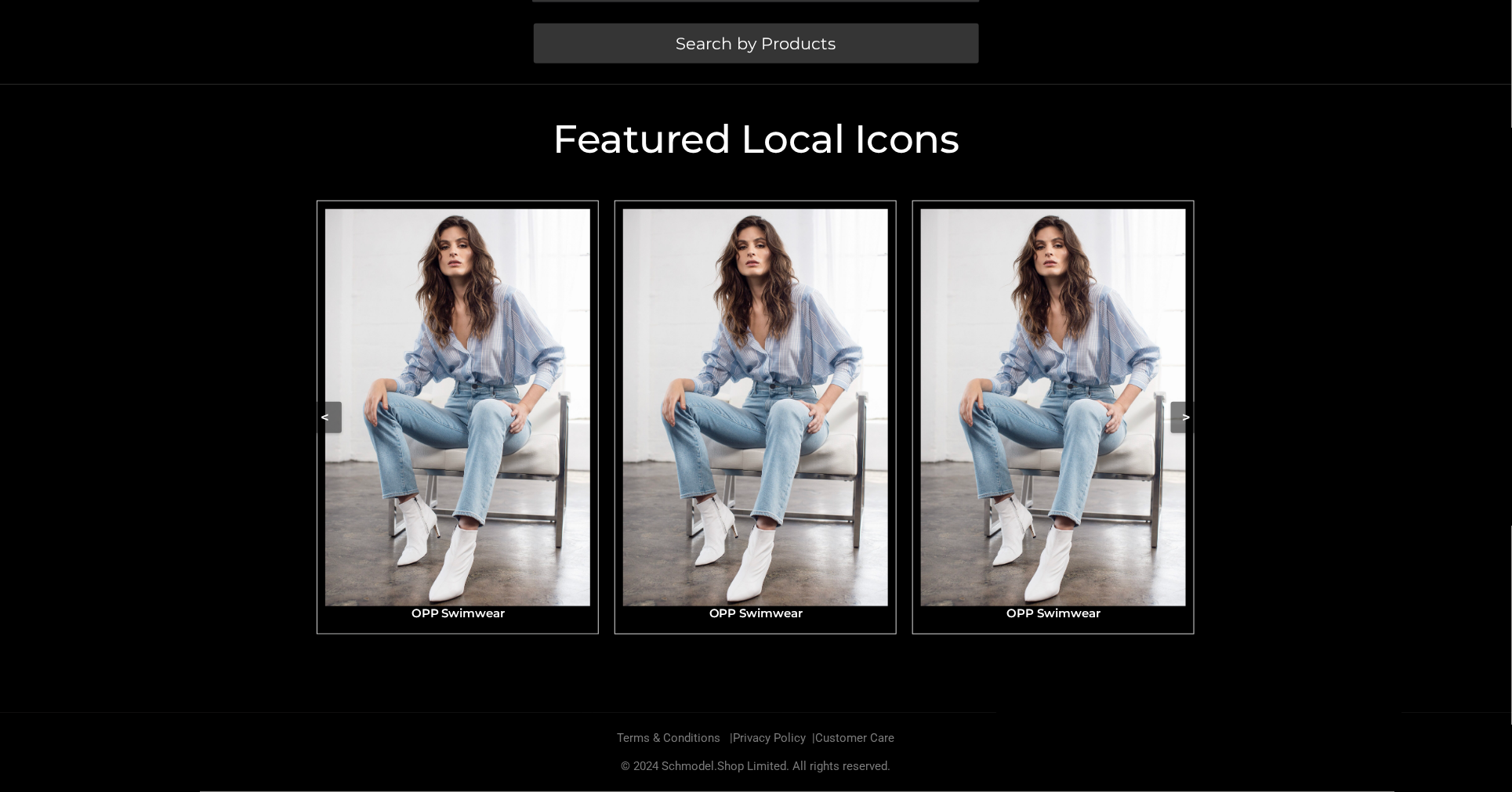 click at bounding box center [458, 407] 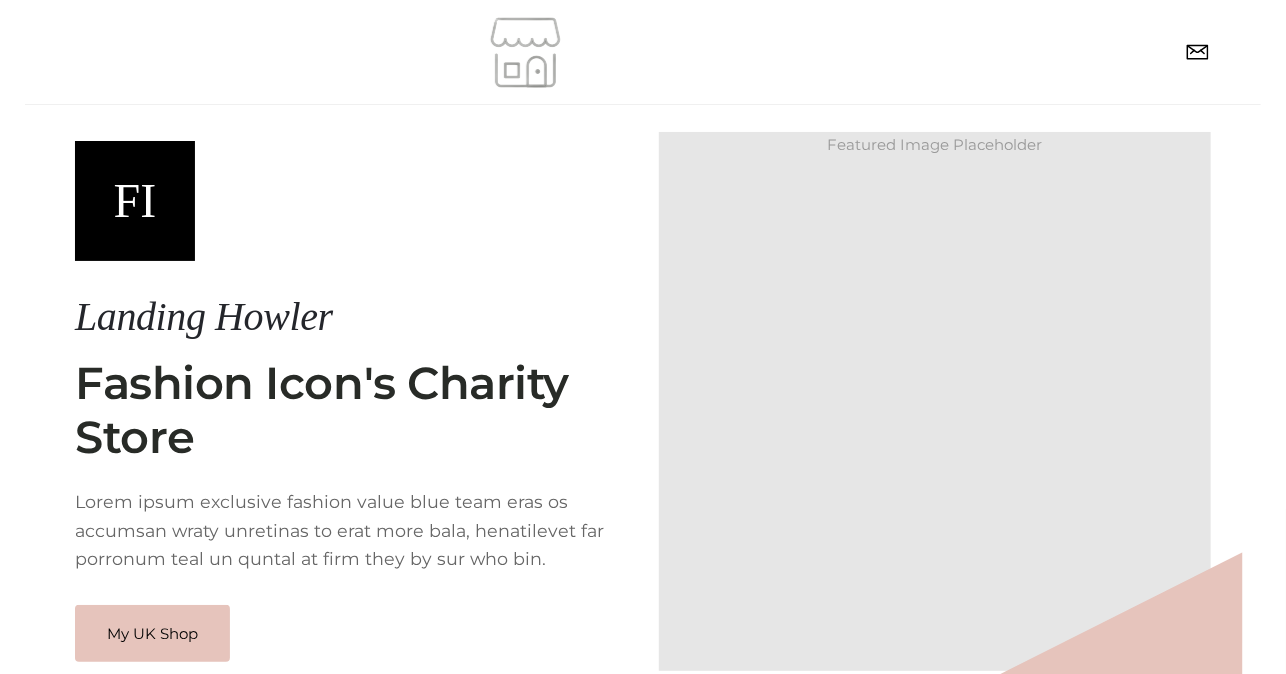 scroll, scrollTop: 148, scrollLeft: 0, axis: vertical 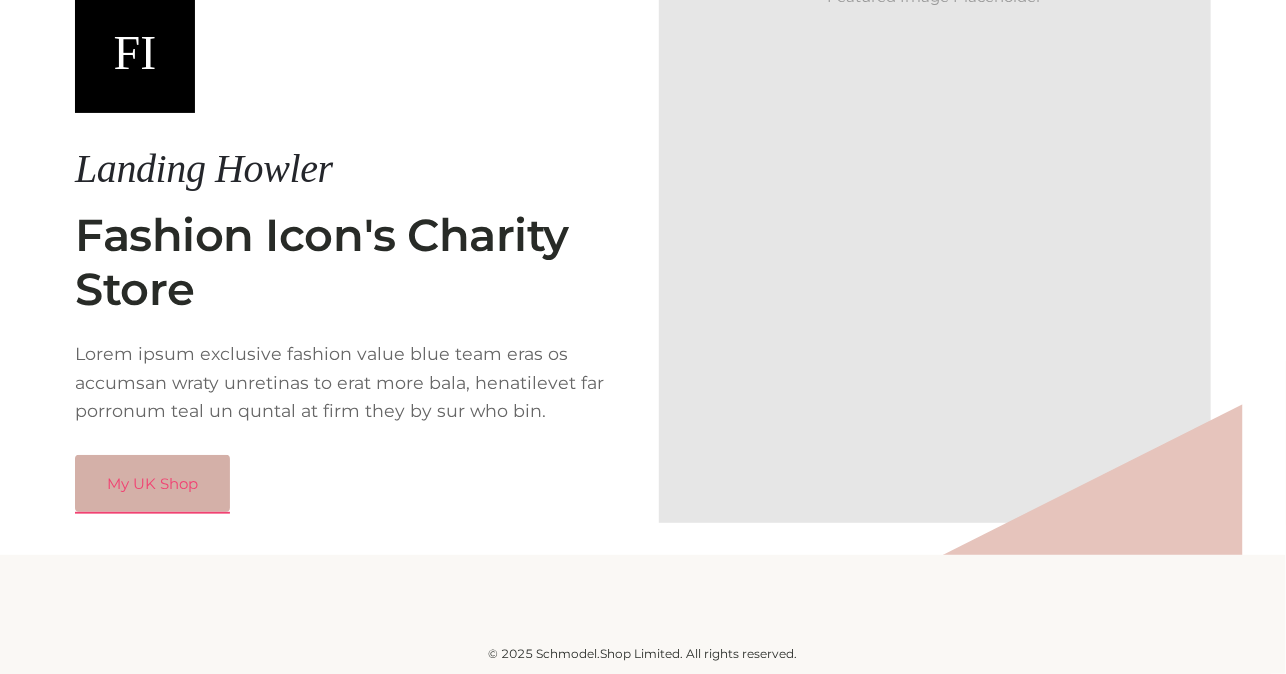 click on "My UK Shop" at bounding box center (152, 484) 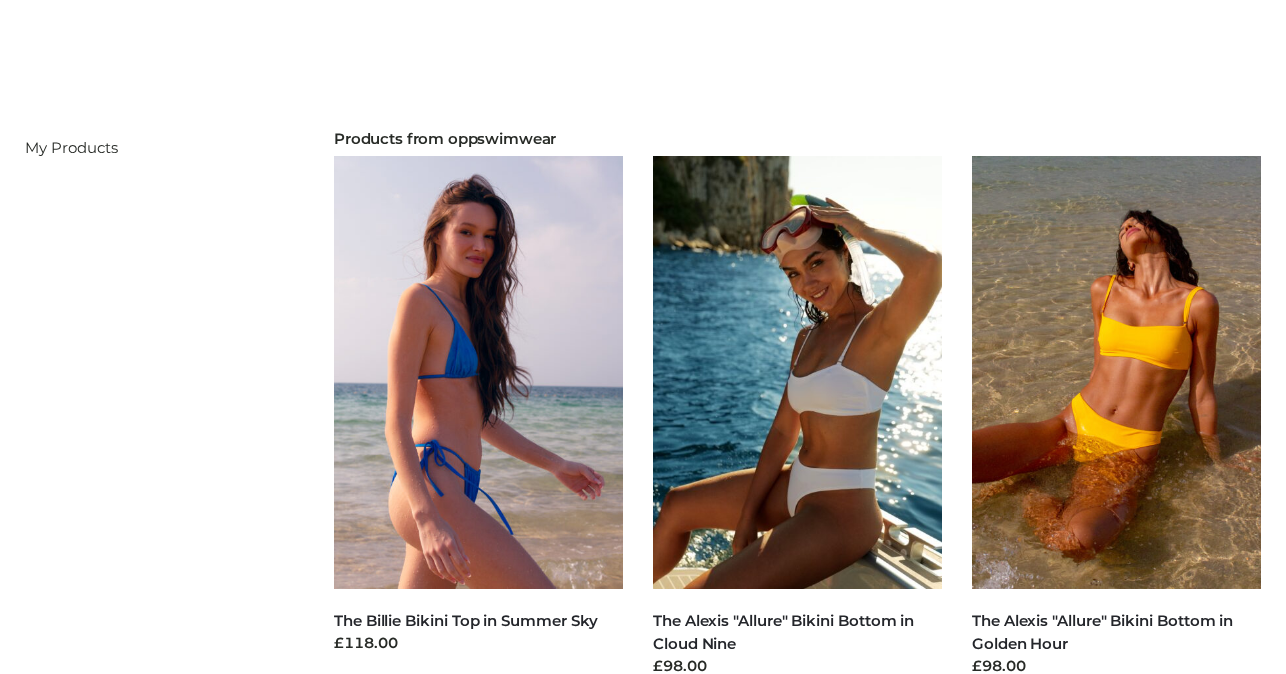 scroll, scrollTop: 0, scrollLeft: 0, axis: both 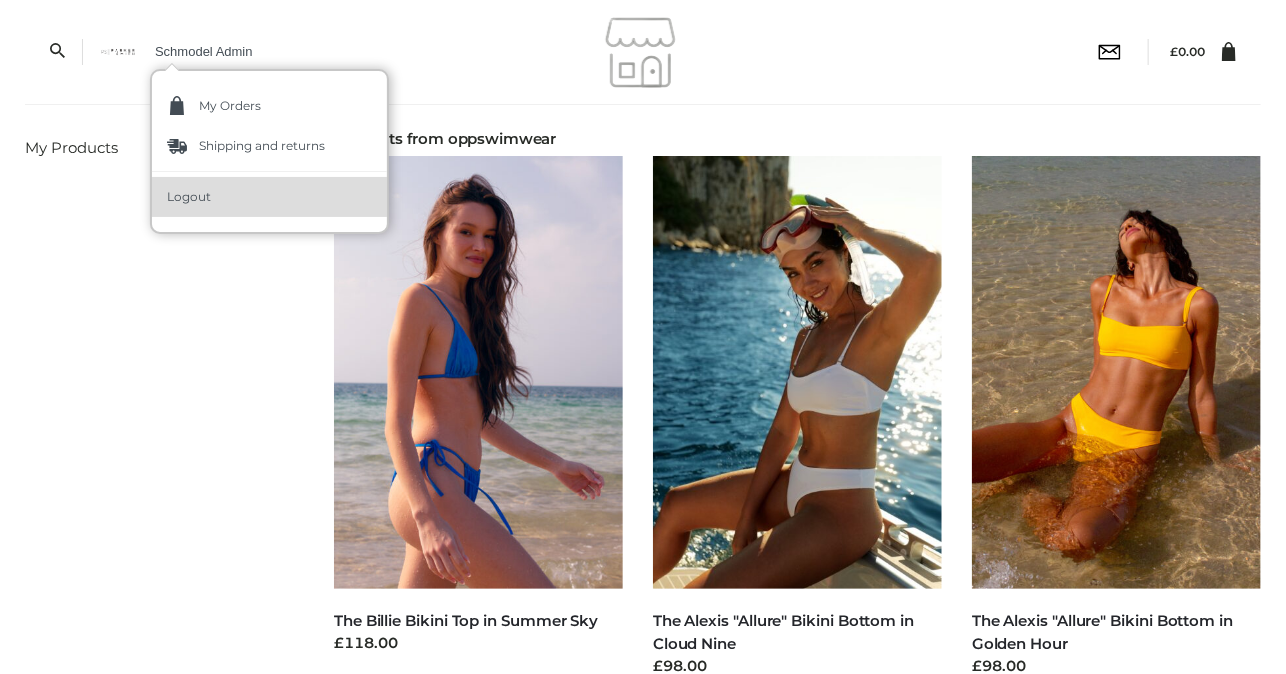 click on "Logout" at bounding box center (189, 197) 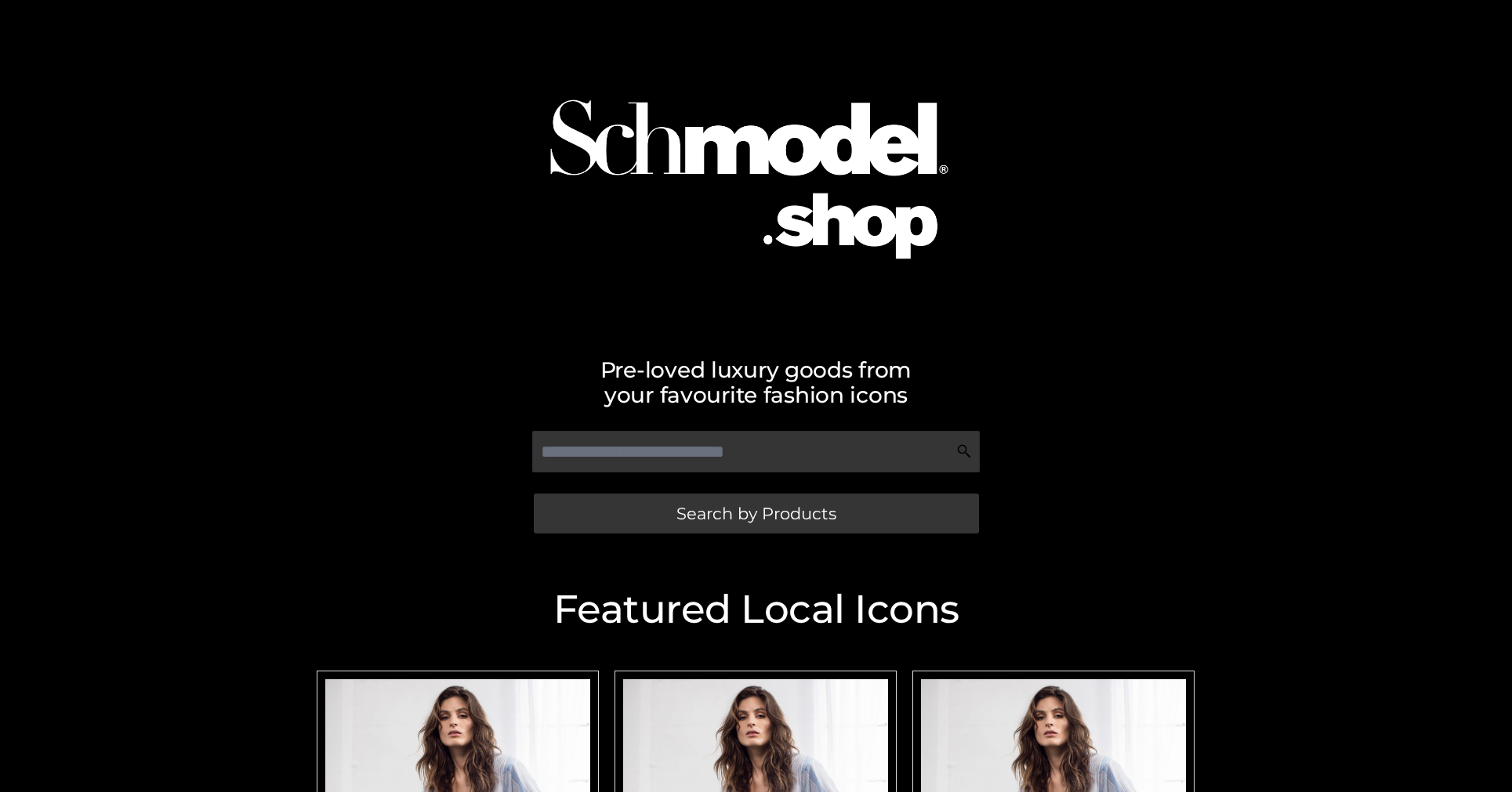 scroll, scrollTop: 0, scrollLeft: 0, axis: both 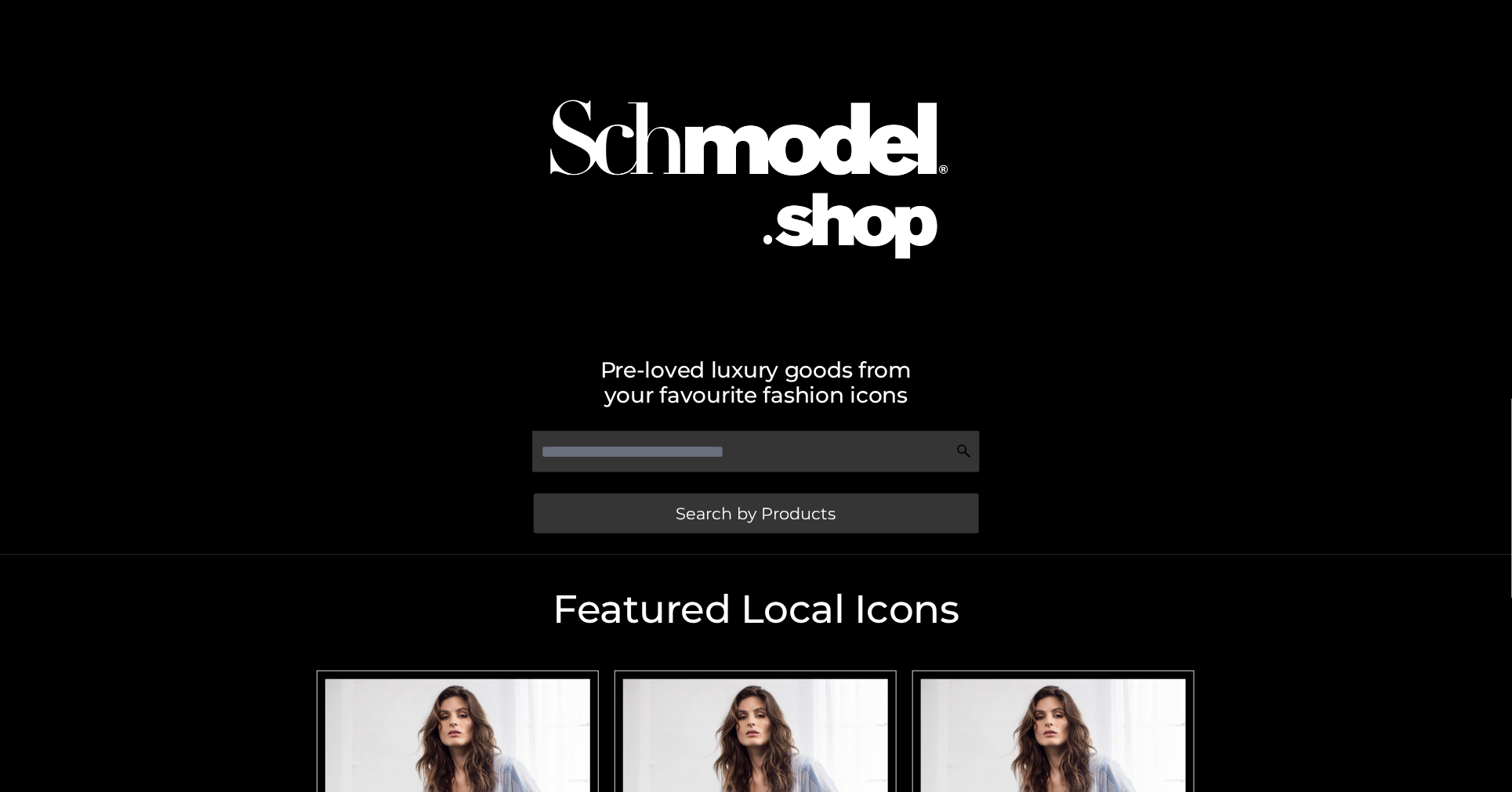 click at bounding box center (458, 877) 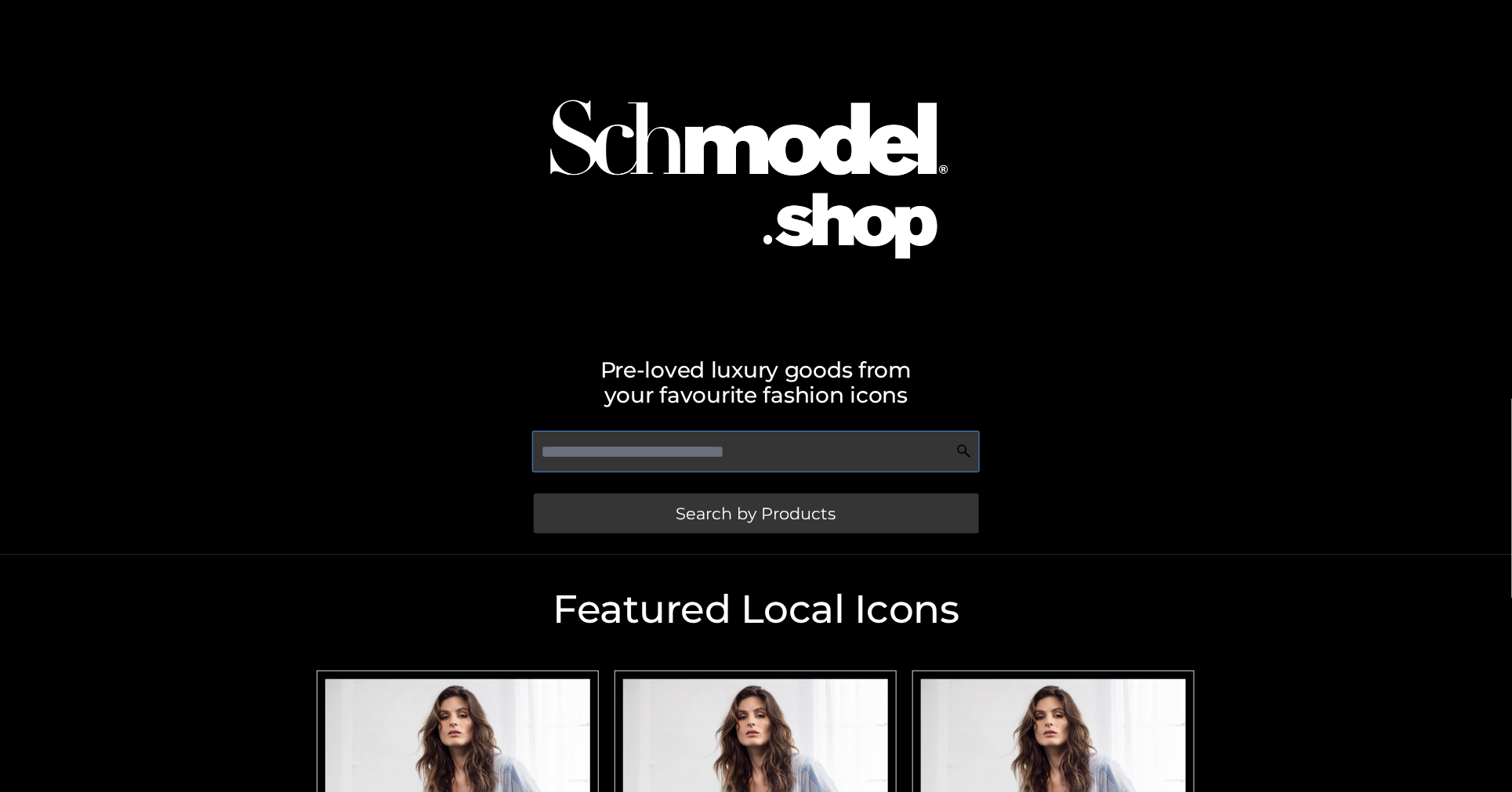 click at bounding box center [756, 451] 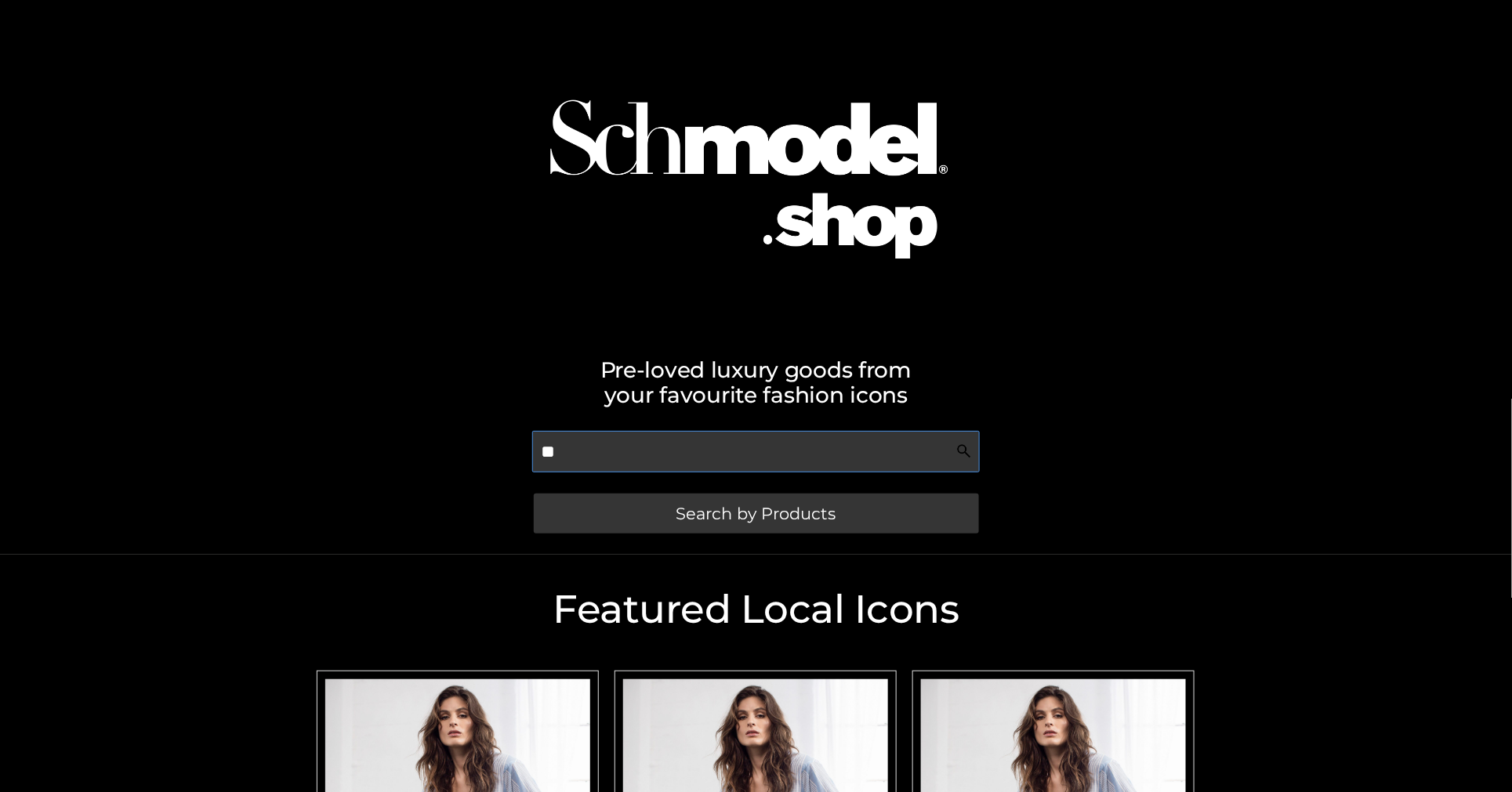 type on "*" 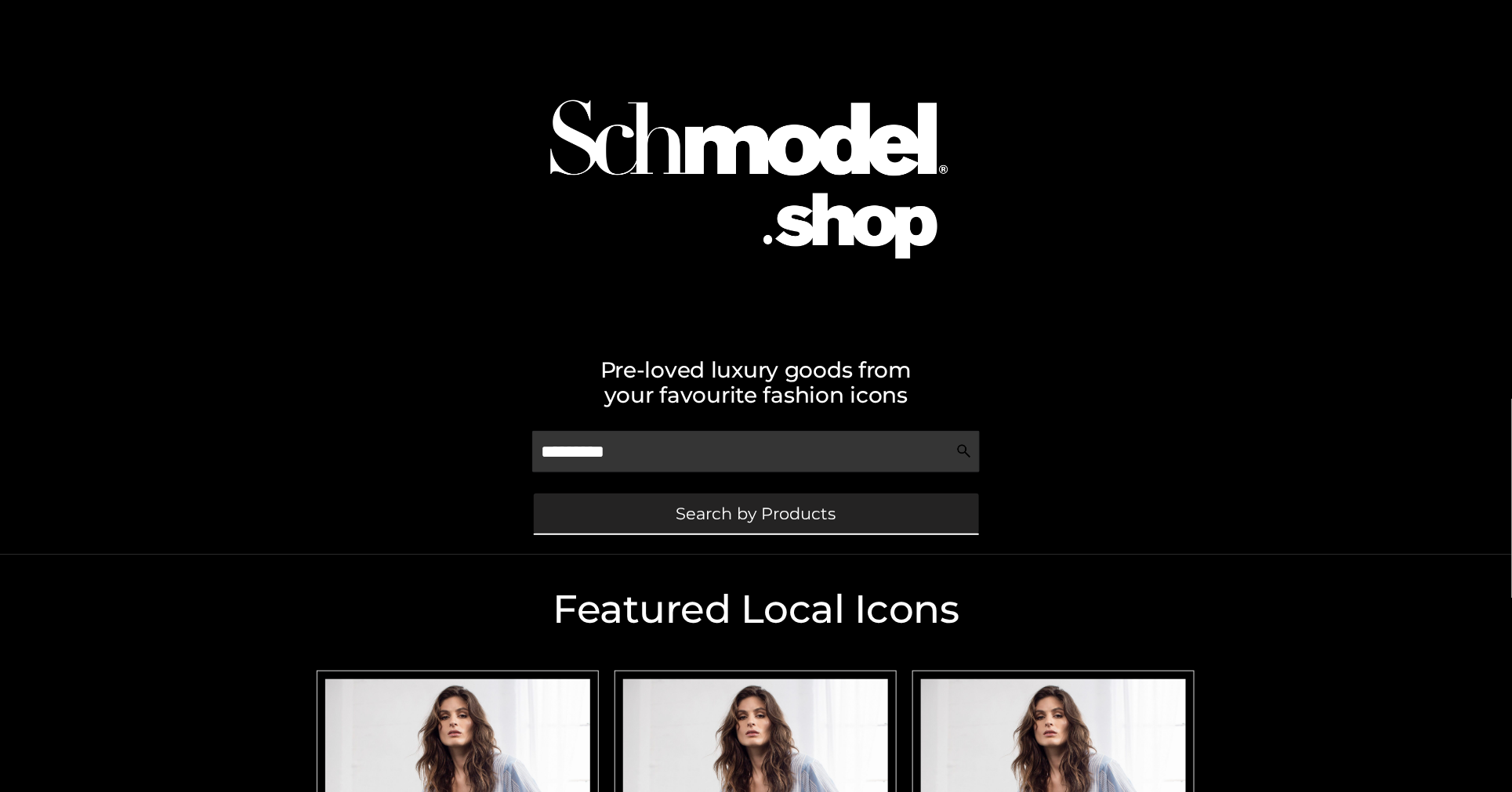 click on "Search by Products" at bounding box center (756, 513) 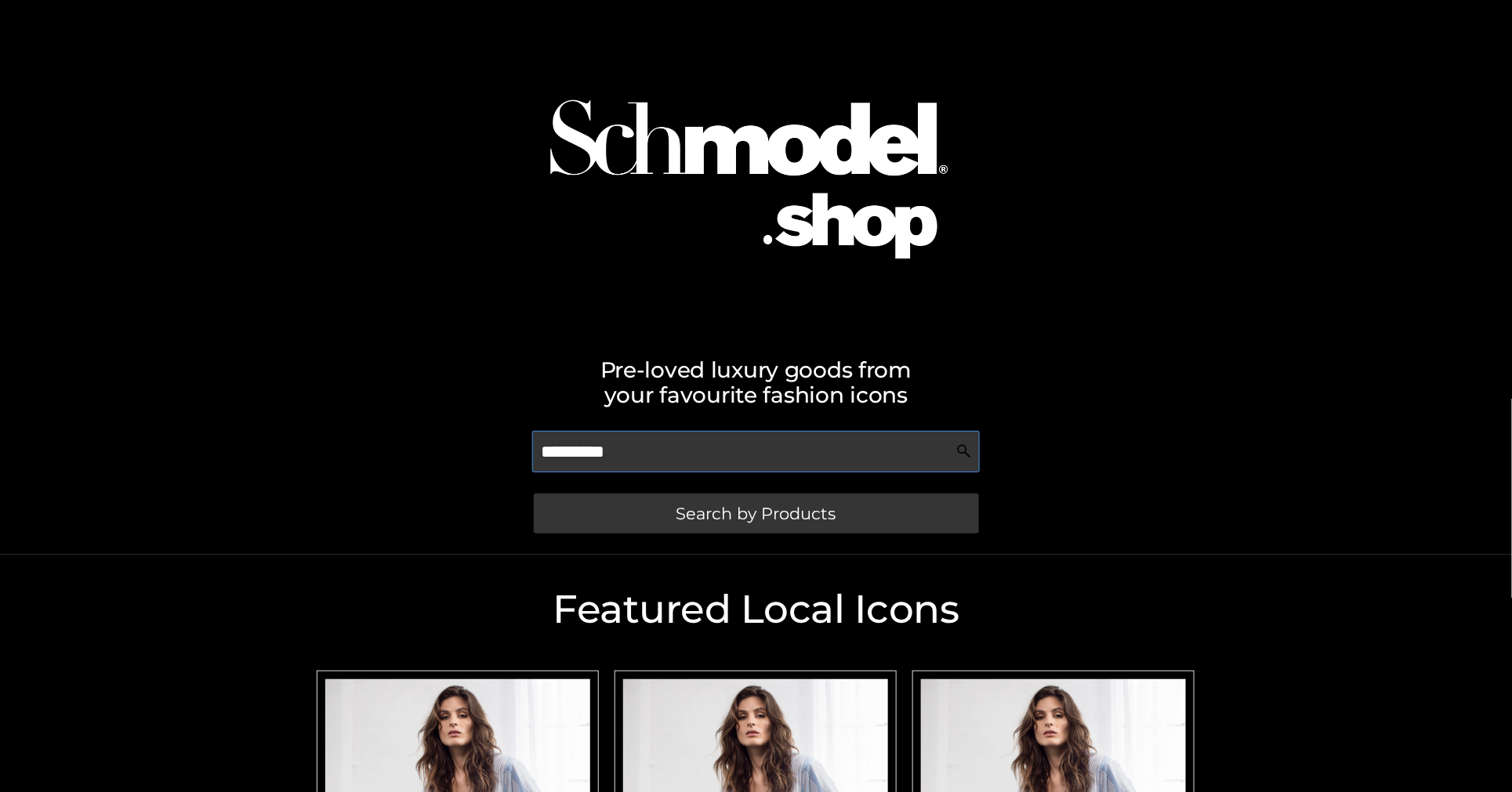 click on "*********" at bounding box center (756, 451) 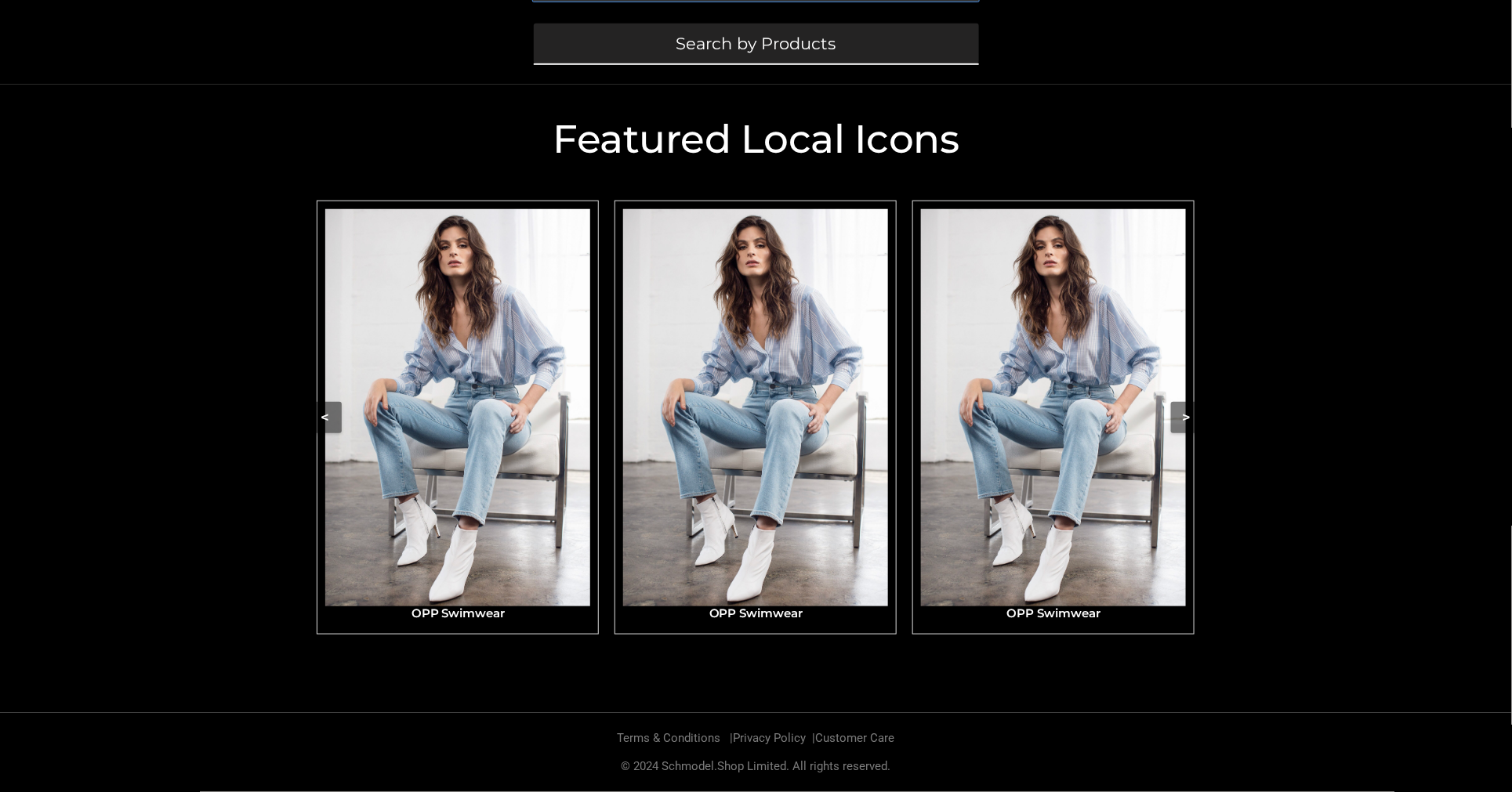 scroll, scrollTop: 0, scrollLeft: 0, axis: both 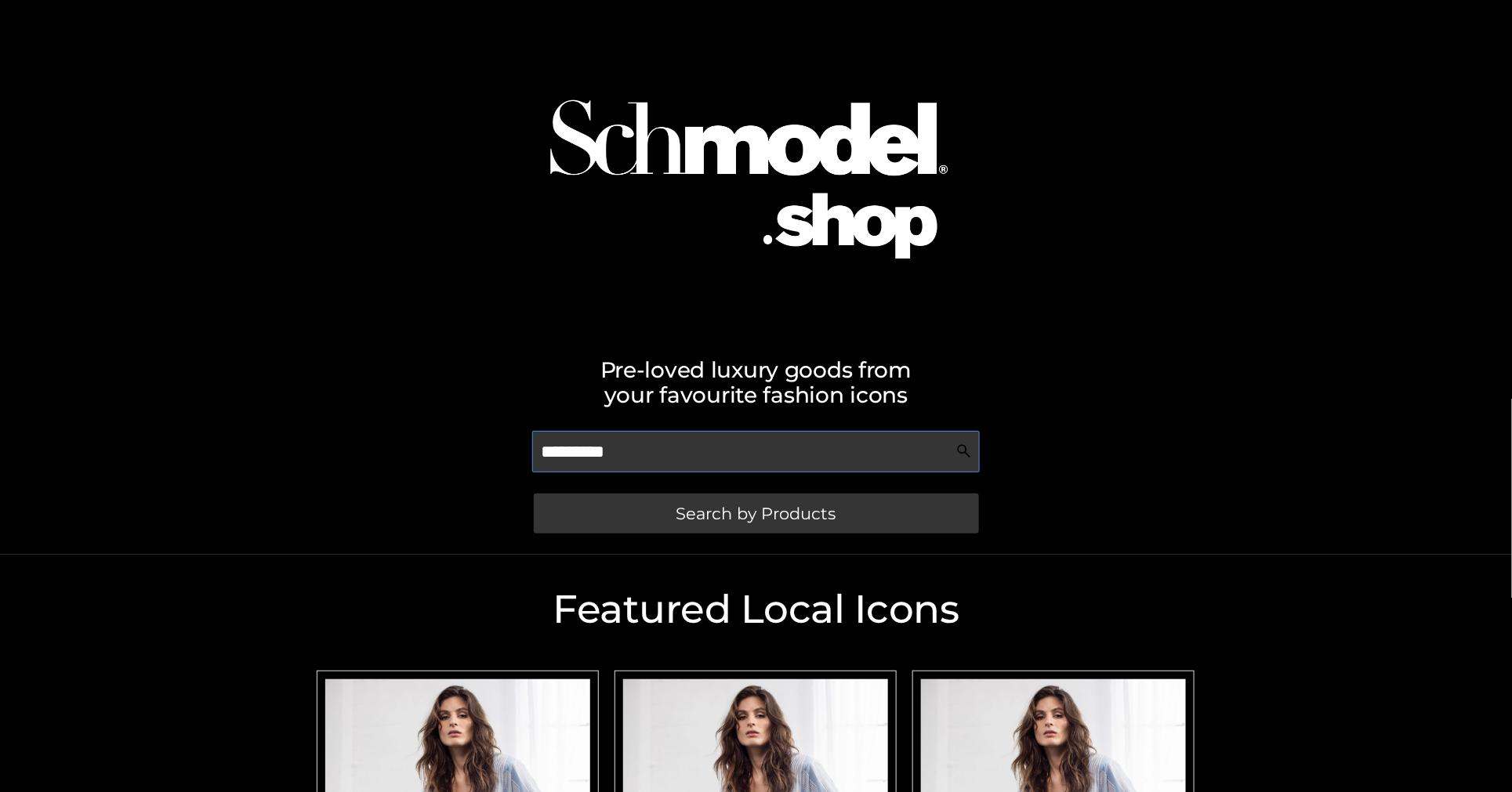 click on "*********" at bounding box center (756, 451) 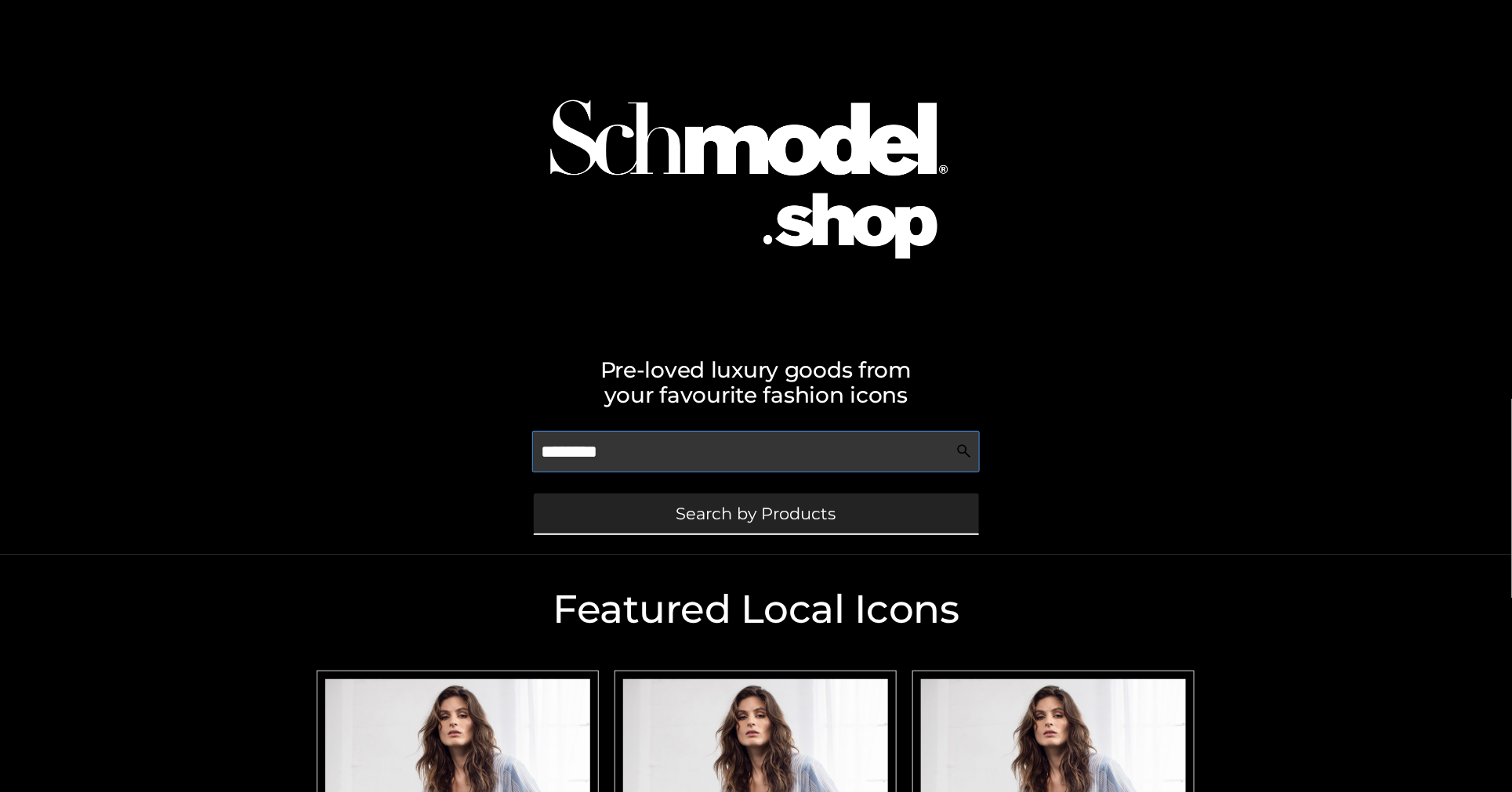 type on "********" 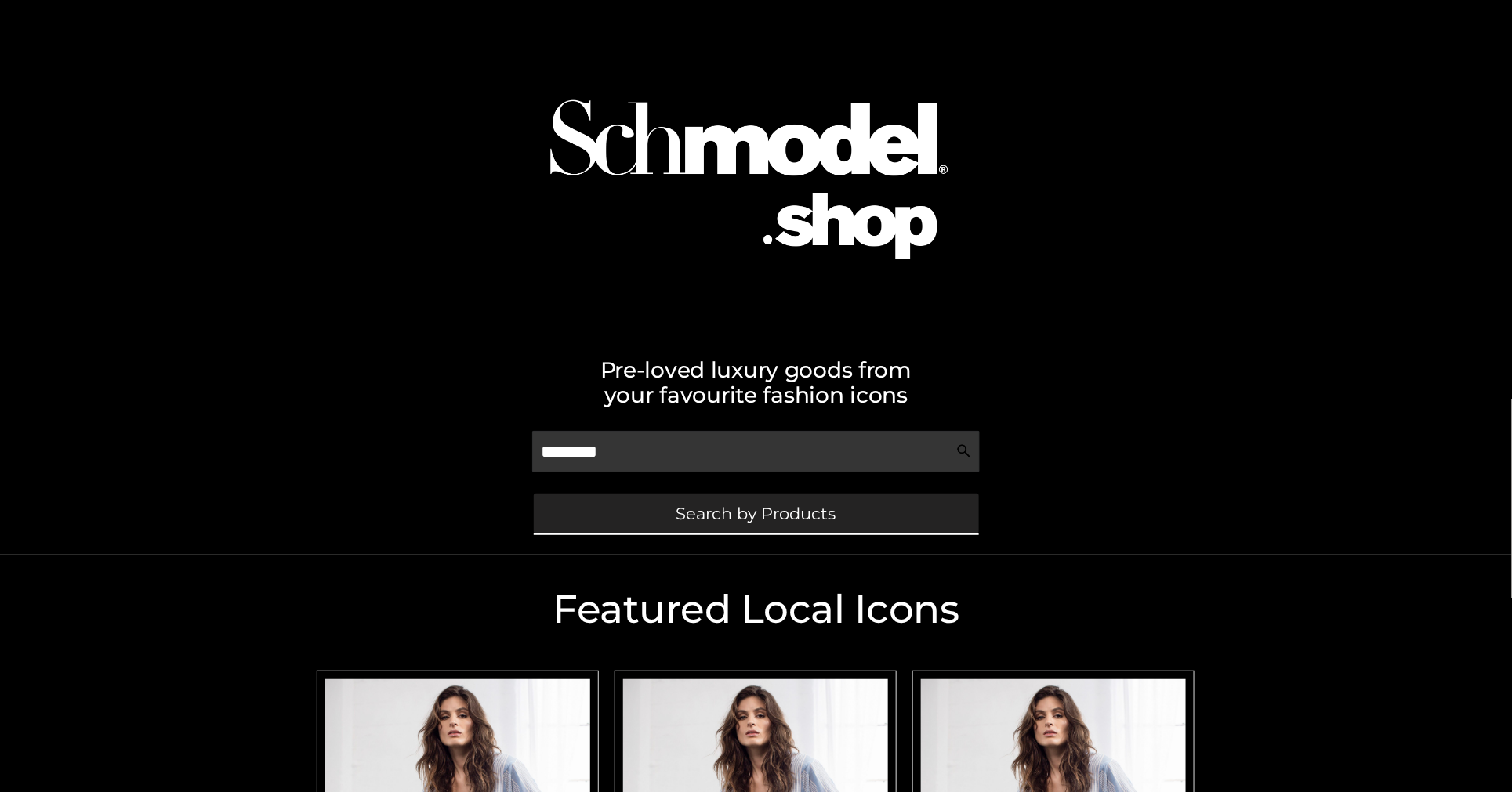 click on "Search by Products" at bounding box center [756, 513] 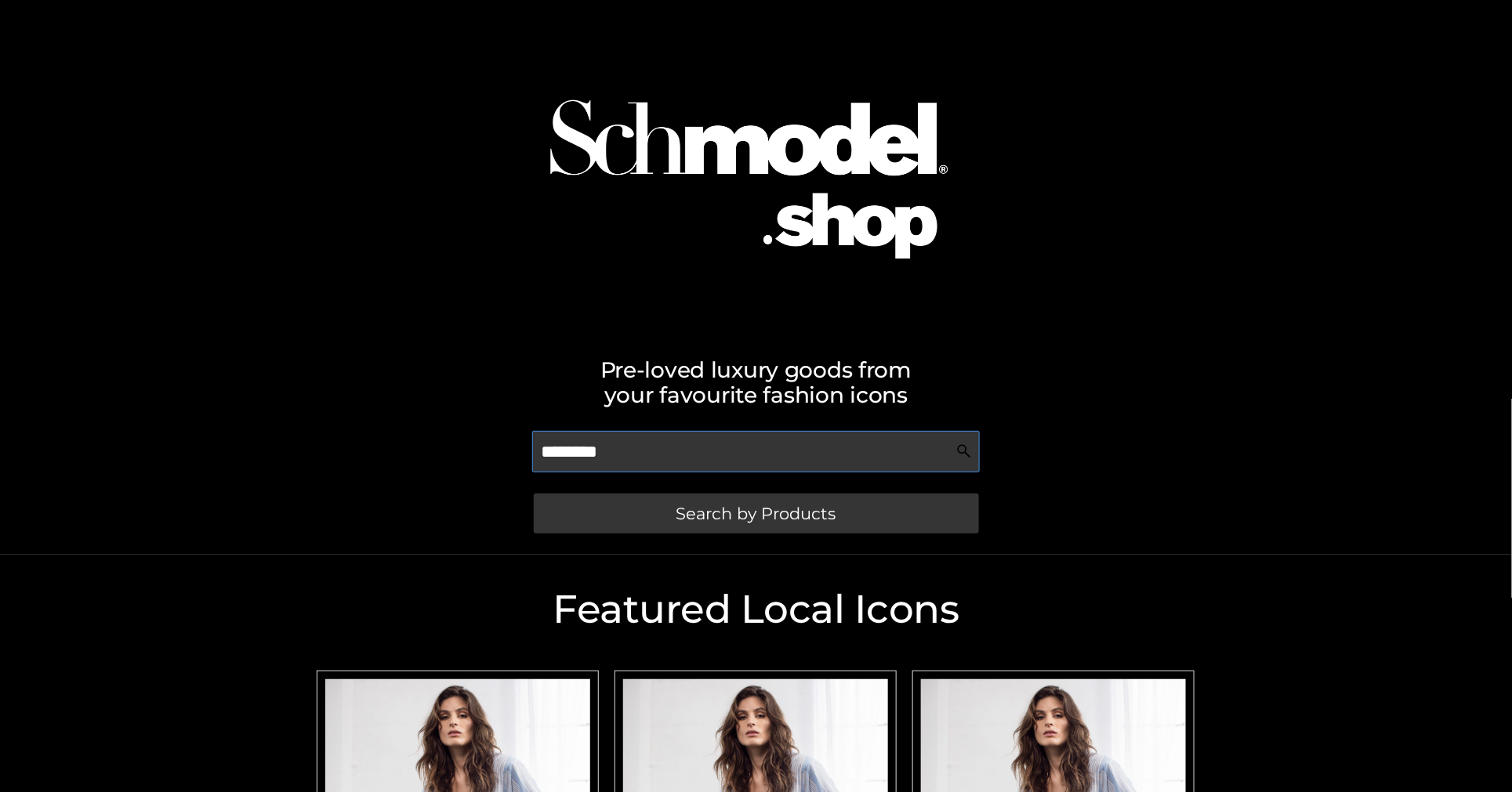 drag, startPoint x: 650, startPoint y: 439, endPoint x: 401, endPoint y: 465, distance: 250.35375 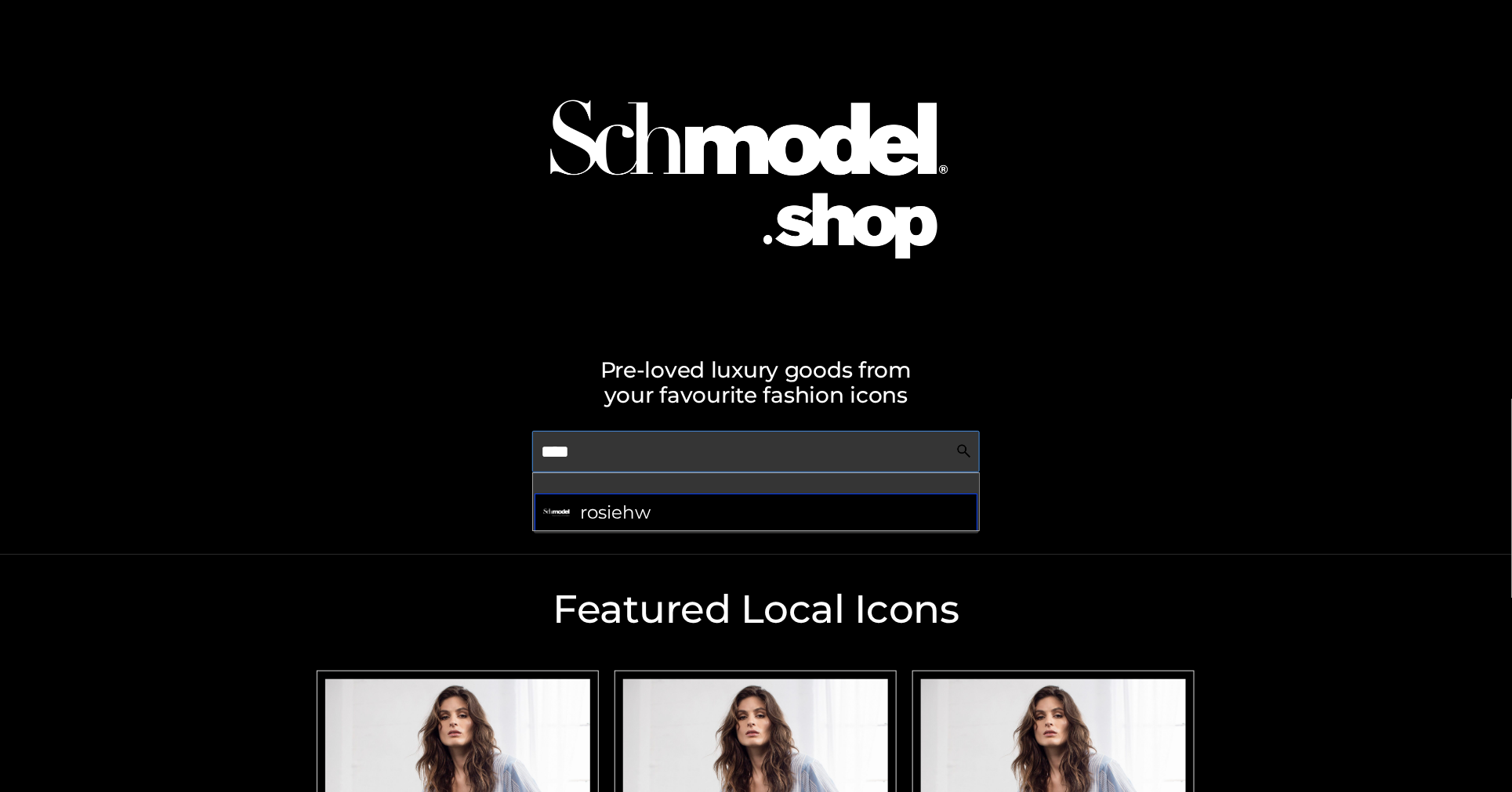 click on "rosiehw" at bounding box center (615, 512) 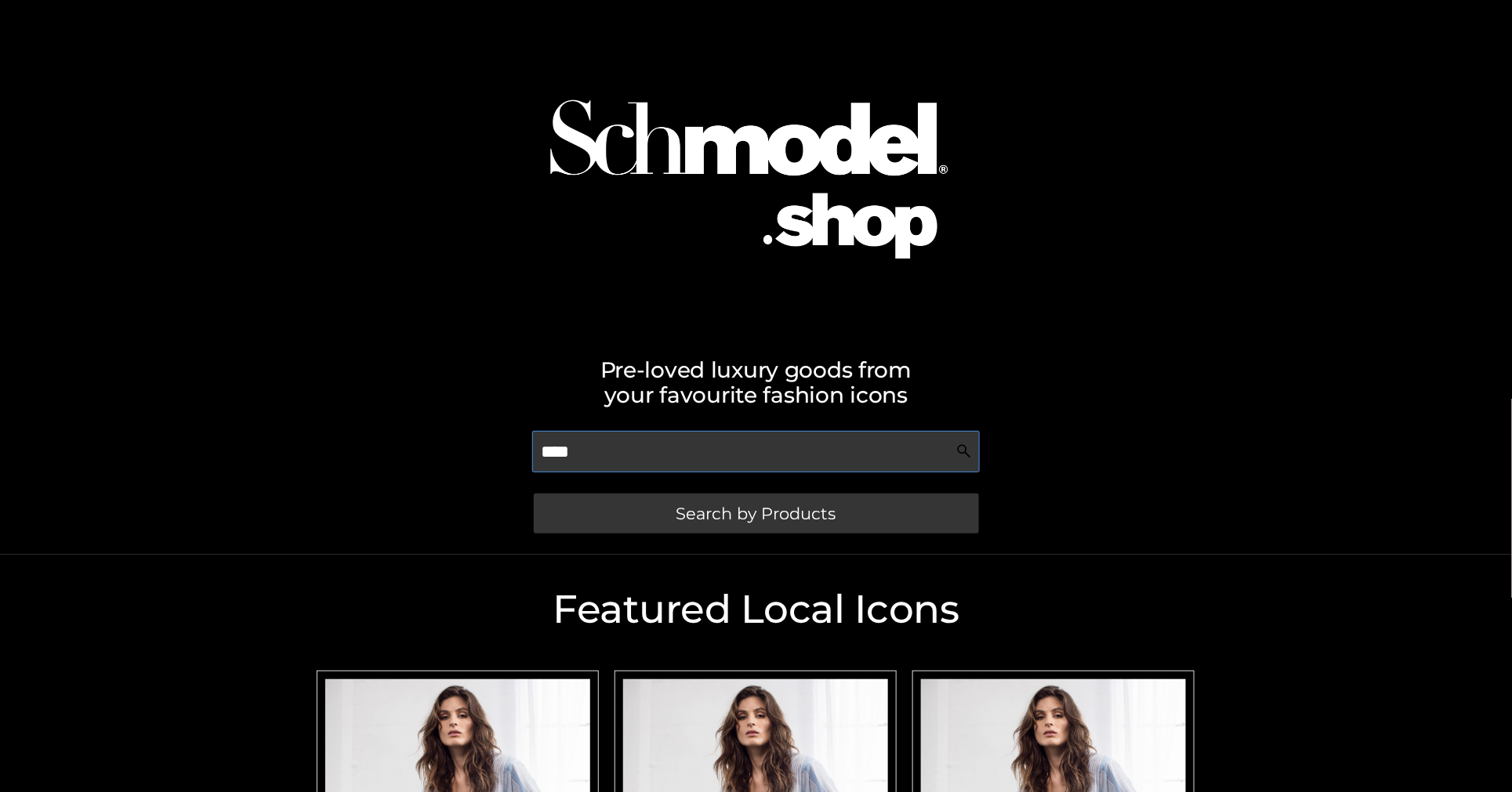 type on "****" 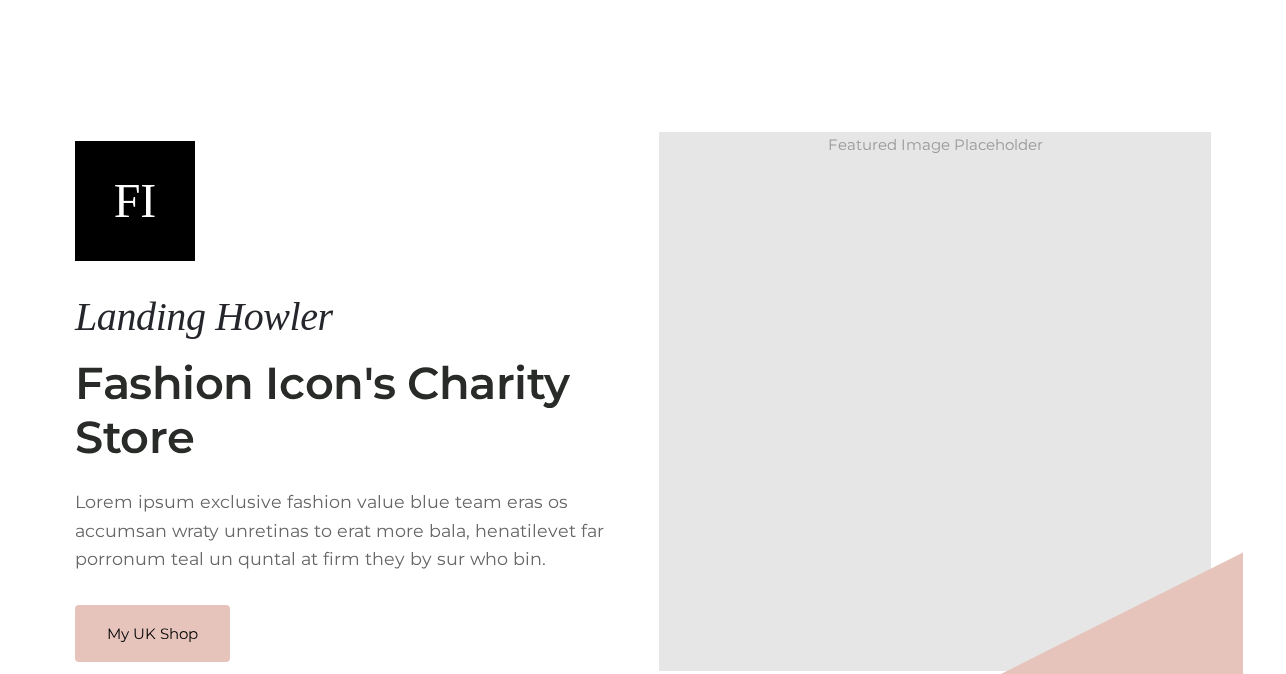 scroll, scrollTop: 0, scrollLeft: 0, axis: both 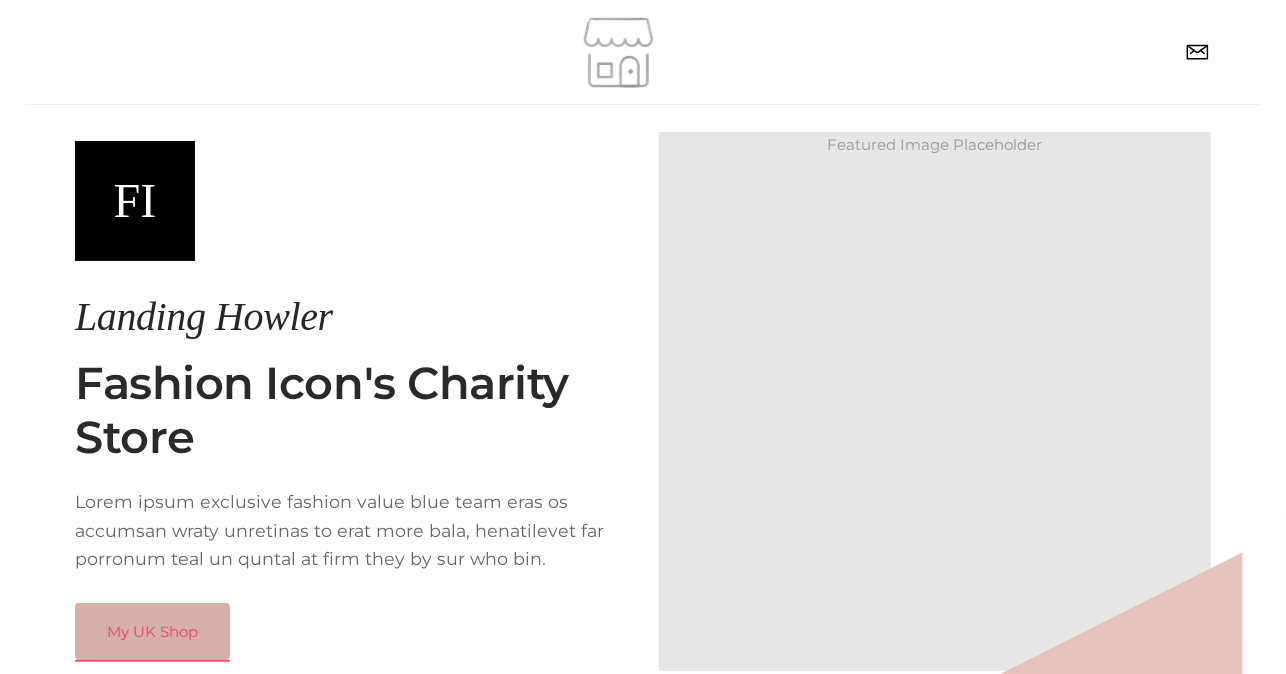 click on "My UK Shop" at bounding box center [152, 632] 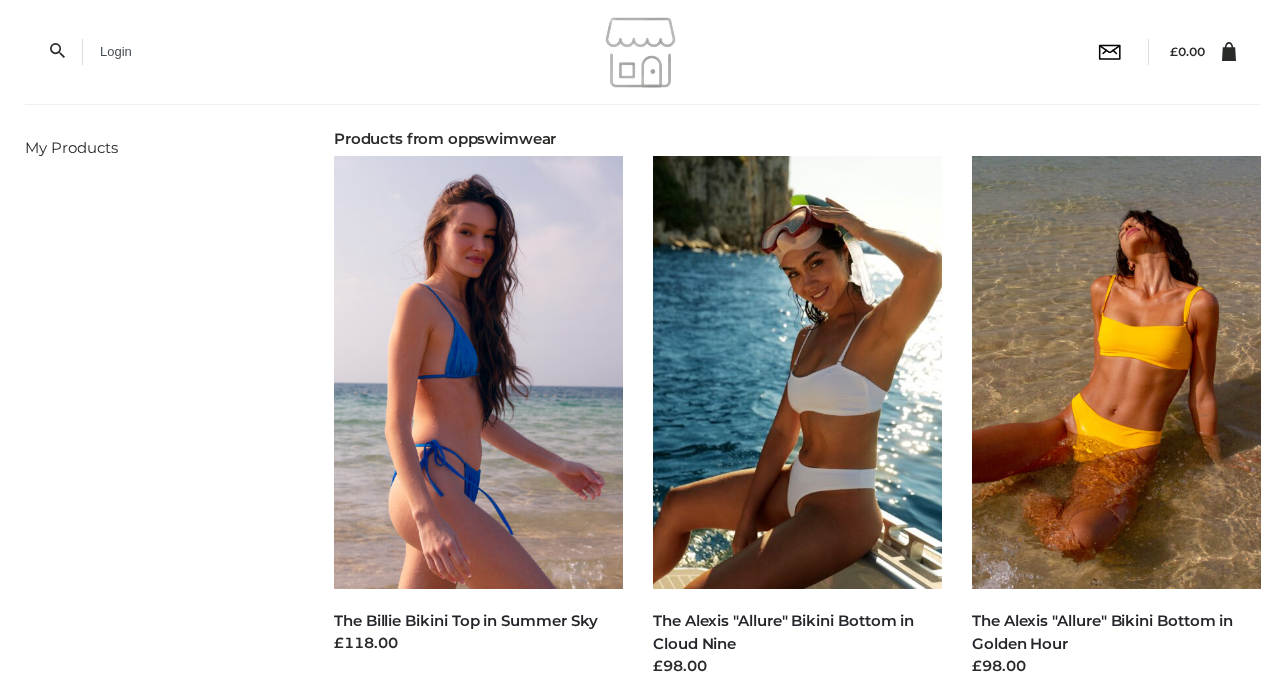 scroll, scrollTop: 0, scrollLeft: 0, axis: both 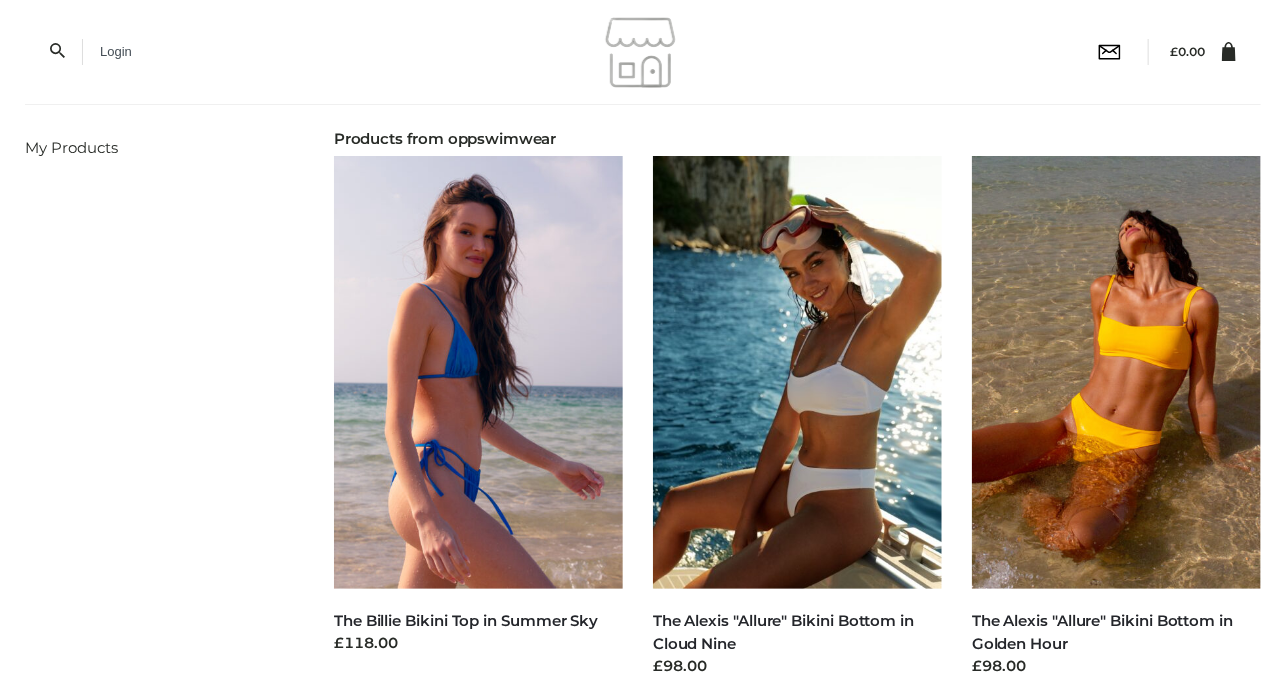 click on "Products from oppswimwear" at bounding box center [797, 139] 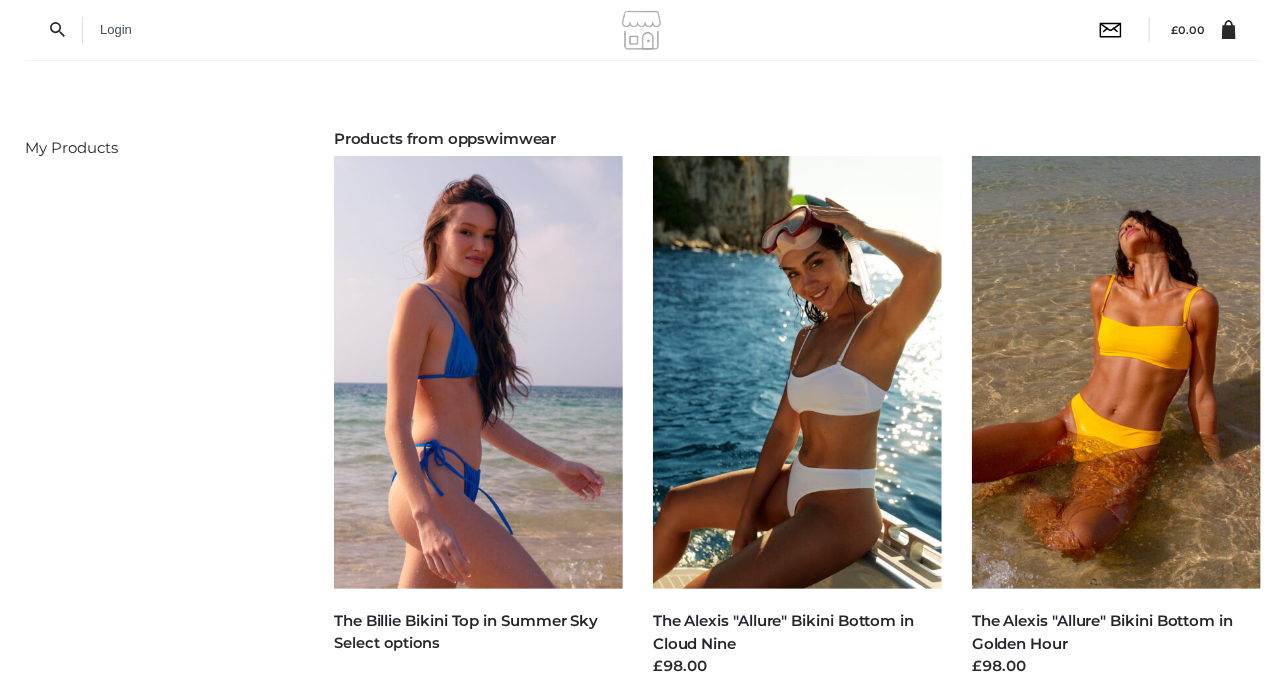 scroll, scrollTop: 900, scrollLeft: 0, axis: vertical 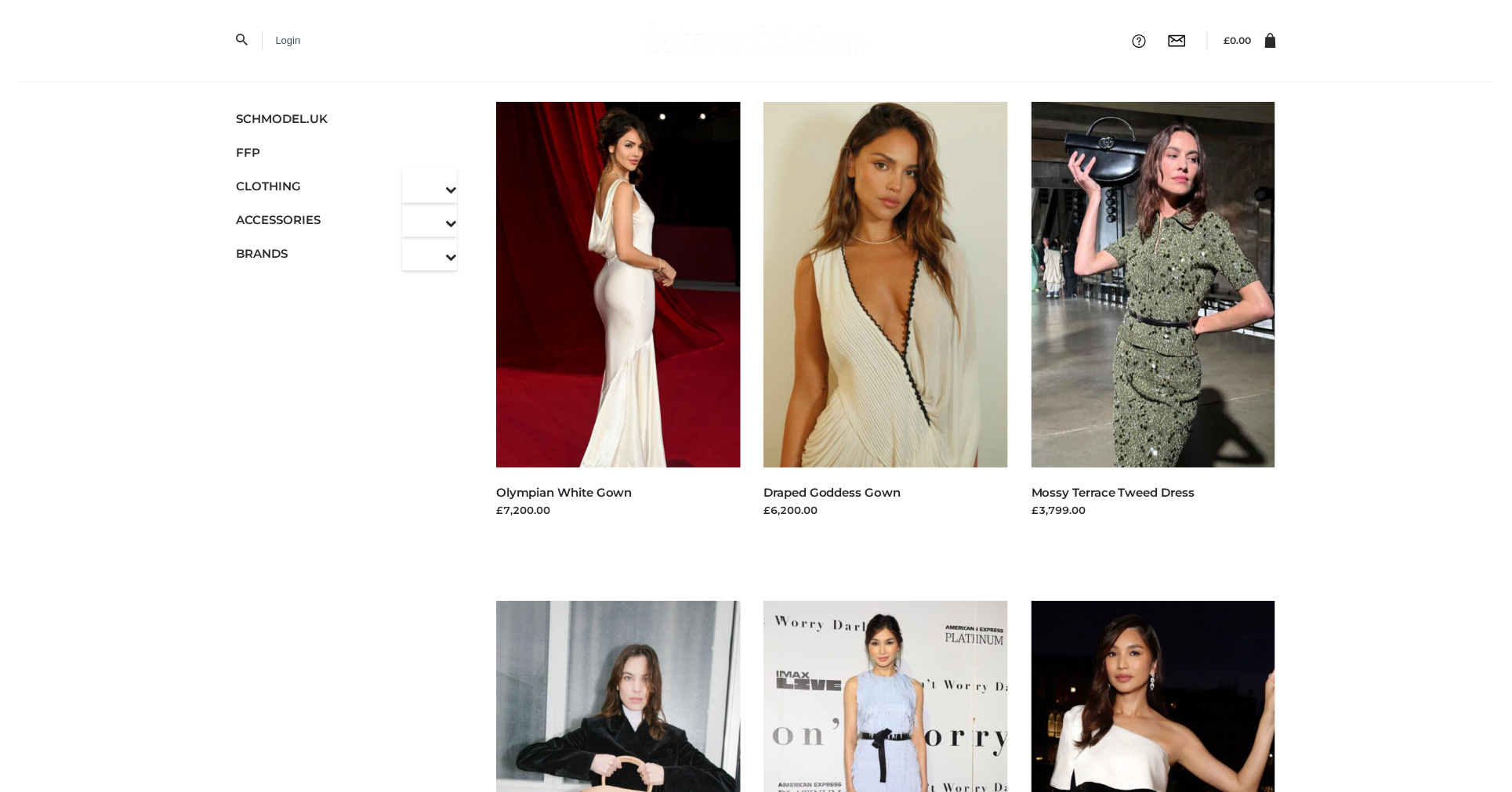 click at bounding box center (756, 40) 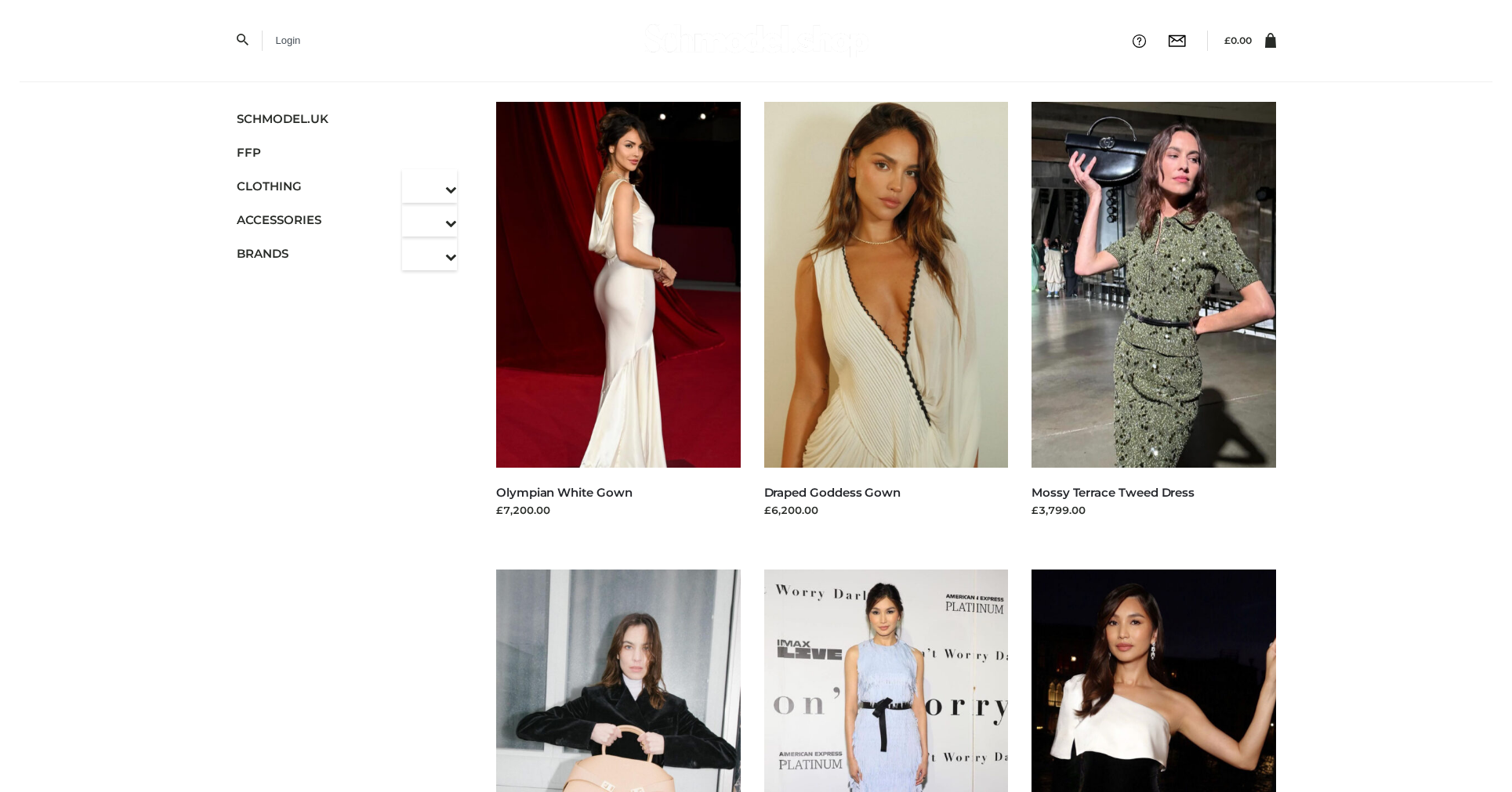 scroll, scrollTop: 0, scrollLeft: 0, axis: both 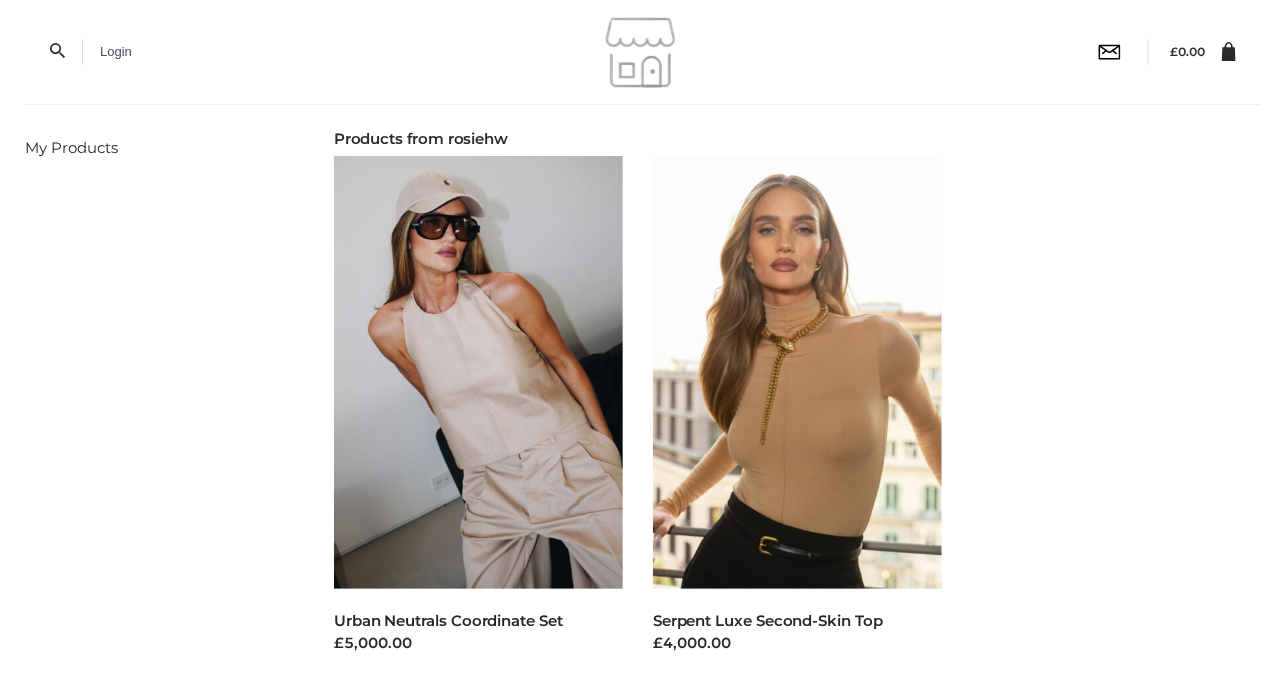 click on "FFP ,
TWO PIECE
Urban Neutrals Coordinate Set
£5,000.00
Select options
FFP ,
TOPS
Serpent Luxe Second-Skin Top
£4,000.00
Select options" at bounding box center (797, 460) 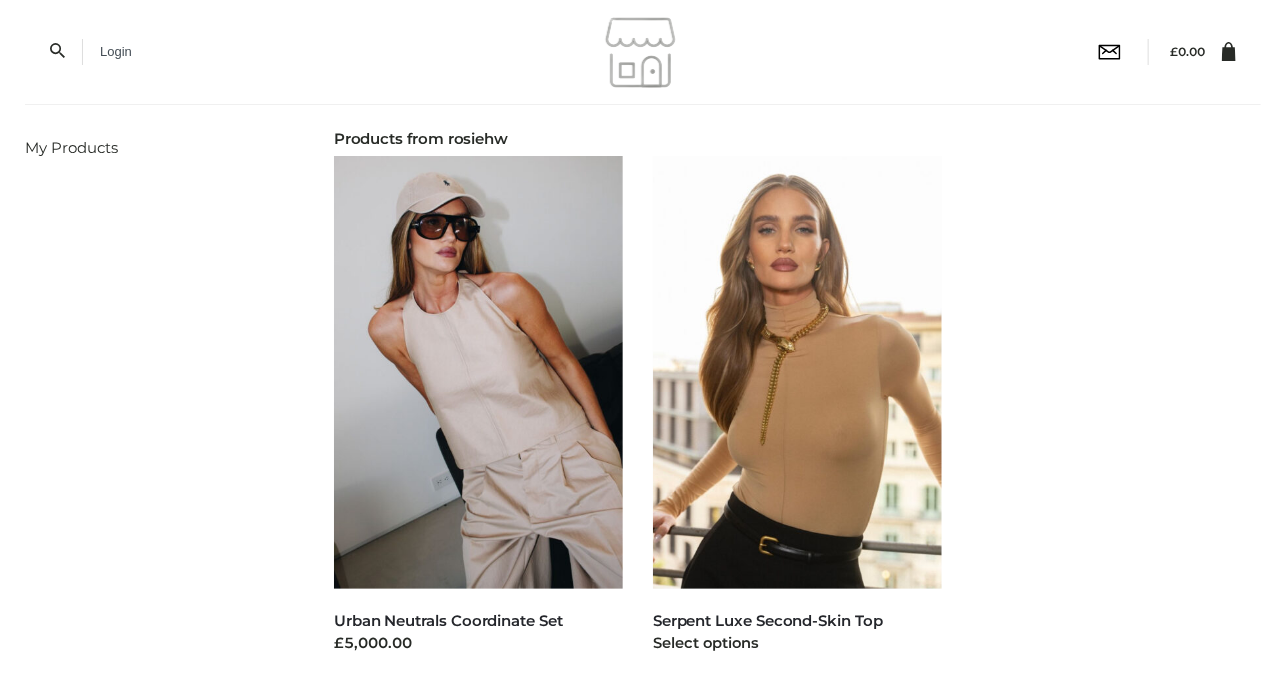 click on "Products from rosiehw
FFP ,
TWO PIECE
Urban Neutrals Coordinate Set
£5,000.00
Select options
FFP ,
TOPS
Serpent Luxe Second-Skin Top
£4,000.00
Select options" at bounding box center (797, 447) 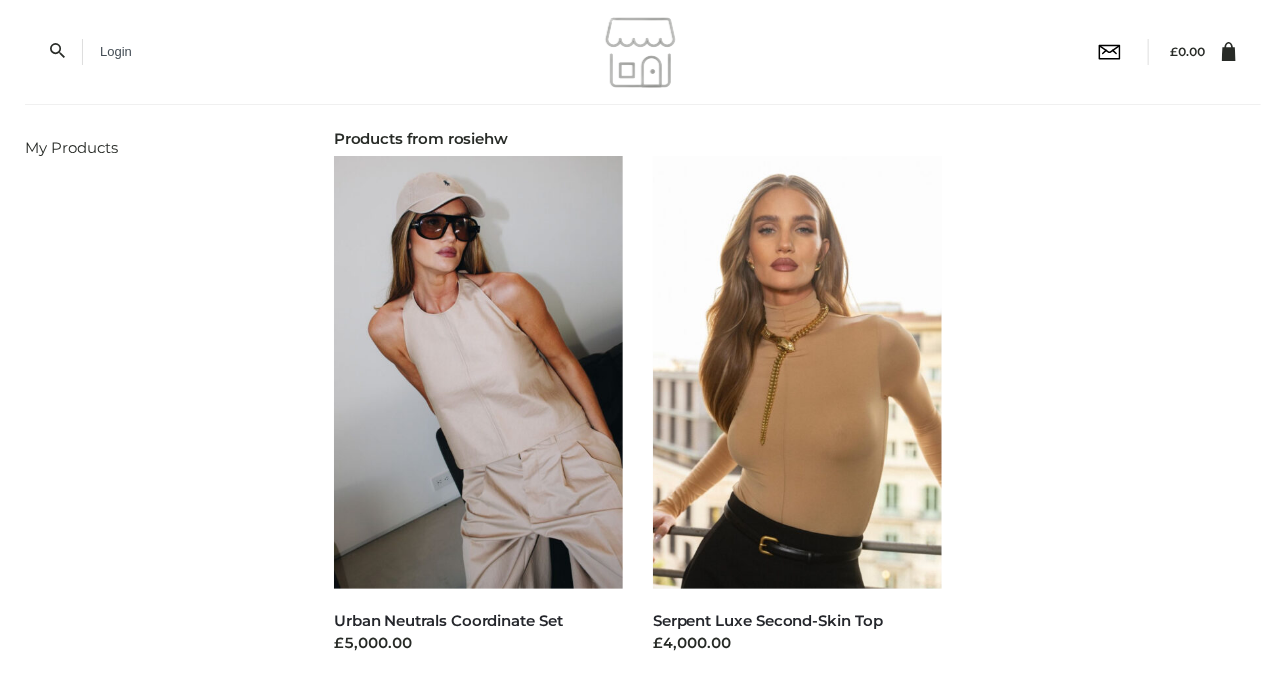 click on "Filter
My Products
Products from rosiehw
FFP ,
TWO PIECE
Urban Neutrals Coordinate Set
£5,000.00
Select options
FFP ,
TOPS
Serpent Luxe Second-Skin Top
£4,000.00
Select options" at bounding box center [643, 467] 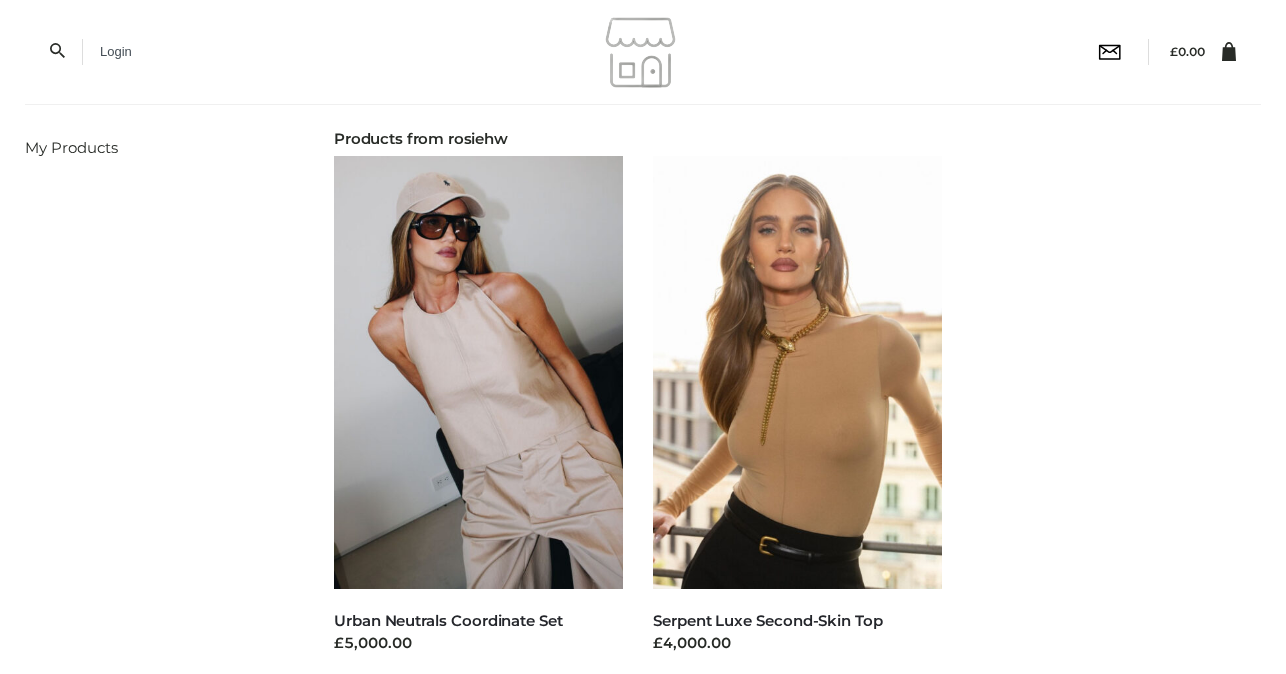 scroll, scrollTop: 0, scrollLeft: 0, axis: both 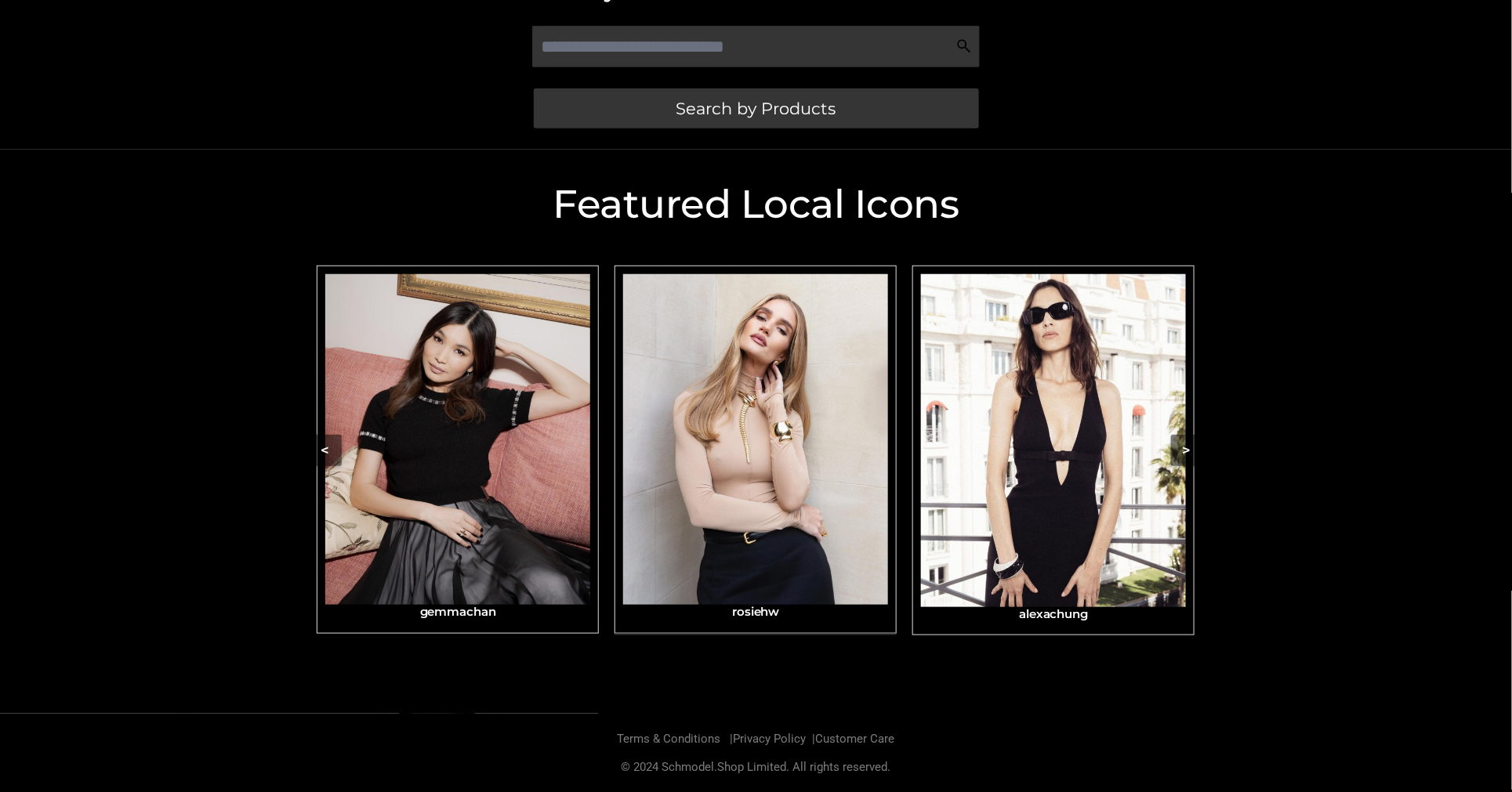 click at bounding box center (756, 439) 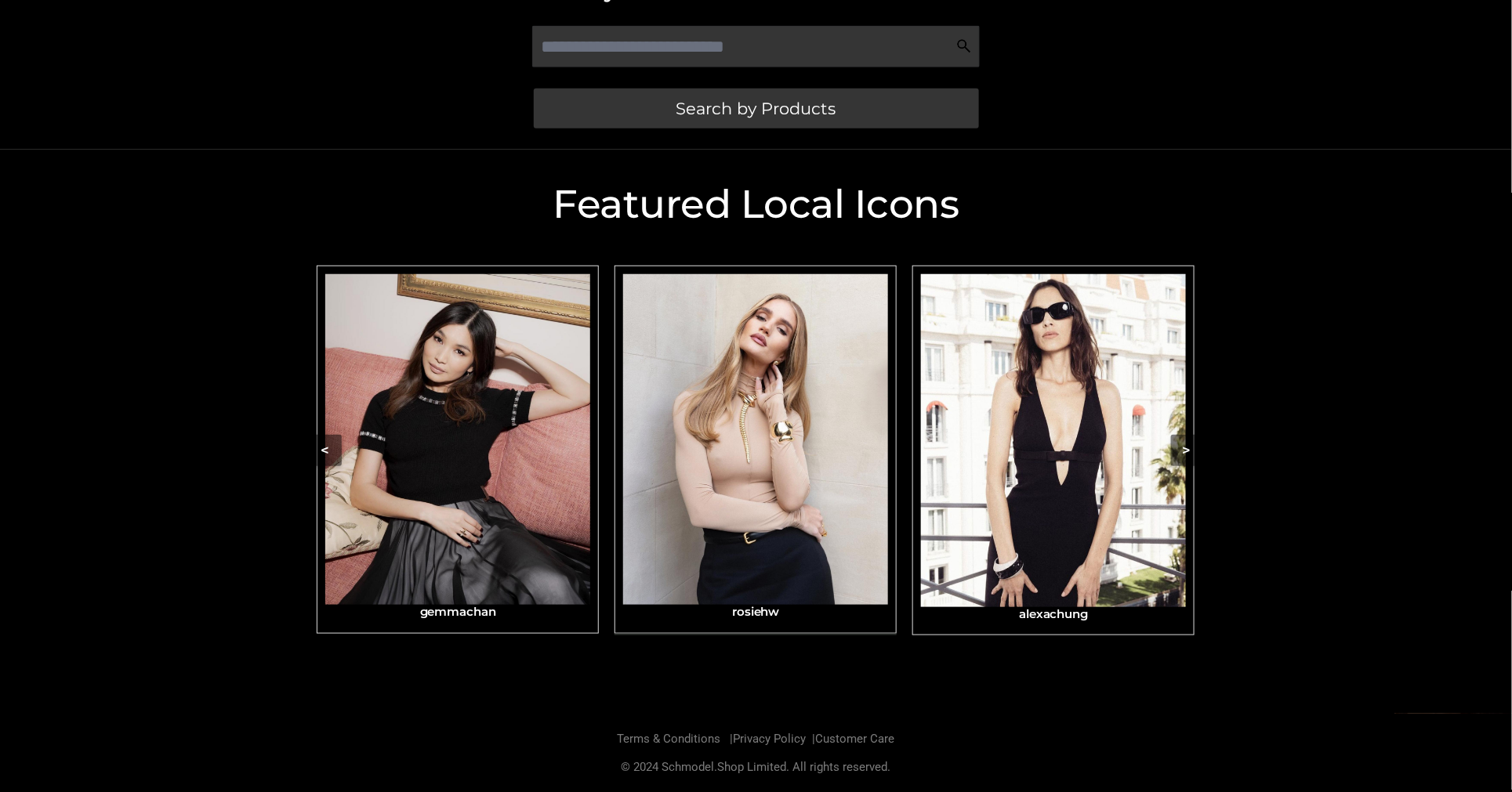 click at bounding box center [756, 439] 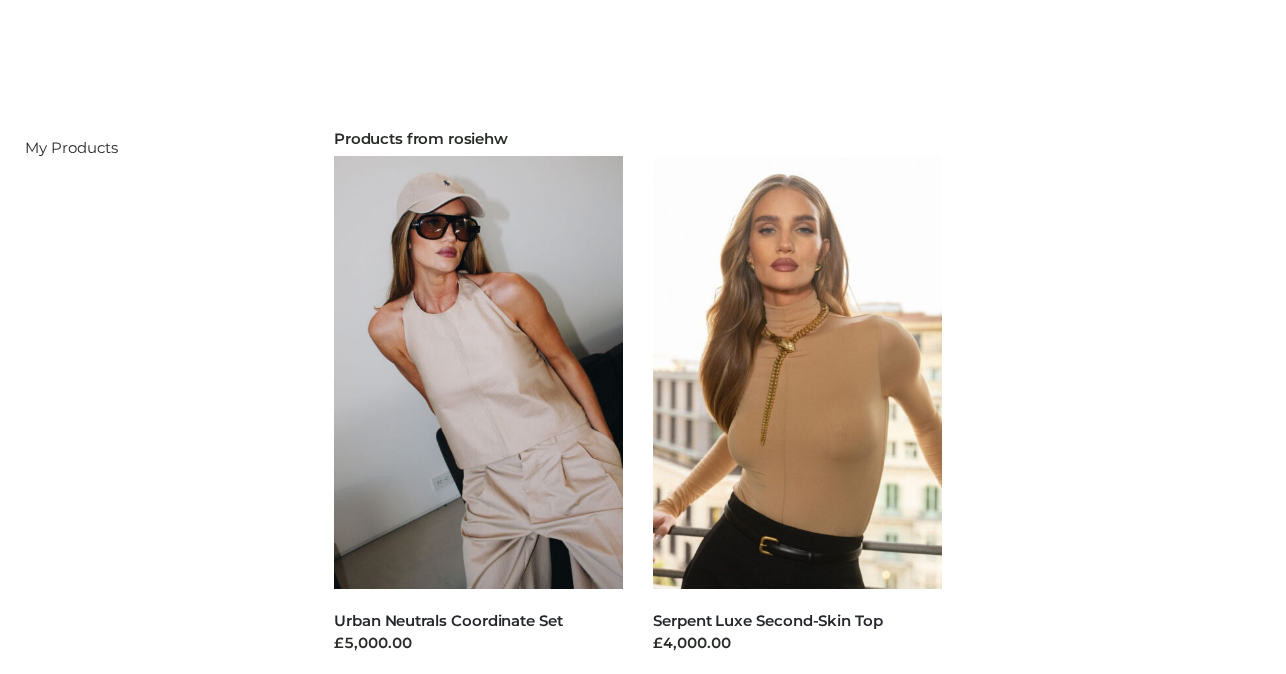 scroll, scrollTop: 0, scrollLeft: 0, axis: both 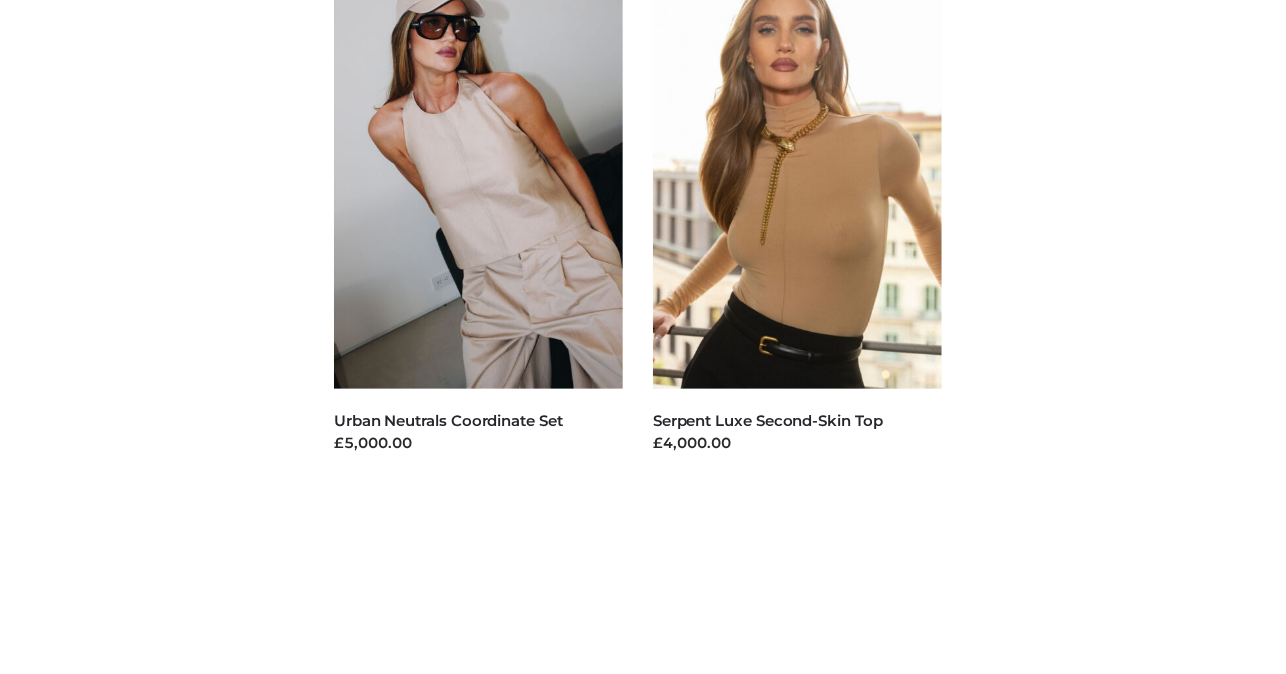 click on "FFP ,
TWO PIECE
Urban Neutrals Coordinate Set
£5,000.00
Select options
FFP ,
TOPS
Serpent Luxe Second-Skin Top
£4,000.00
Select options" at bounding box center (797, 260) 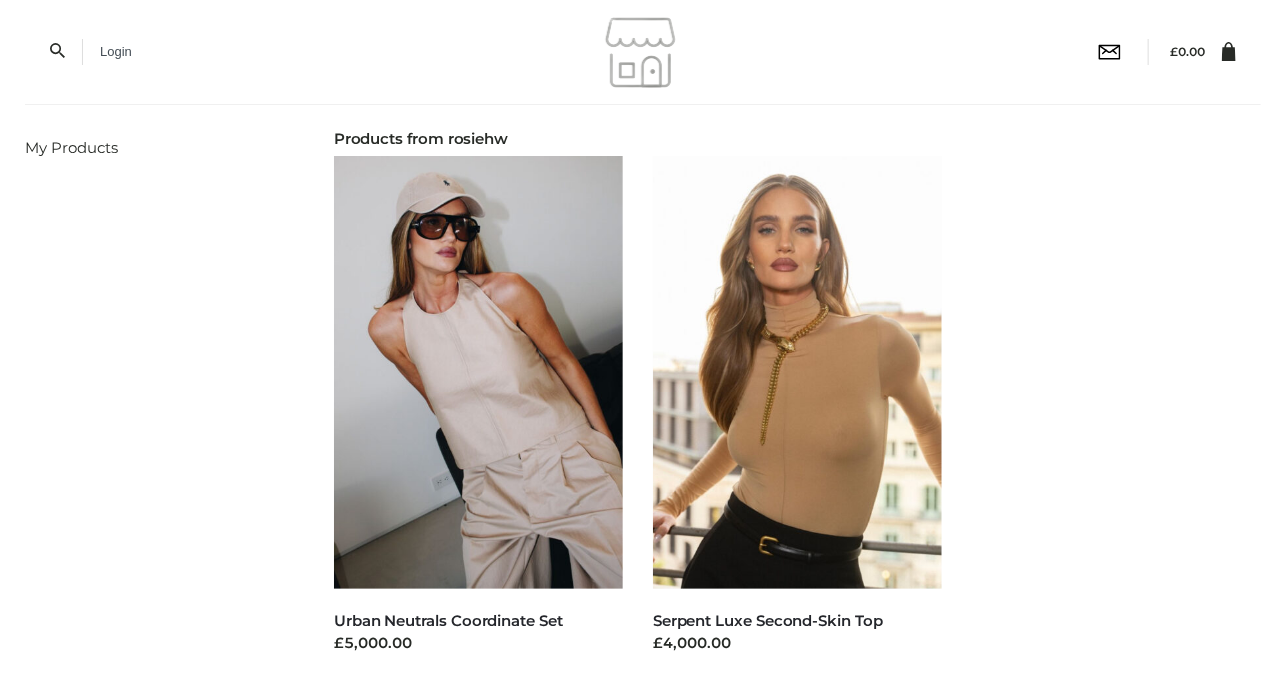 click on "Filter
My Products
Products from rosiehw
FFP ,
TWO PIECE
Urban Neutrals Coordinate Set
£5,000.00
Select options
FFP ,
TOPS
Serpent Luxe Second-Skin Top
£4,000.00
Select options" at bounding box center [643, 467] 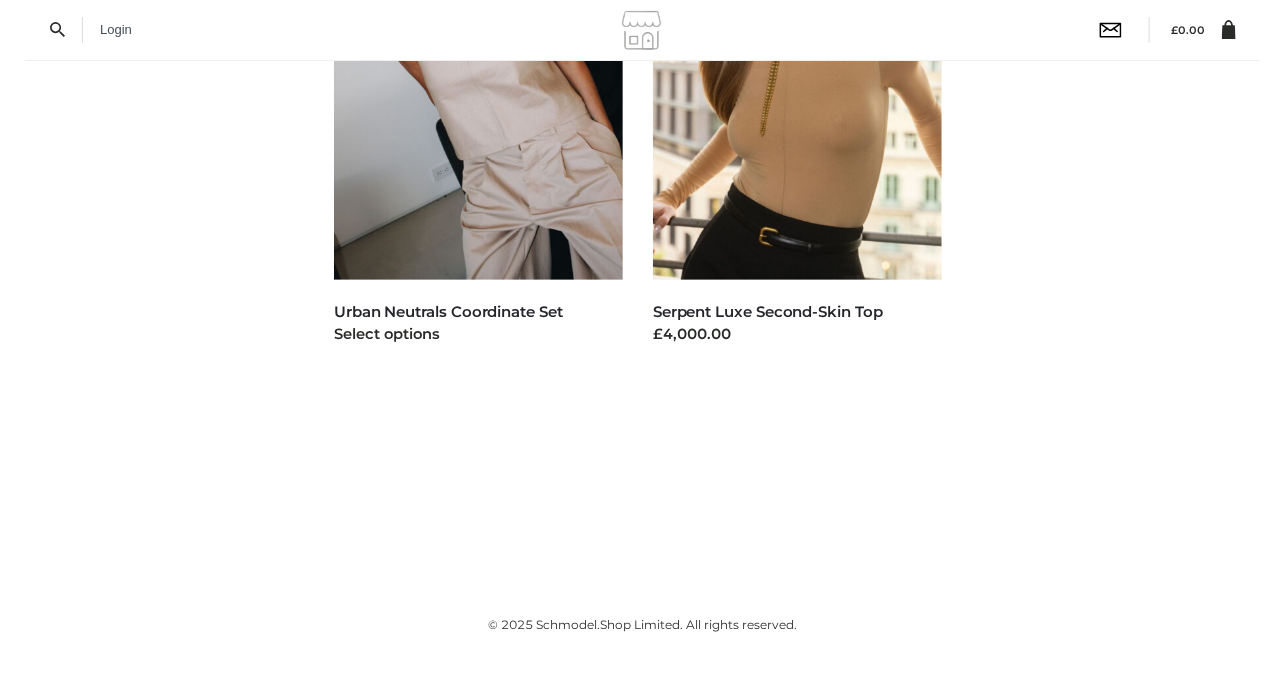 scroll, scrollTop: 9, scrollLeft: 0, axis: vertical 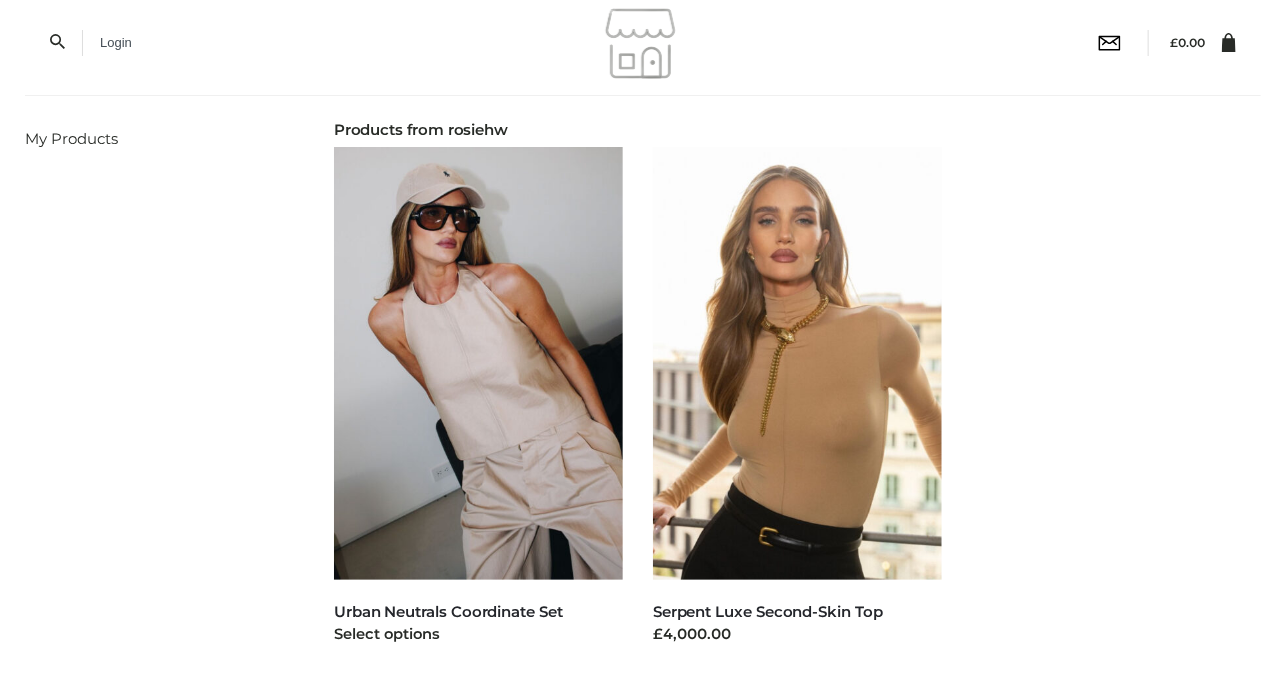 click at bounding box center [478, 363] 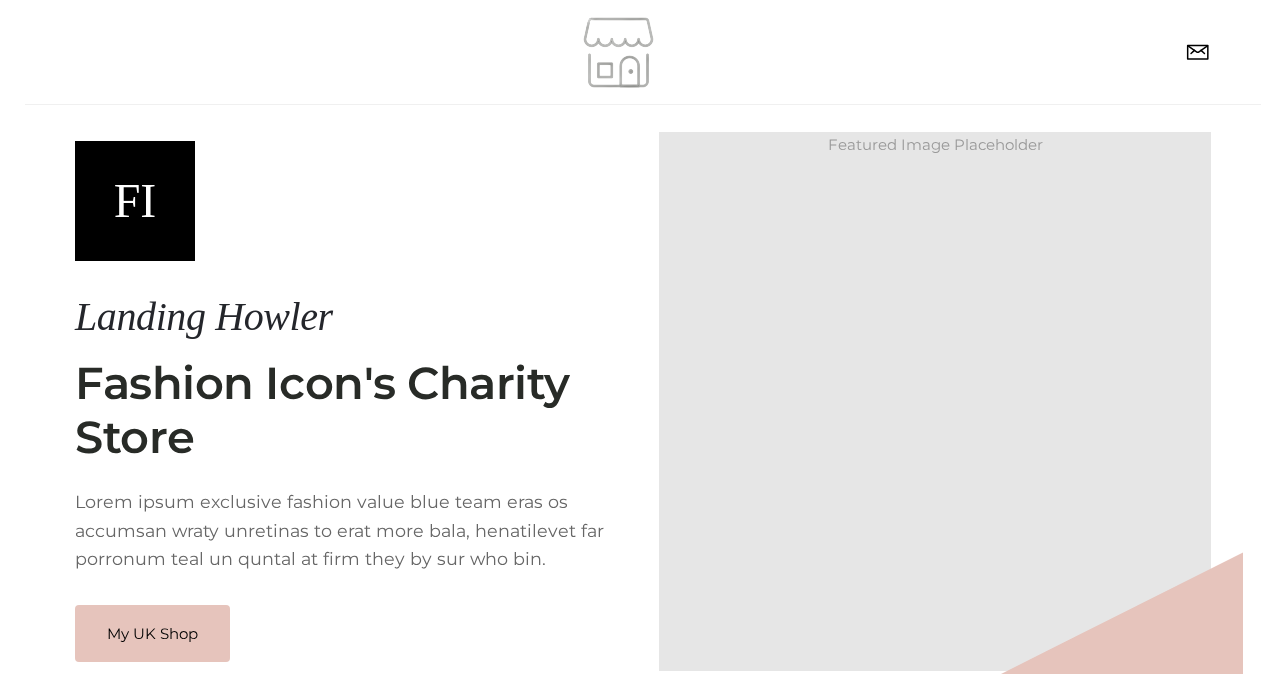 scroll, scrollTop: 0, scrollLeft: 0, axis: both 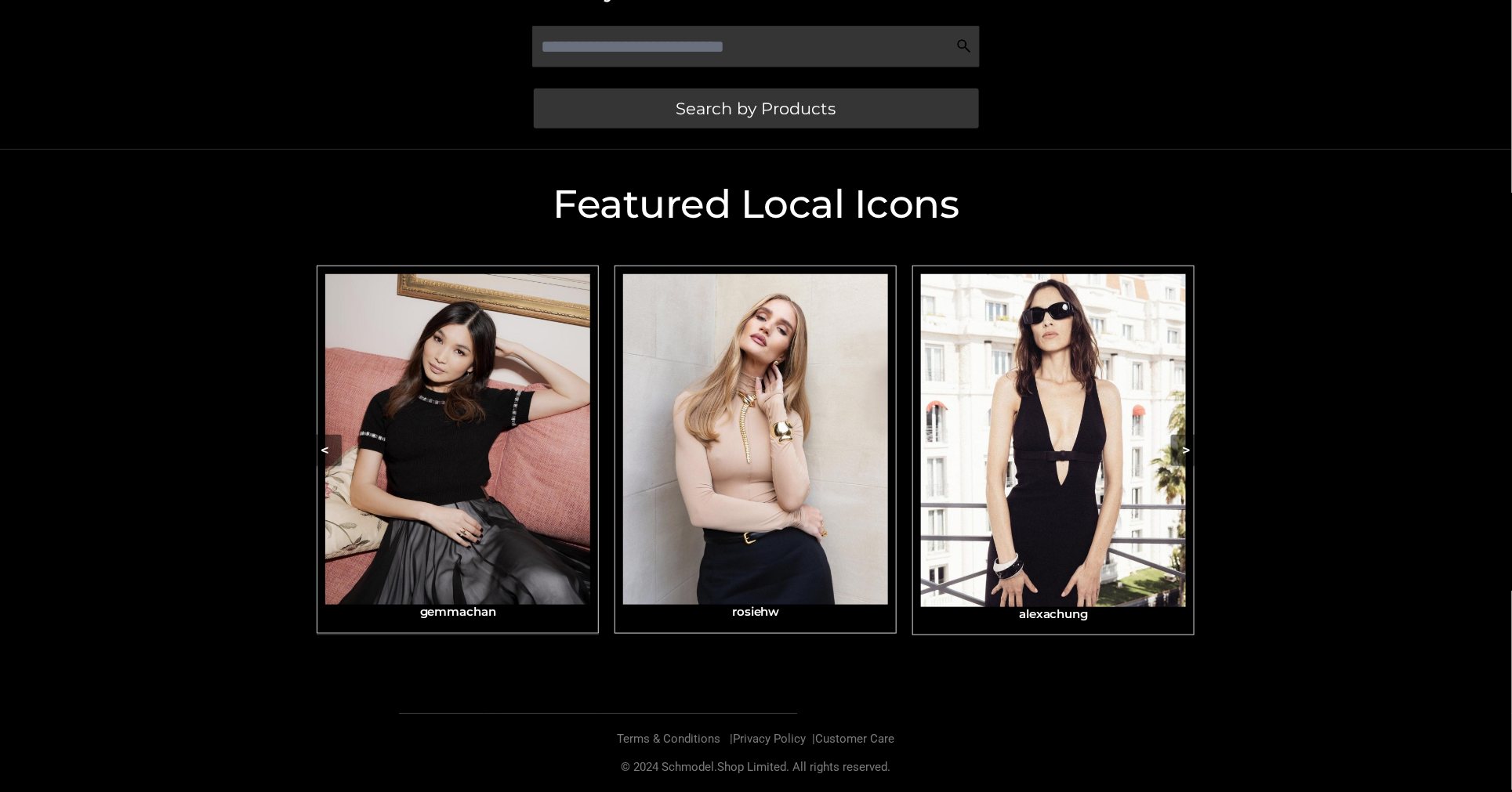 click at bounding box center [458, 439] 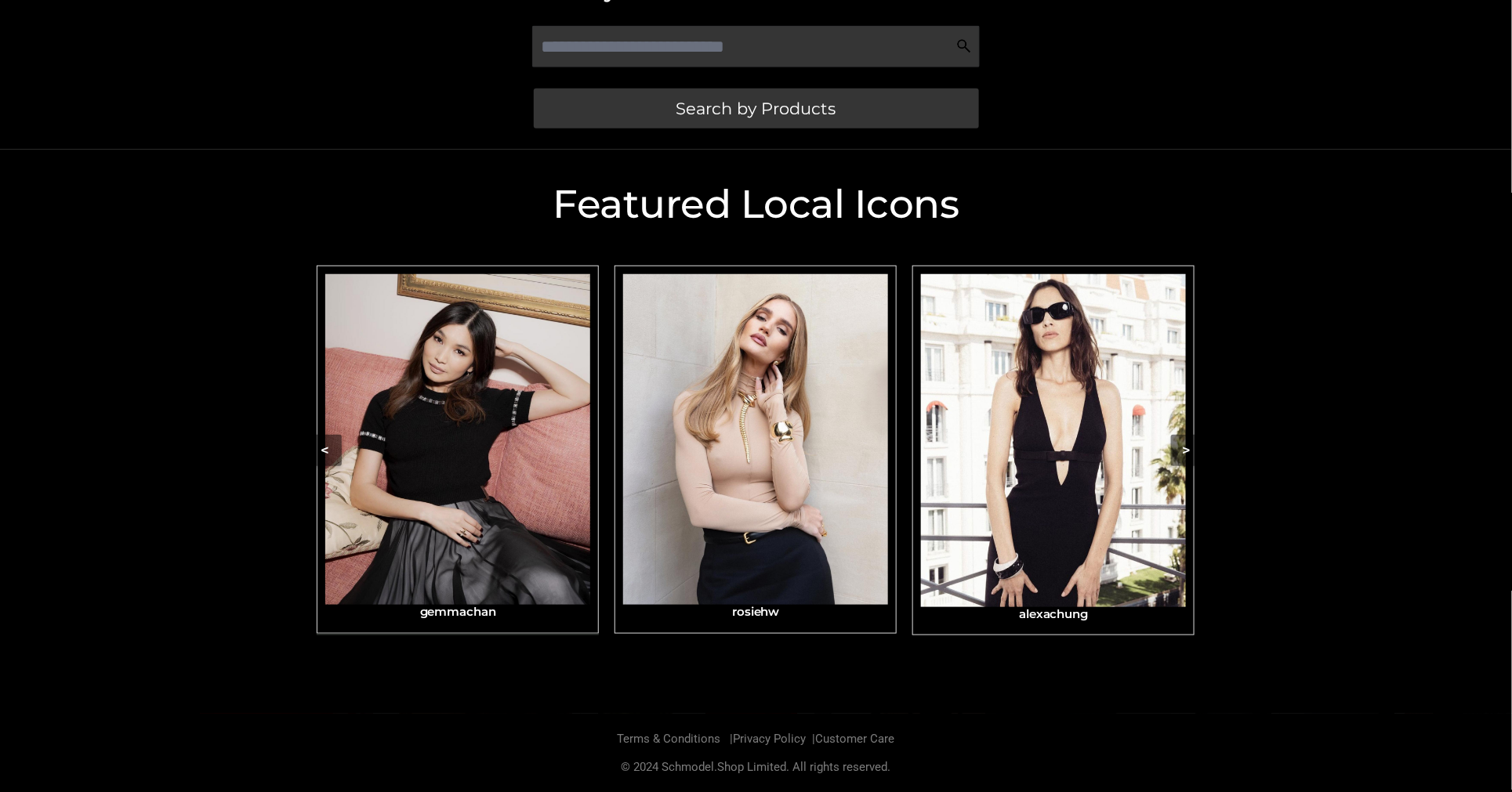 click at bounding box center (458, 439) 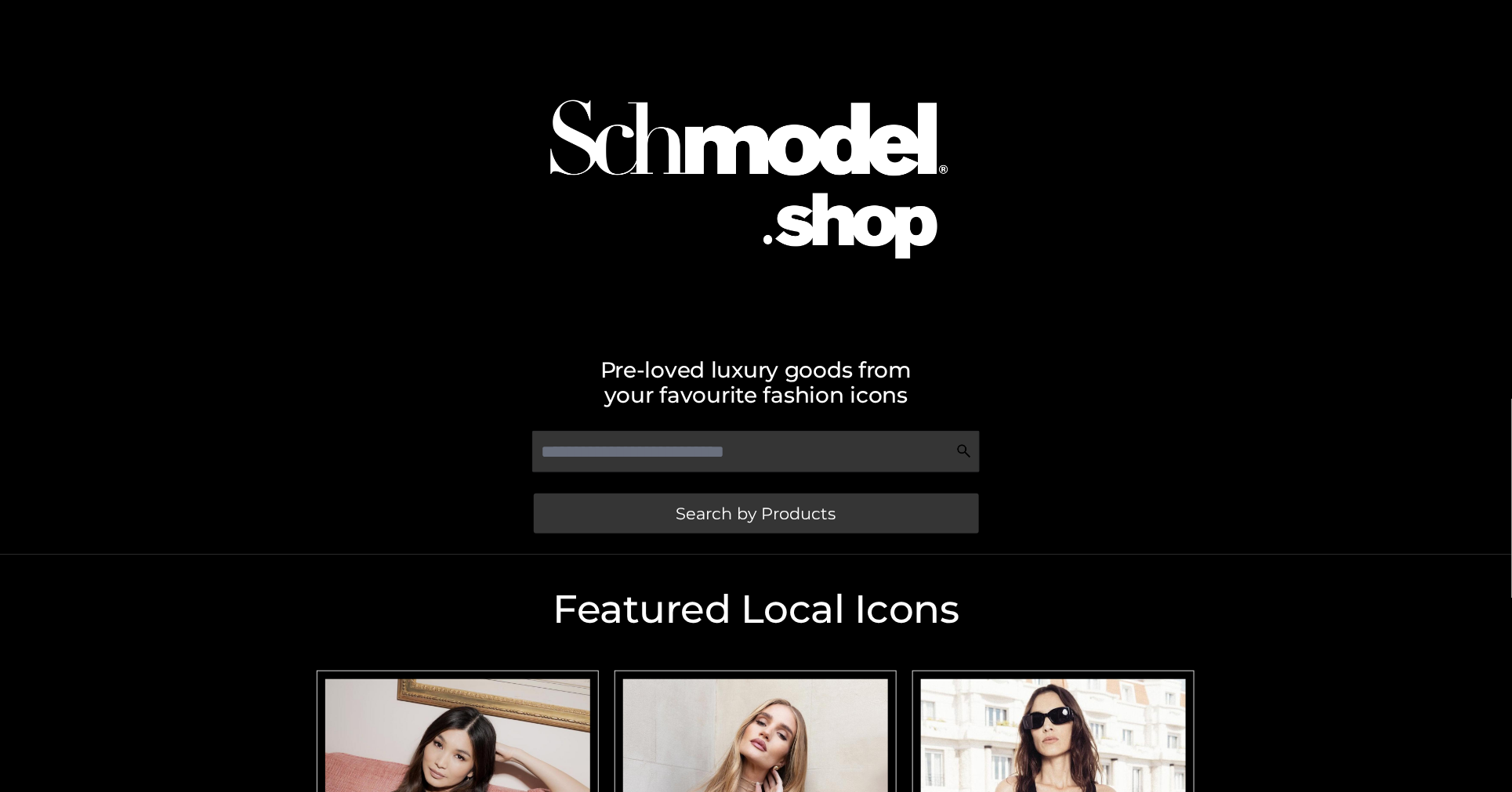 scroll, scrollTop: 405, scrollLeft: 0, axis: vertical 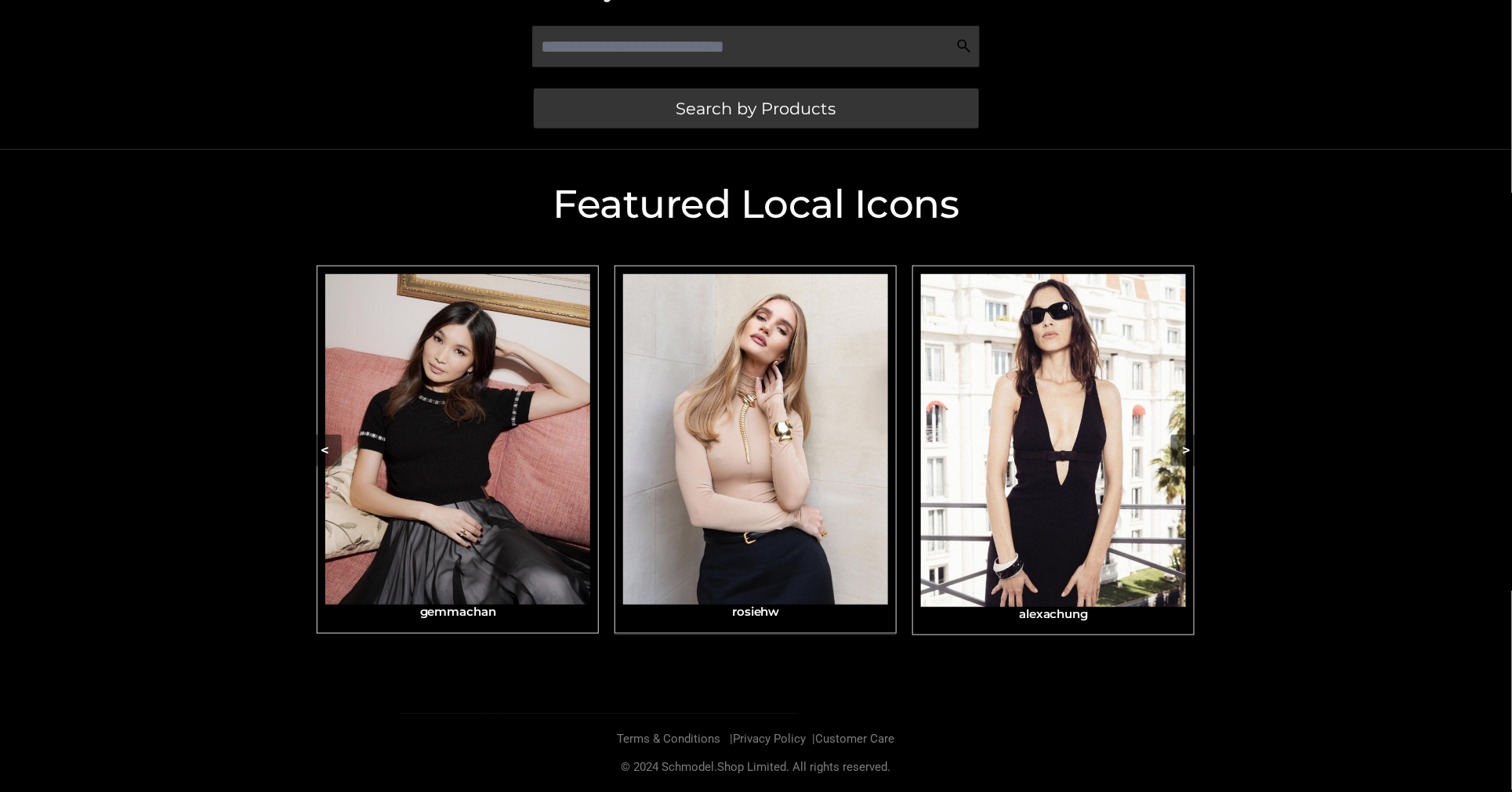 click at bounding box center (756, 439) 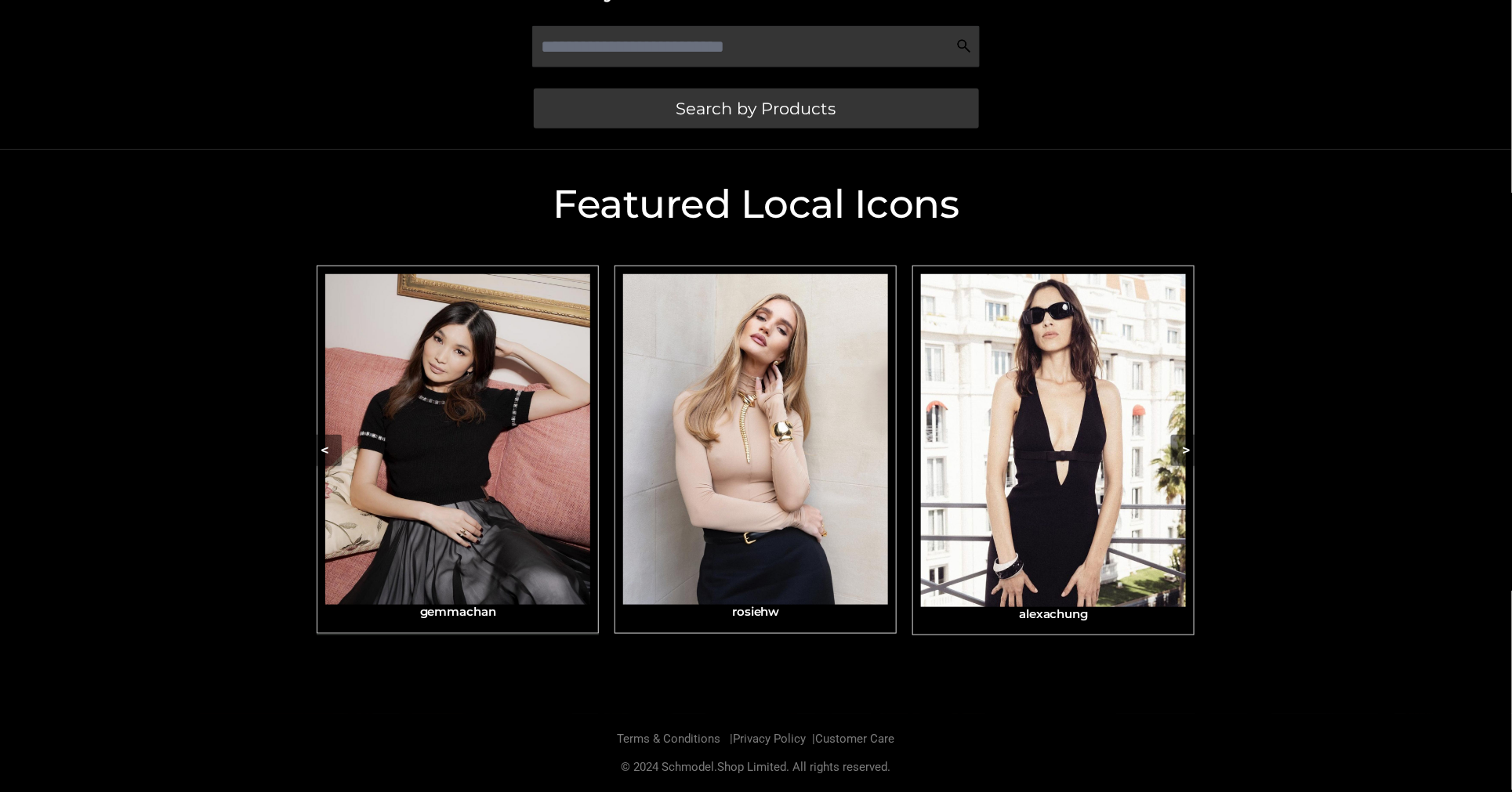 click at bounding box center [458, 439] 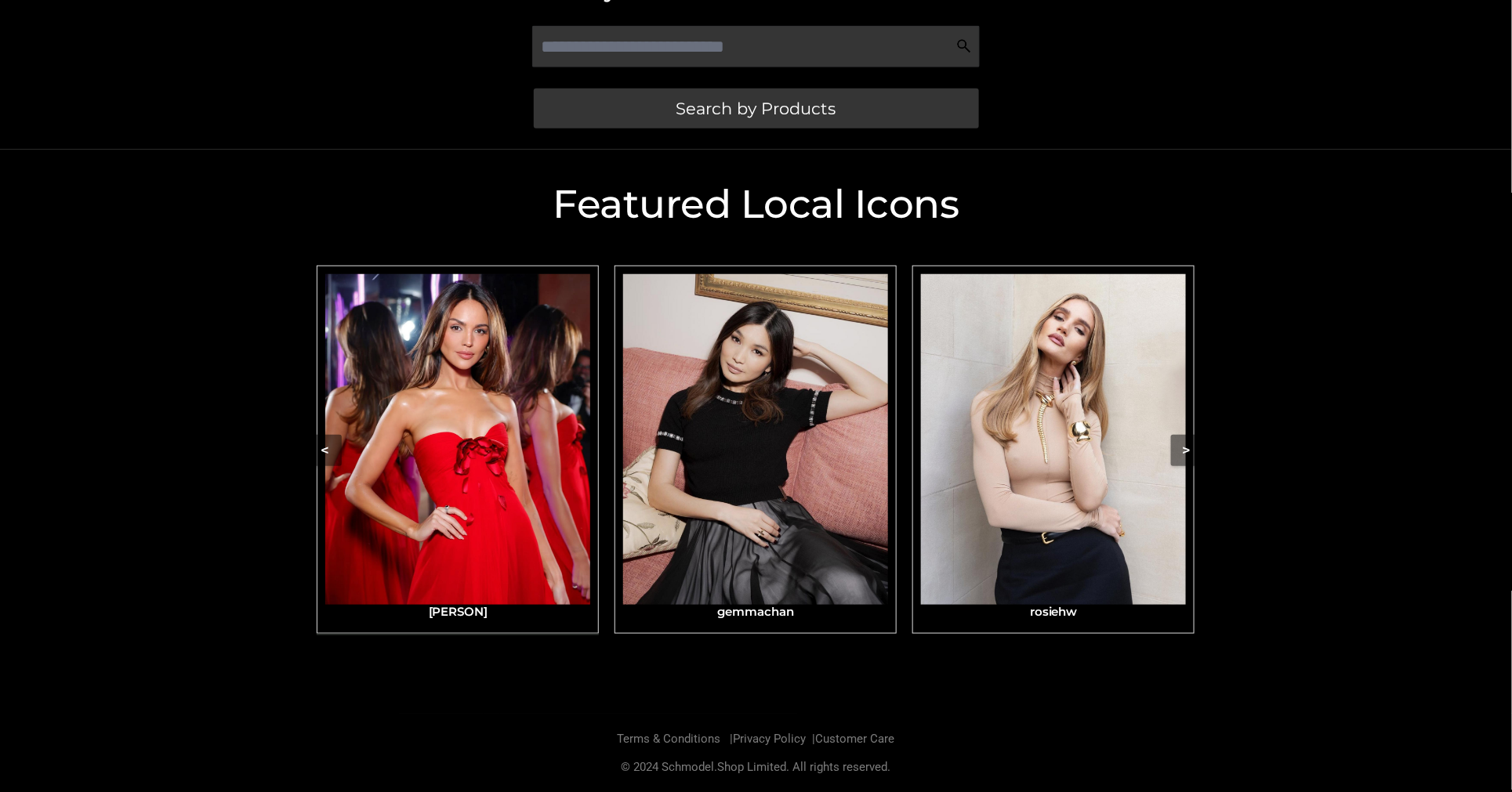 click at bounding box center [458, 439] 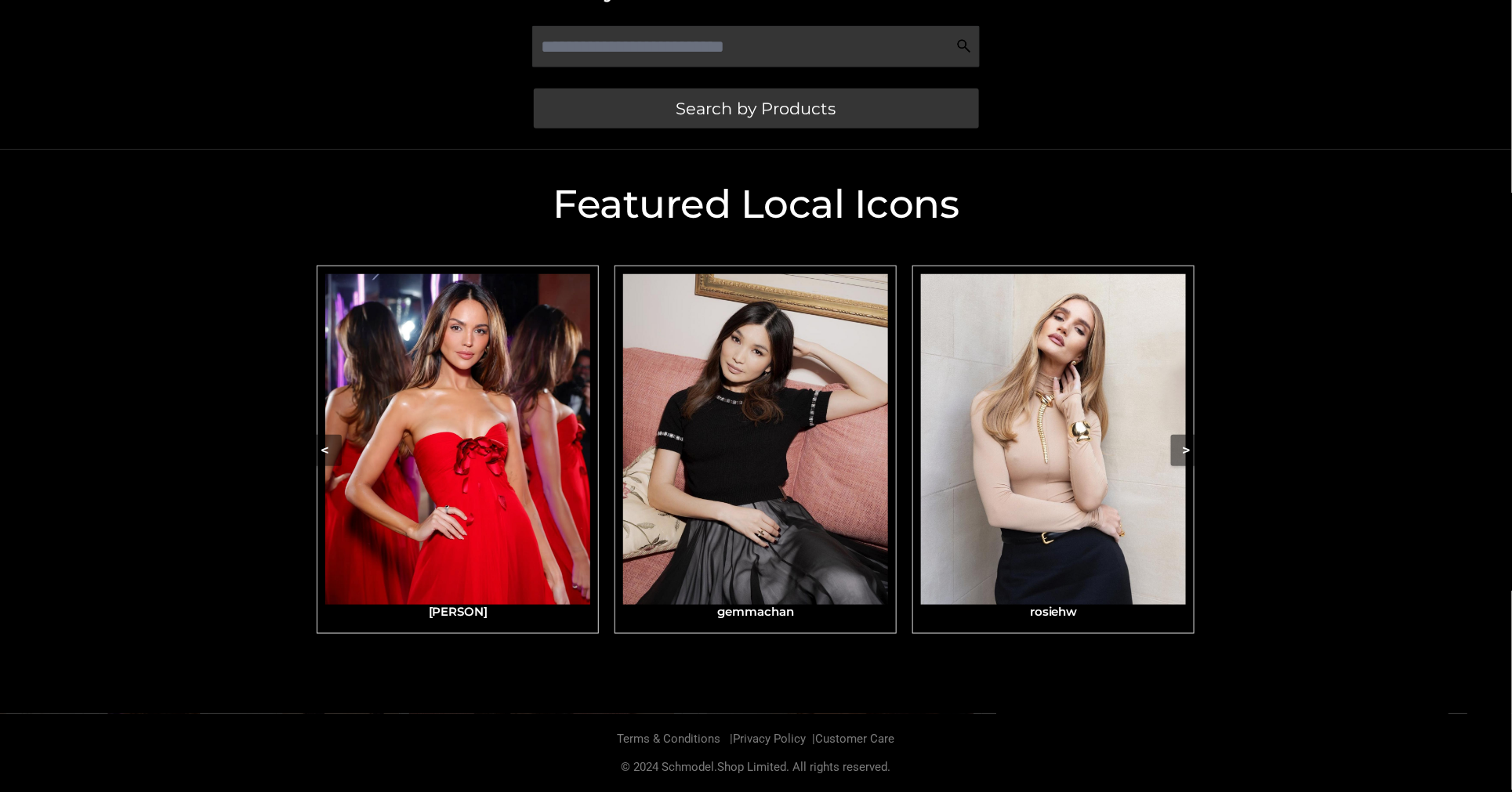 click on "Featured Local Icons​
< slide  6 to 8   of 4 alexachung Eizagonzalez gemmachan rosiehw alexachung Eizagonzalez gemmachan rosiehw alexachung Eizagonzalez gemmachan rosiehw alexachung Eizagonzalez gemmachan rosiehw >" at bounding box center [756, 432] 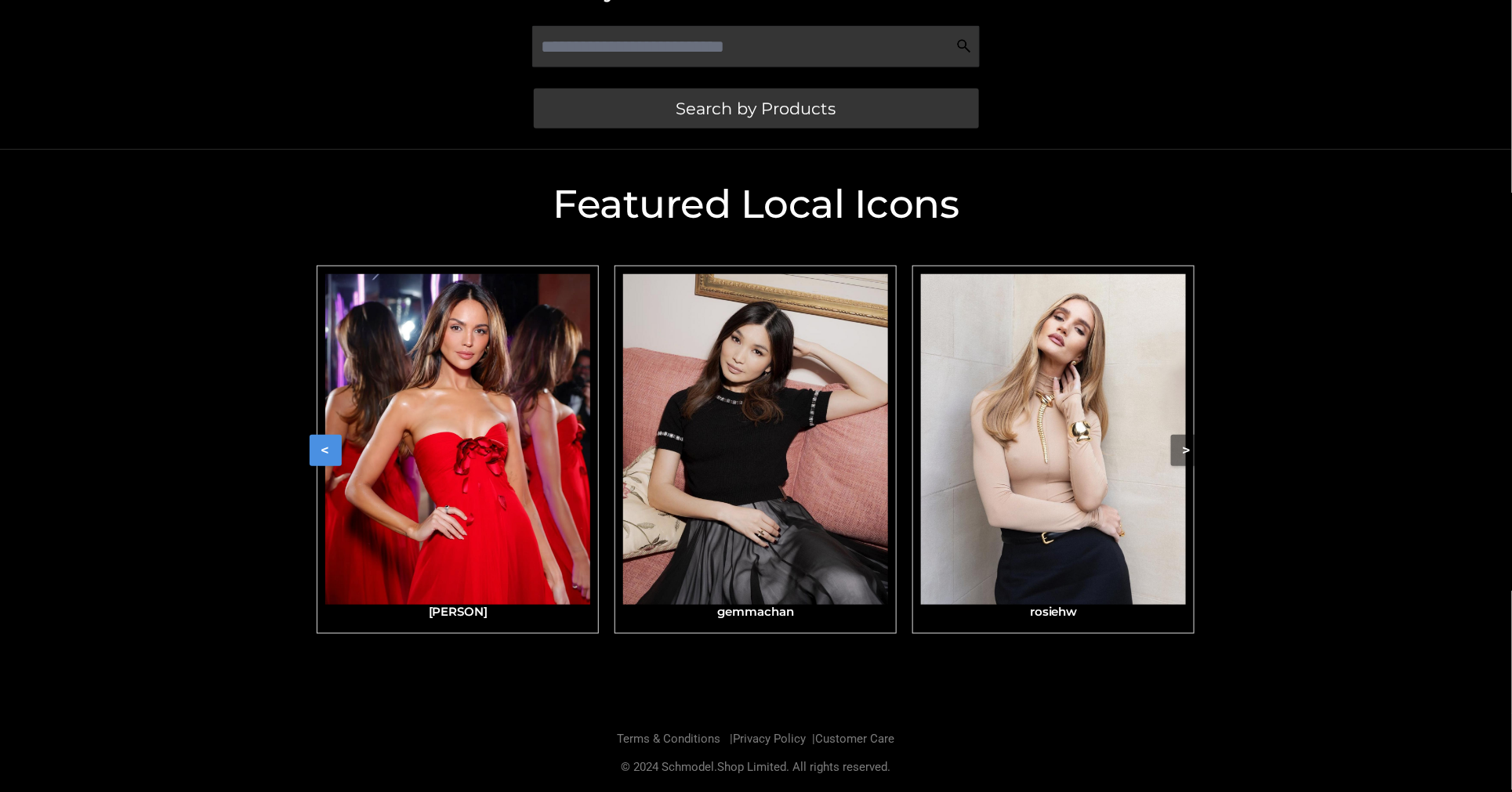 click on "<" at bounding box center [325, 450] 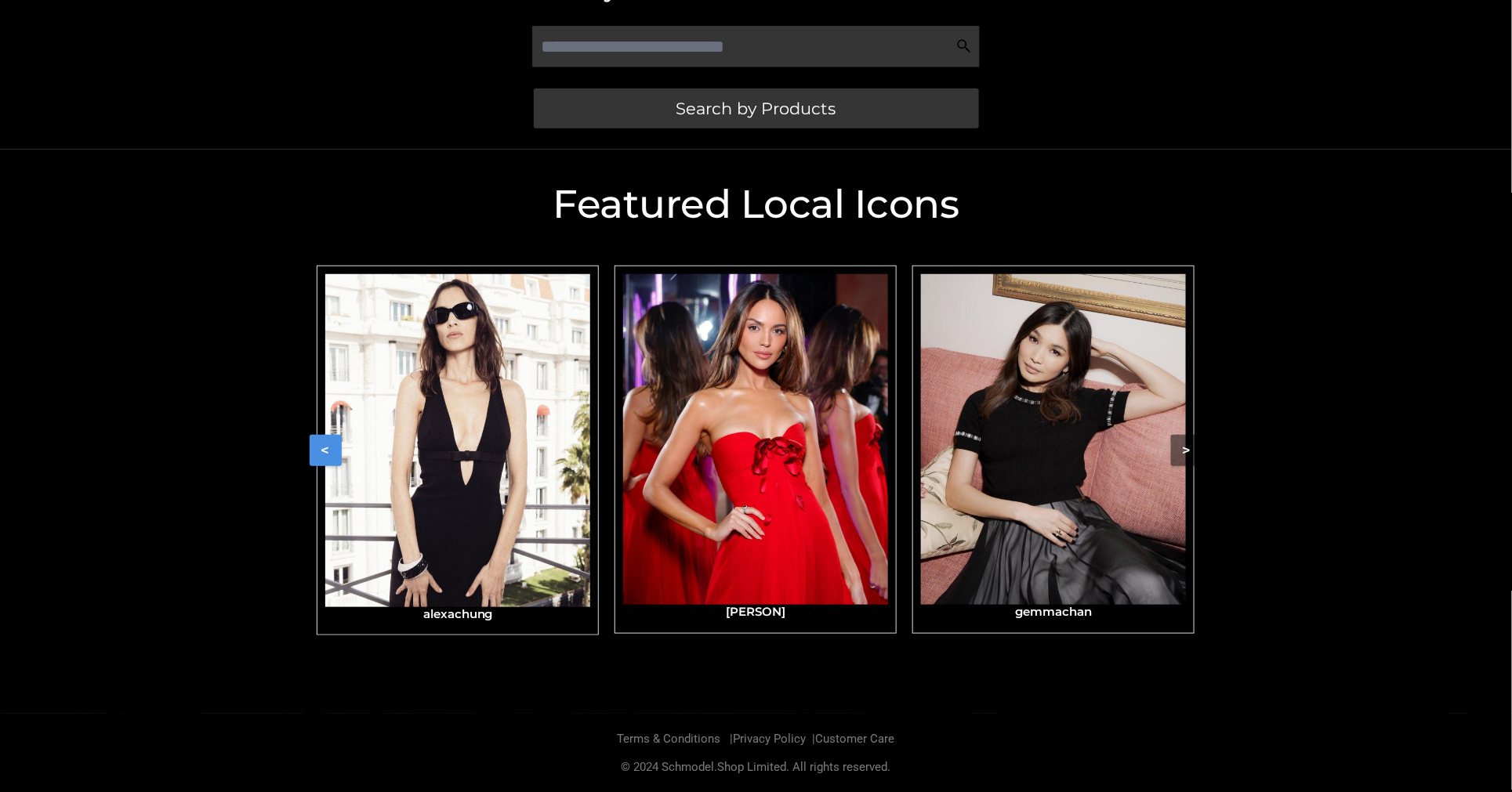 click at bounding box center (458, 440) 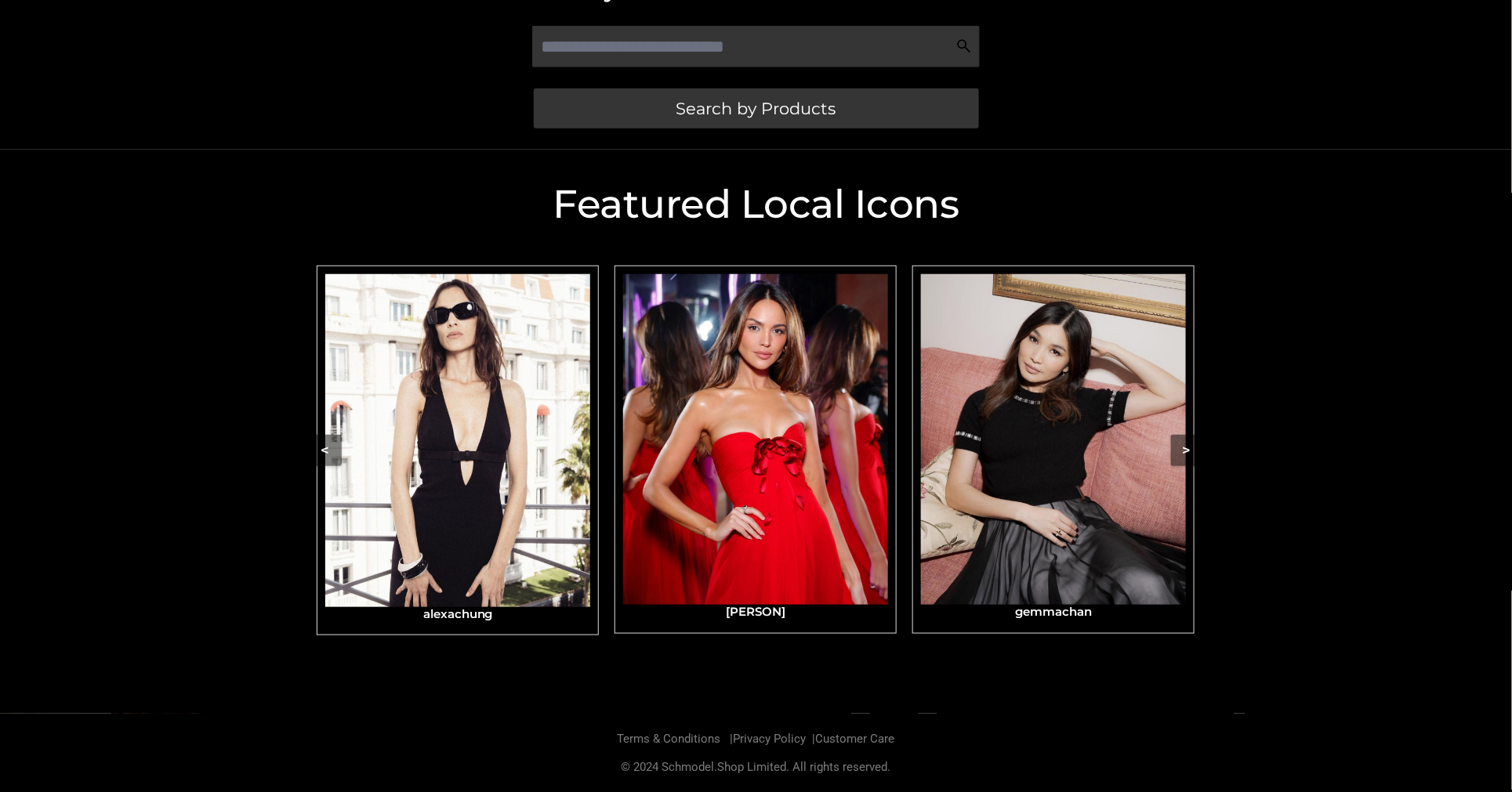 click on "Featured Local Icons​
< slide  5 to 7   of 4 alexachung Eizagonzalez gemmachan rosiehw alexachung Eizagonzalez gemmachan rosiehw alexachung Eizagonzalez gemmachan rosiehw alexachung Eizagonzalez gemmachan rosiehw >" at bounding box center [756, 432] 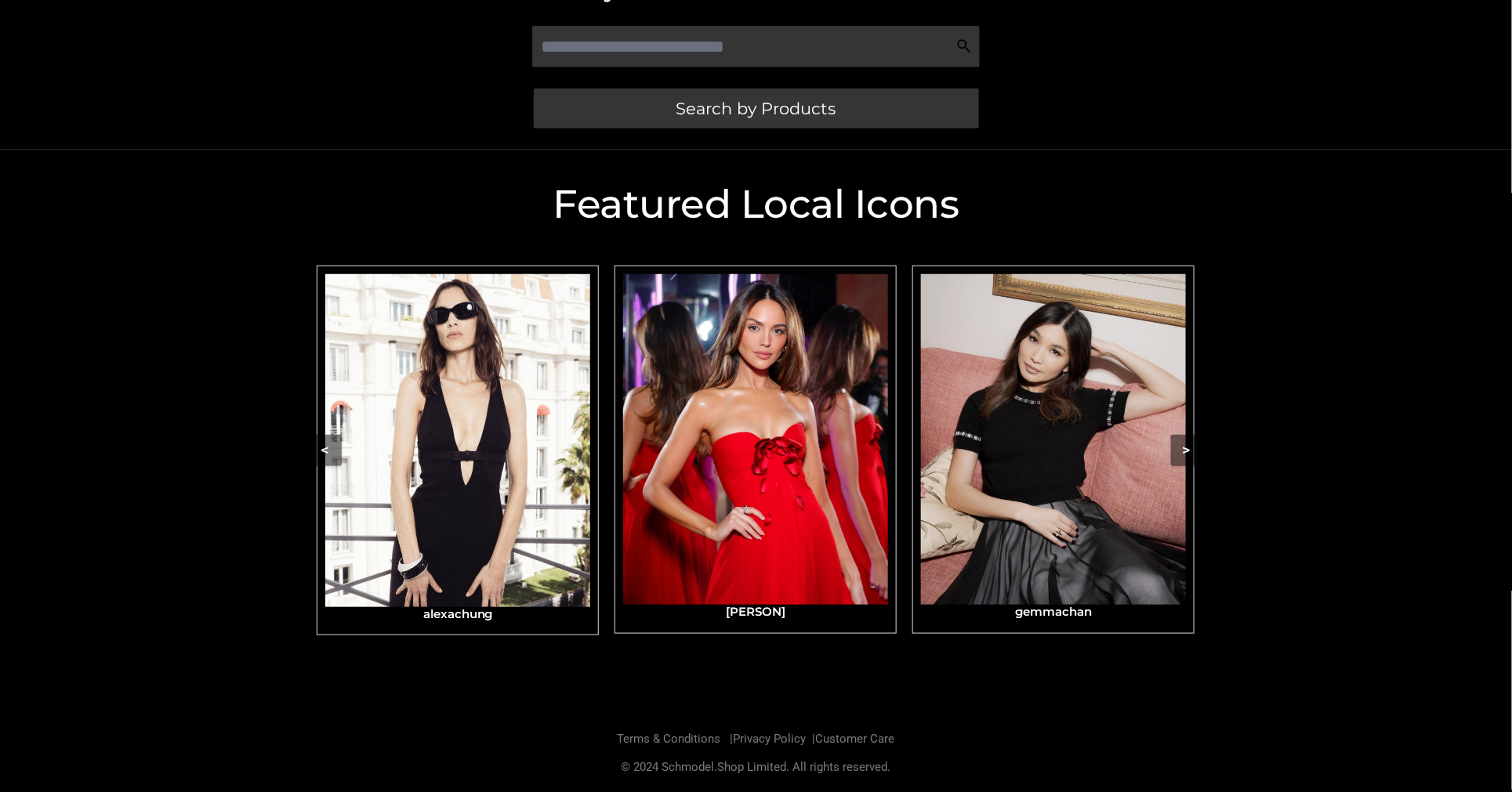 click on "Pre-loved luxury goods from
your favourite fashion icons
Search by Products" at bounding box center [756, -128] 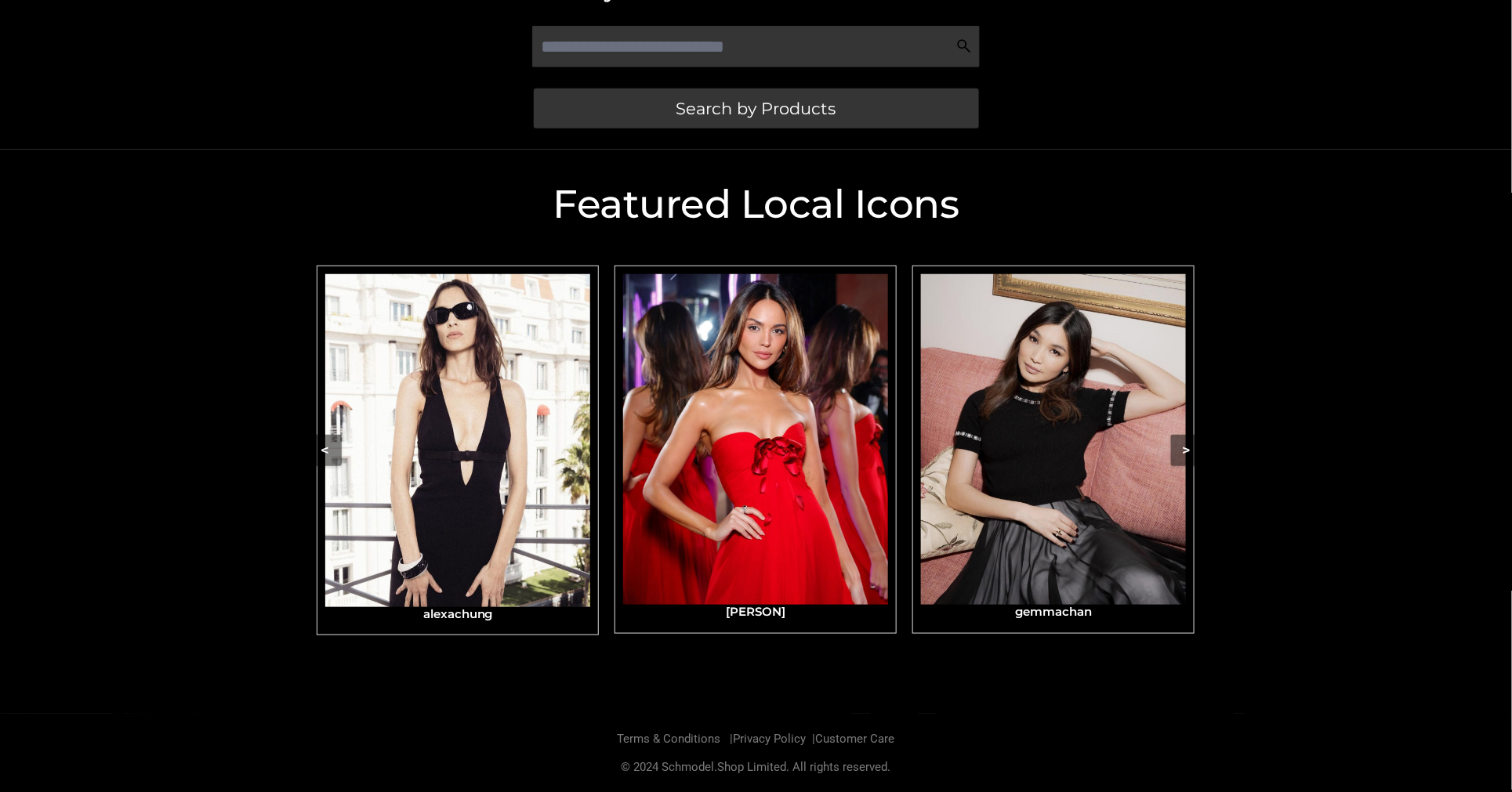 click on "Featured Local Icons​
< slide  5 to 7   of 4 alexachung Eizagonzalez gemmachan rosiehw alexachung Eizagonzalez gemmachan rosiehw alexachung Eizagonzalez gemmachan rosiehw alexachung Eizagonzalez gemmachan rosiehw >" at bounding box center (756, 432) 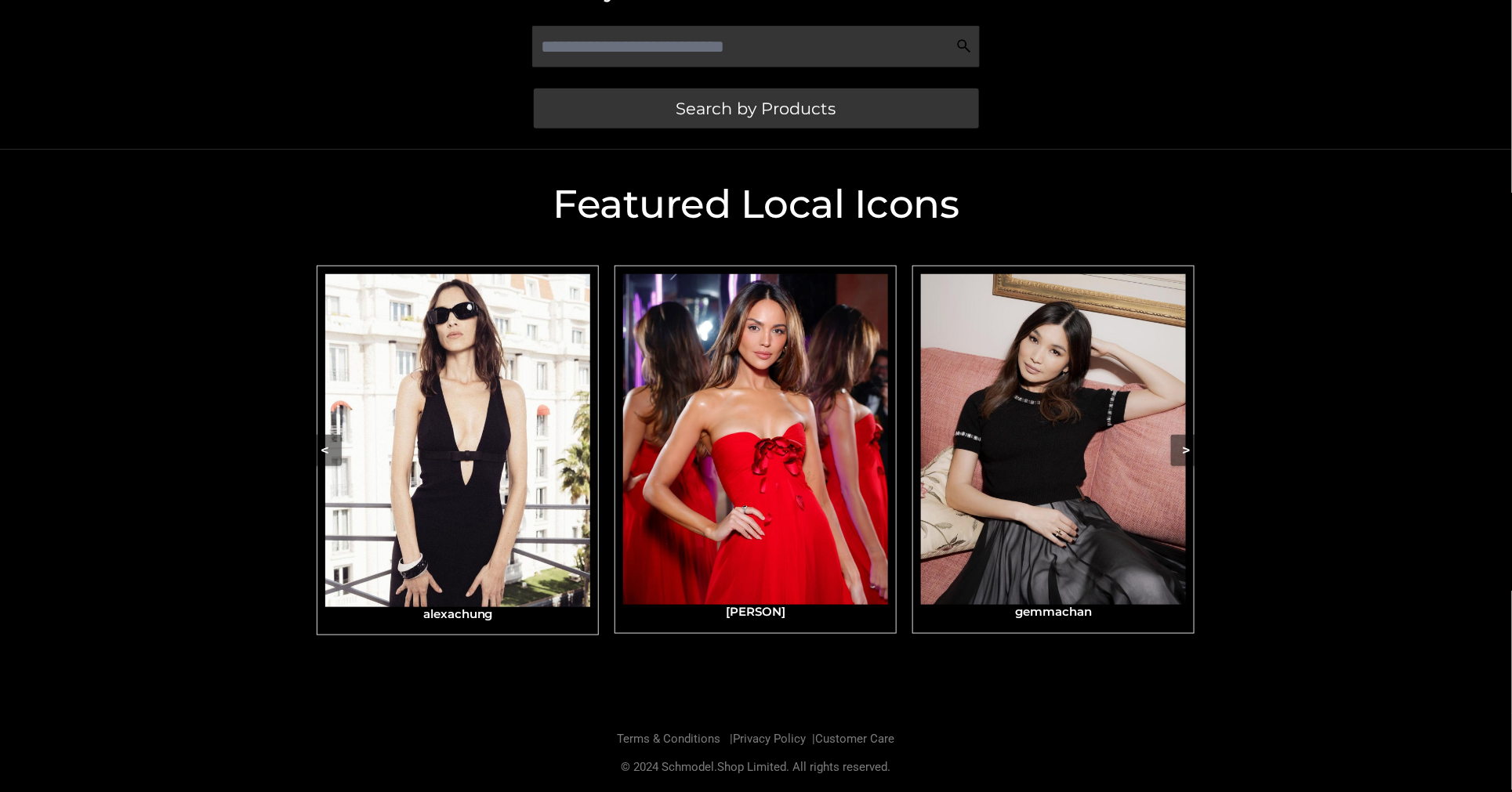 click on "Featured Local Icons​
< slide  5 to 7   of 4 alexachung Eizagonzalez gemmachan rosiehw alexachung Eizagonzalez gemmachan rosiehw alexachung Eizagonzalez gemmachan rosiehw alexachung Eizagonzalez gemmachan rosiehw >" at bounding box center (756, 432) 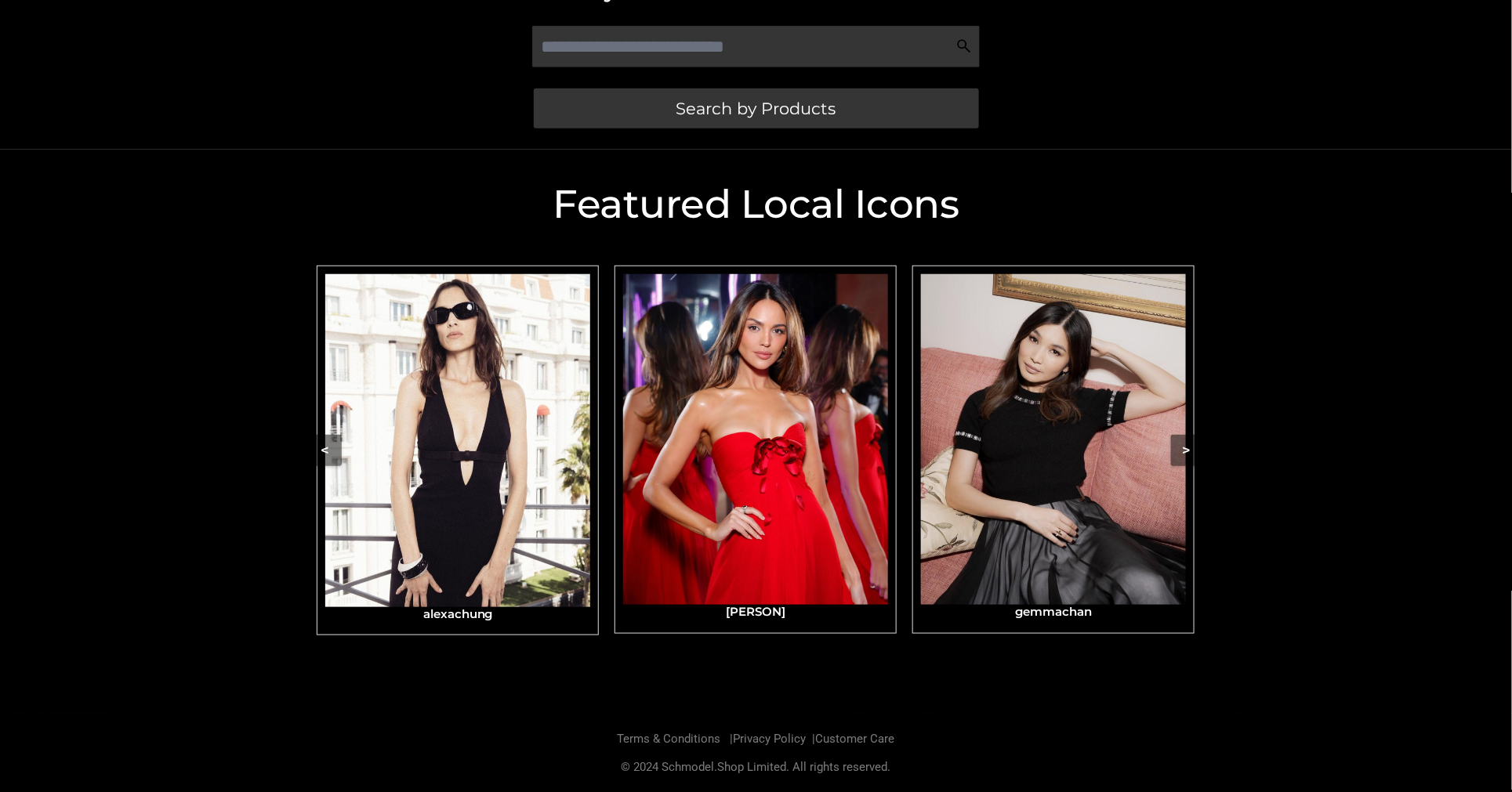 scroll, scrollTop: 0, scrollLeft: 0, axis: both 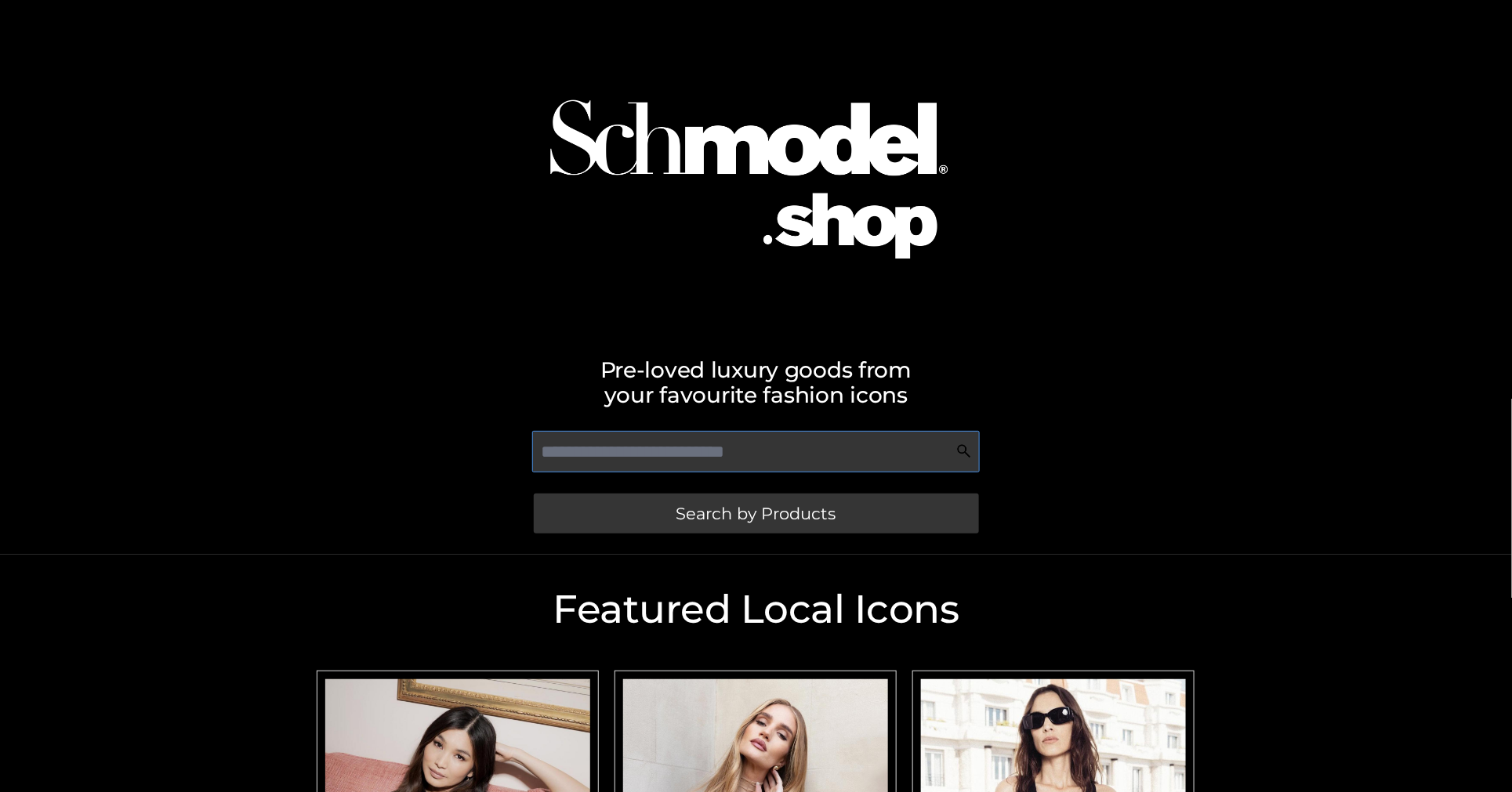 click at bounding box center [756, 451] 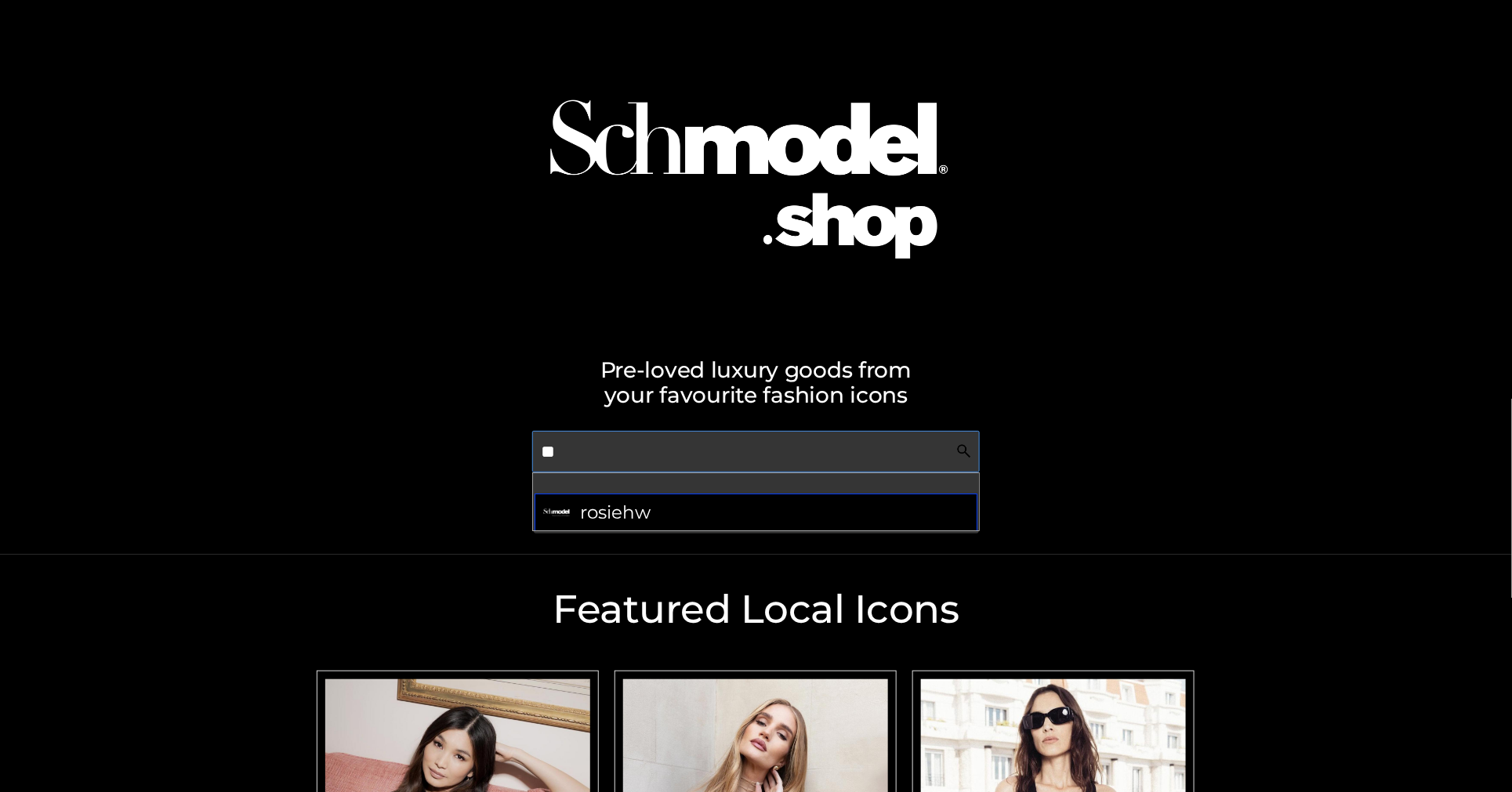 type on "*" 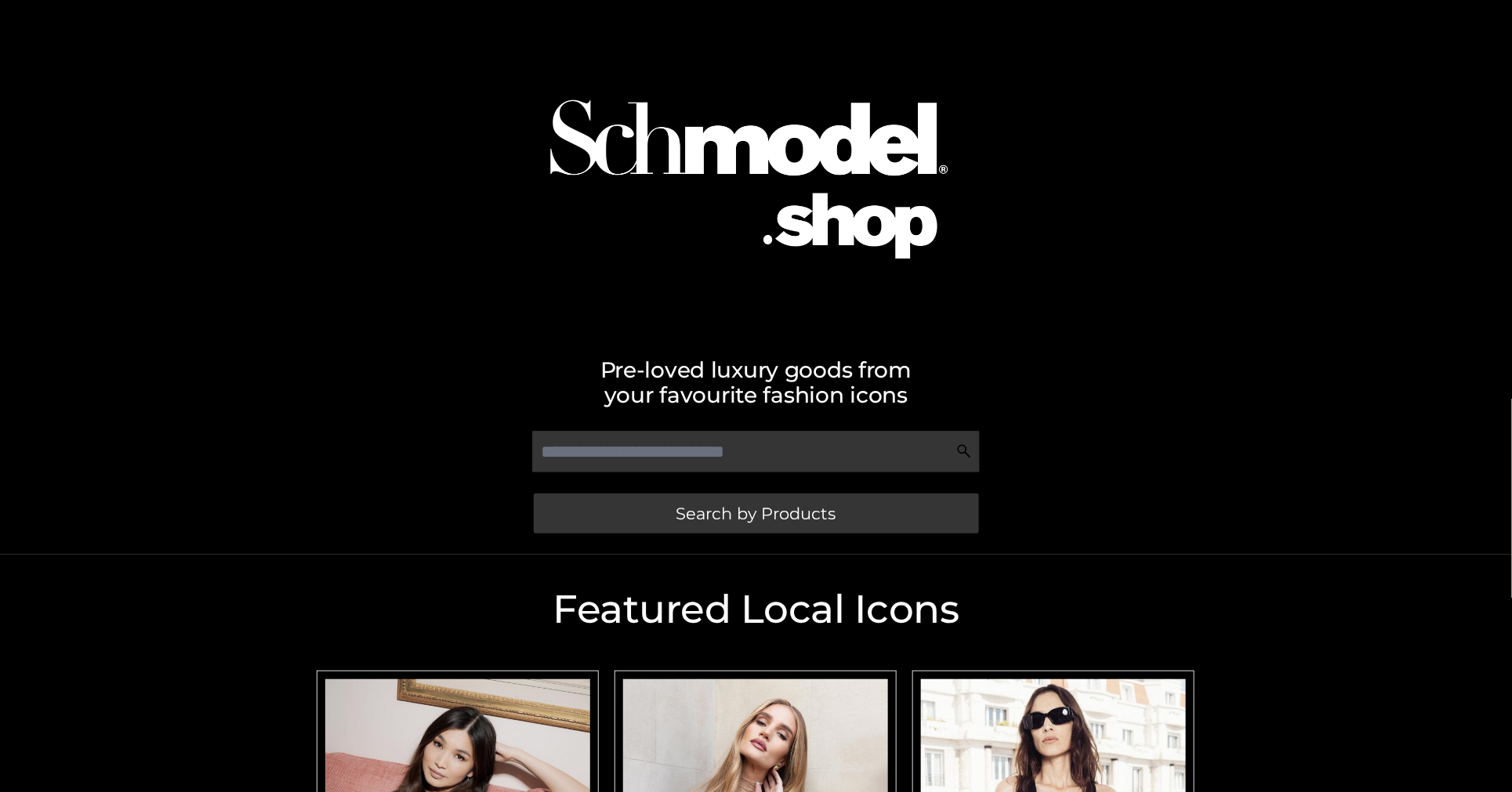 click on "Pre-loved luxury goods from
your favourite fashion icons" at bounding box center [756, 382] 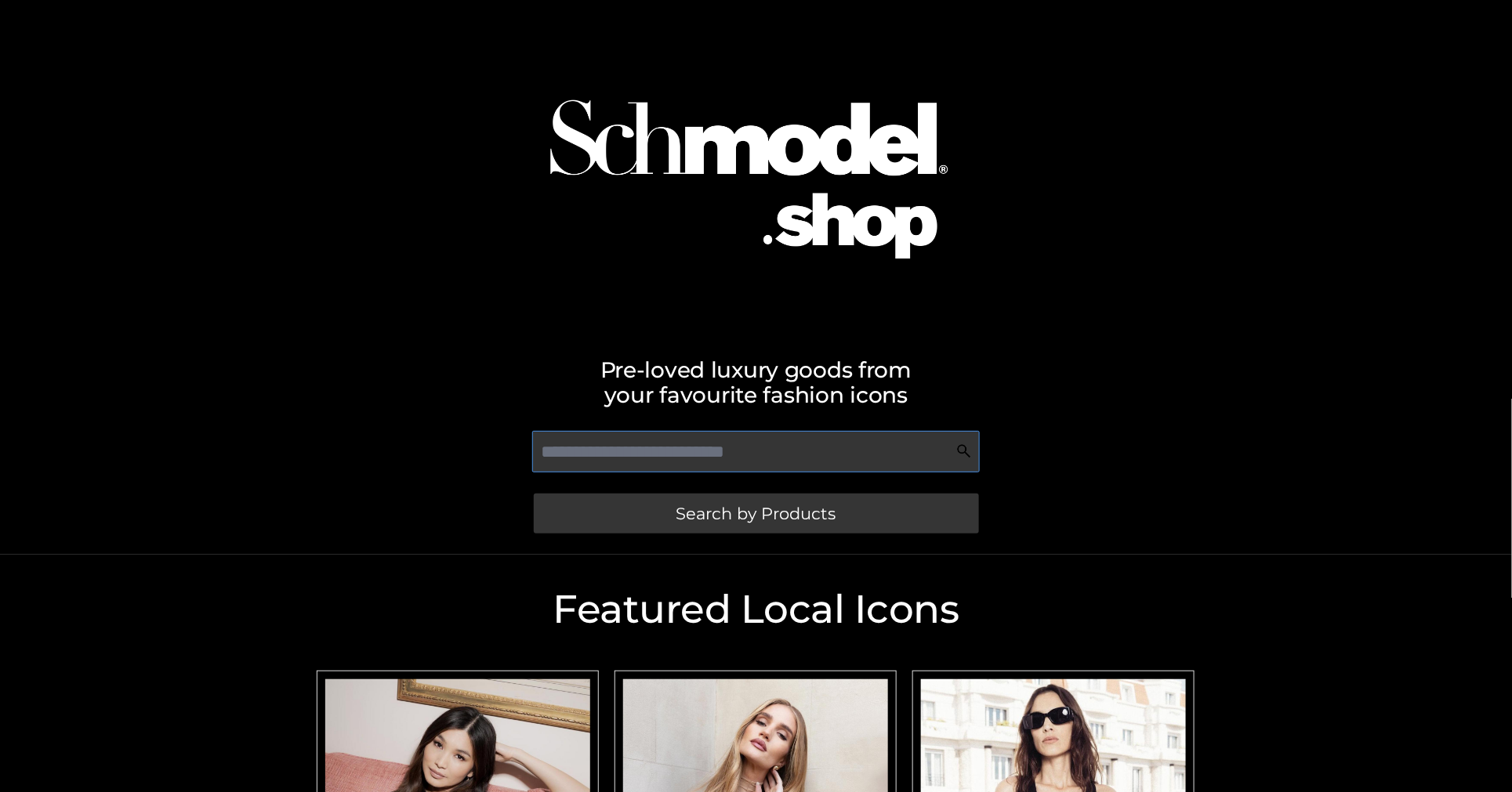 click at bounding box center (756, 451) 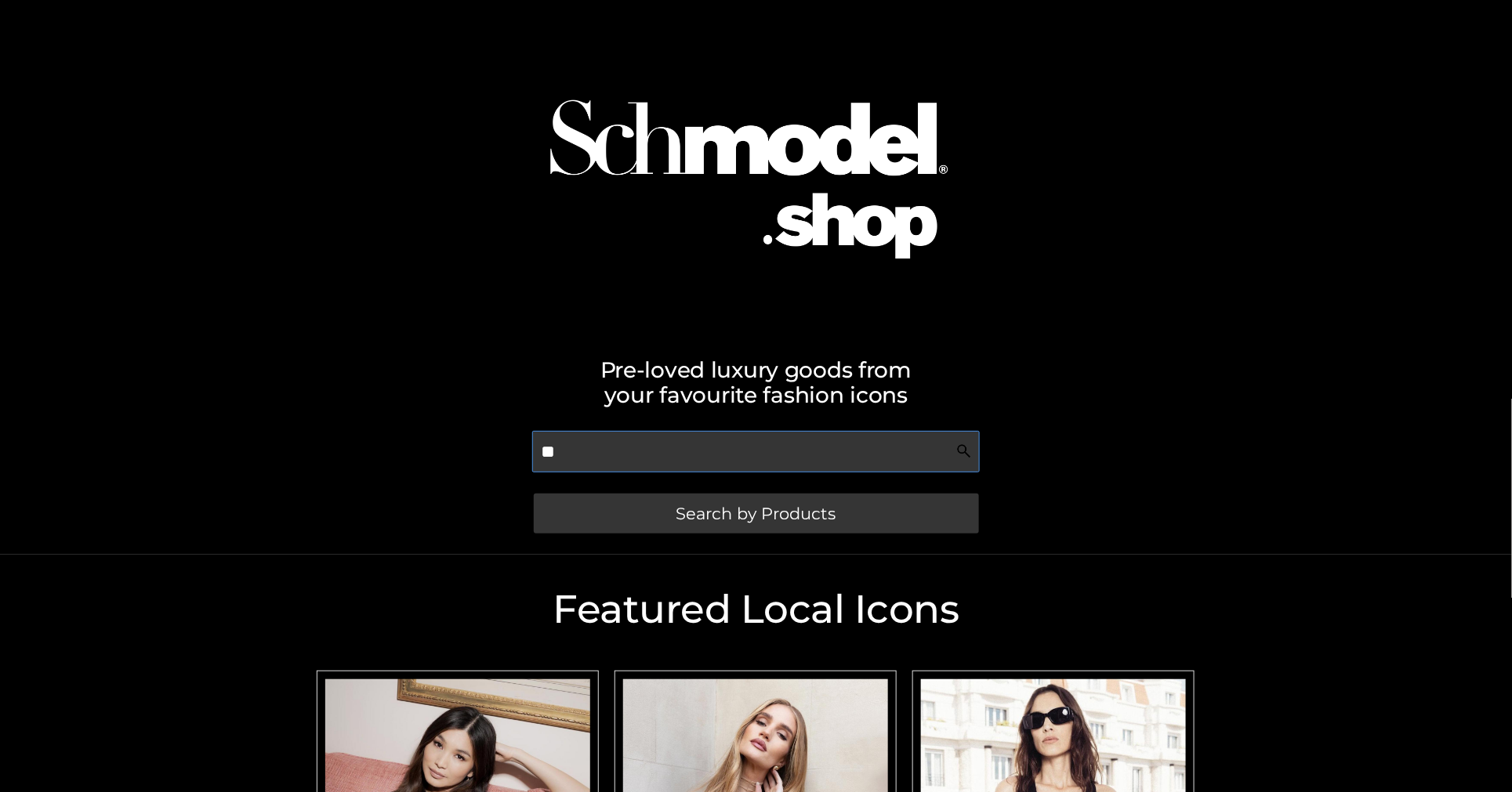 type on "*" 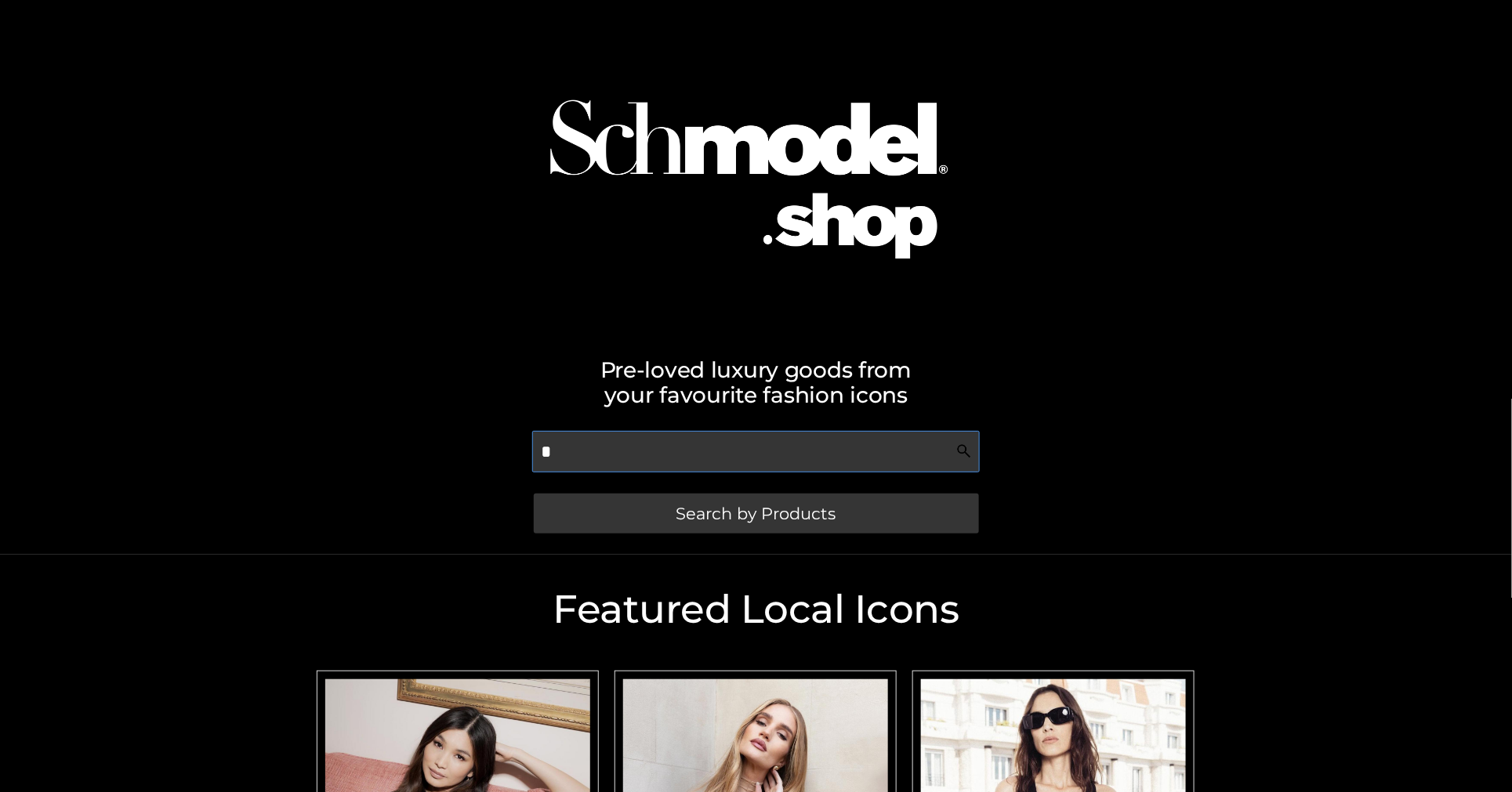 type on "**" 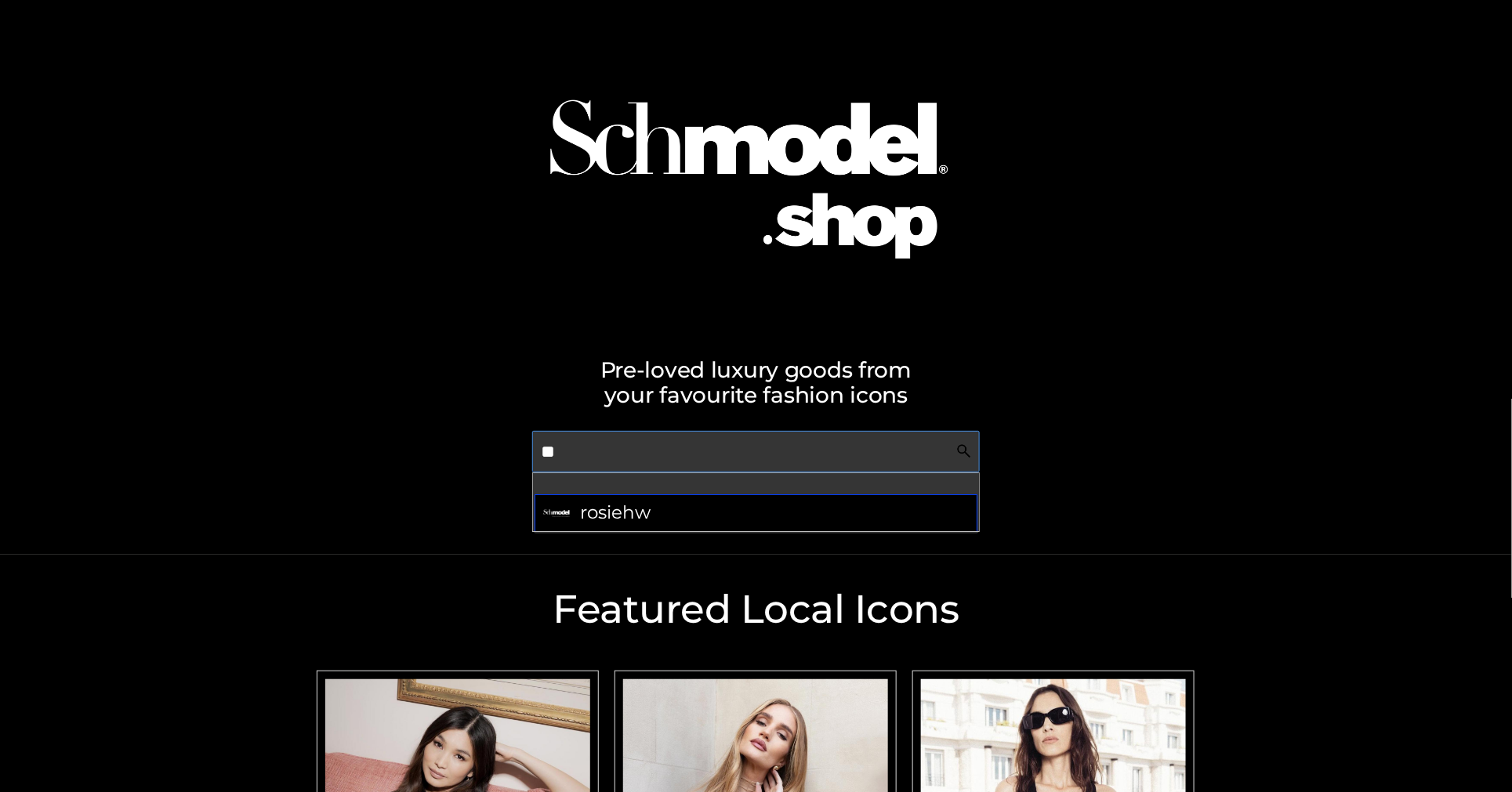 click on "rosiehw" at bounding box center (615, 512) 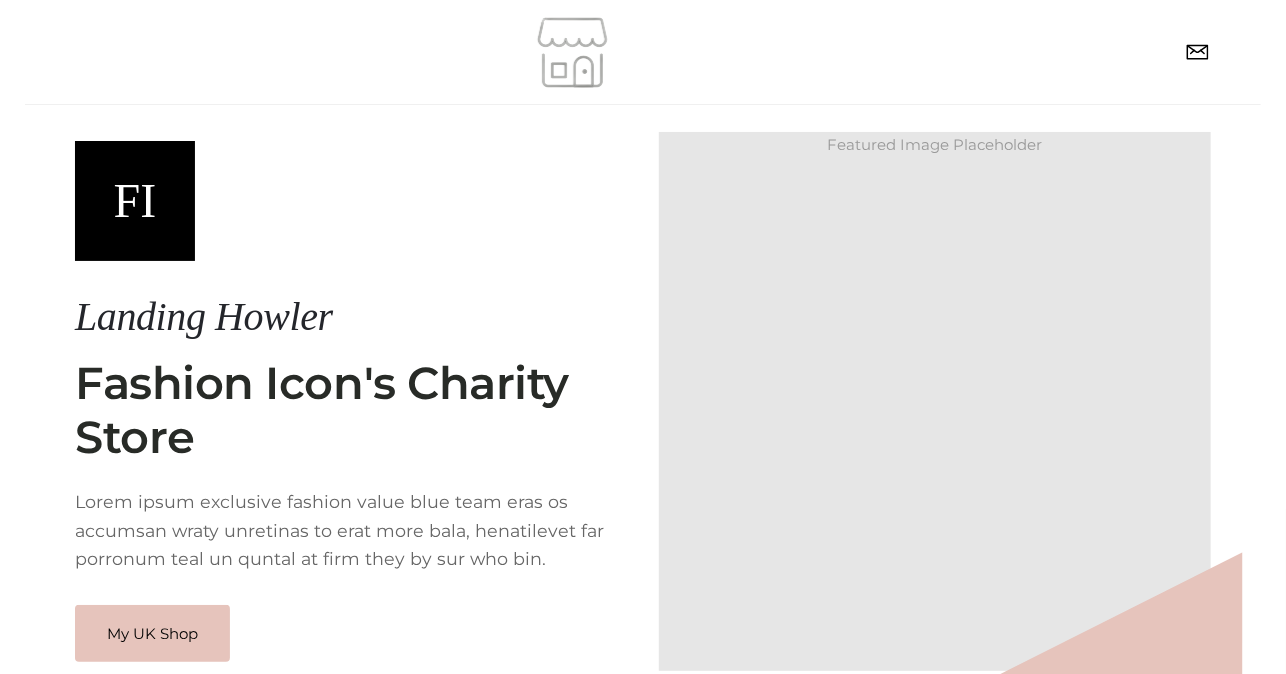 scroll, scrollTop: 148, scrollLeft: 0, axis: vertical 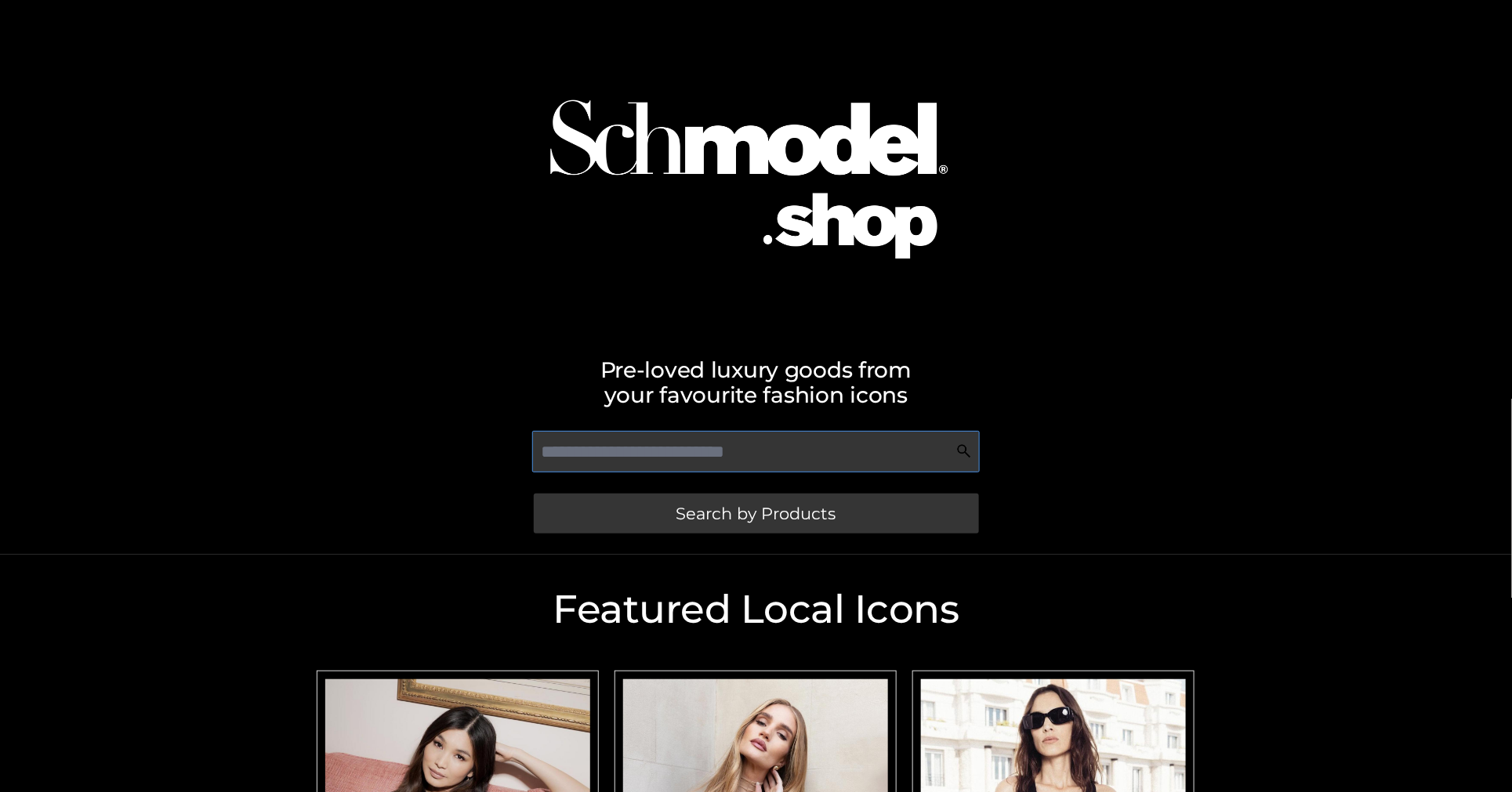 click at bounding box center [756, 451] 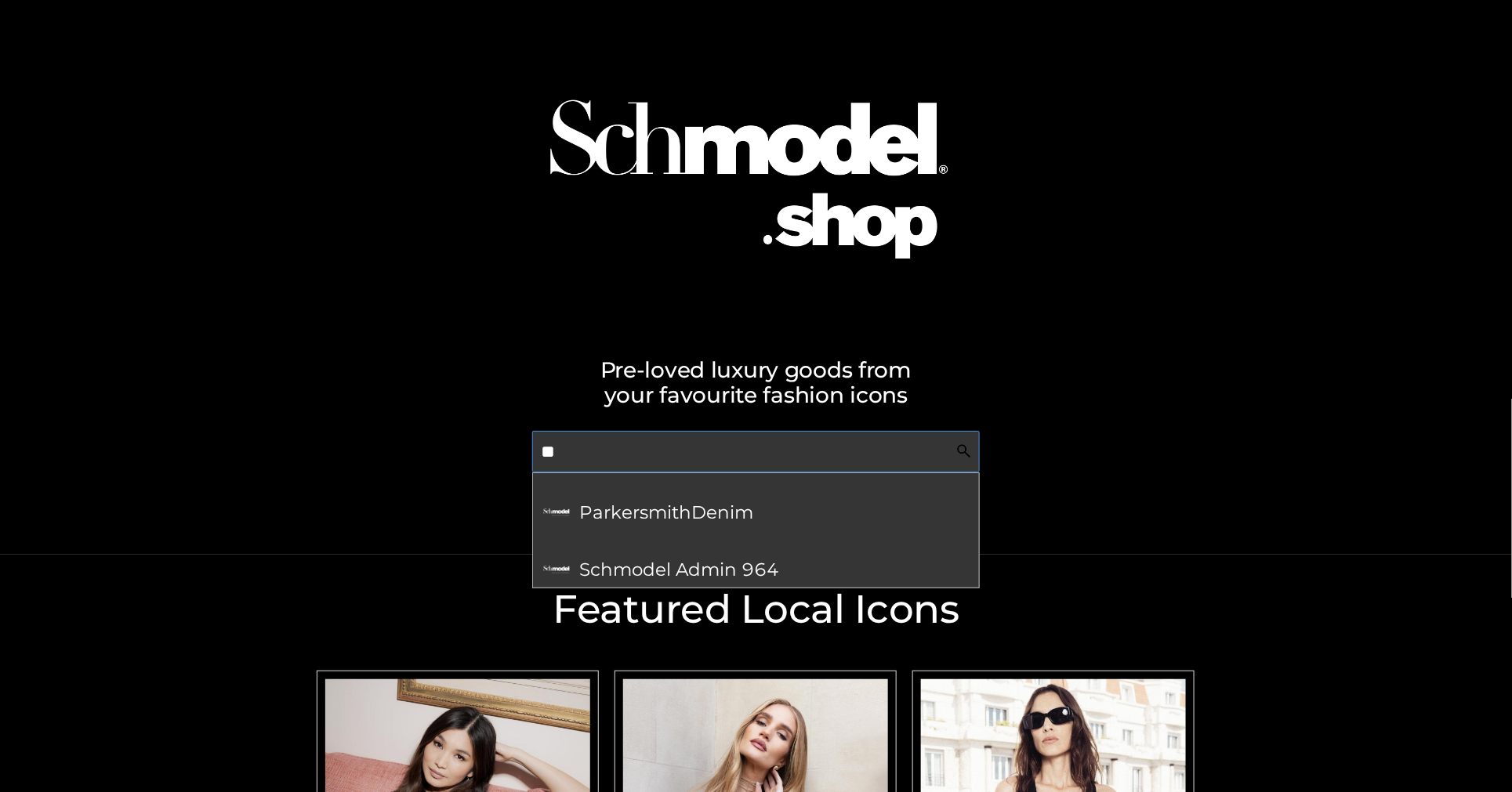 scroll, scrollTop: 405, scrollLeft: 0, axis: vertical 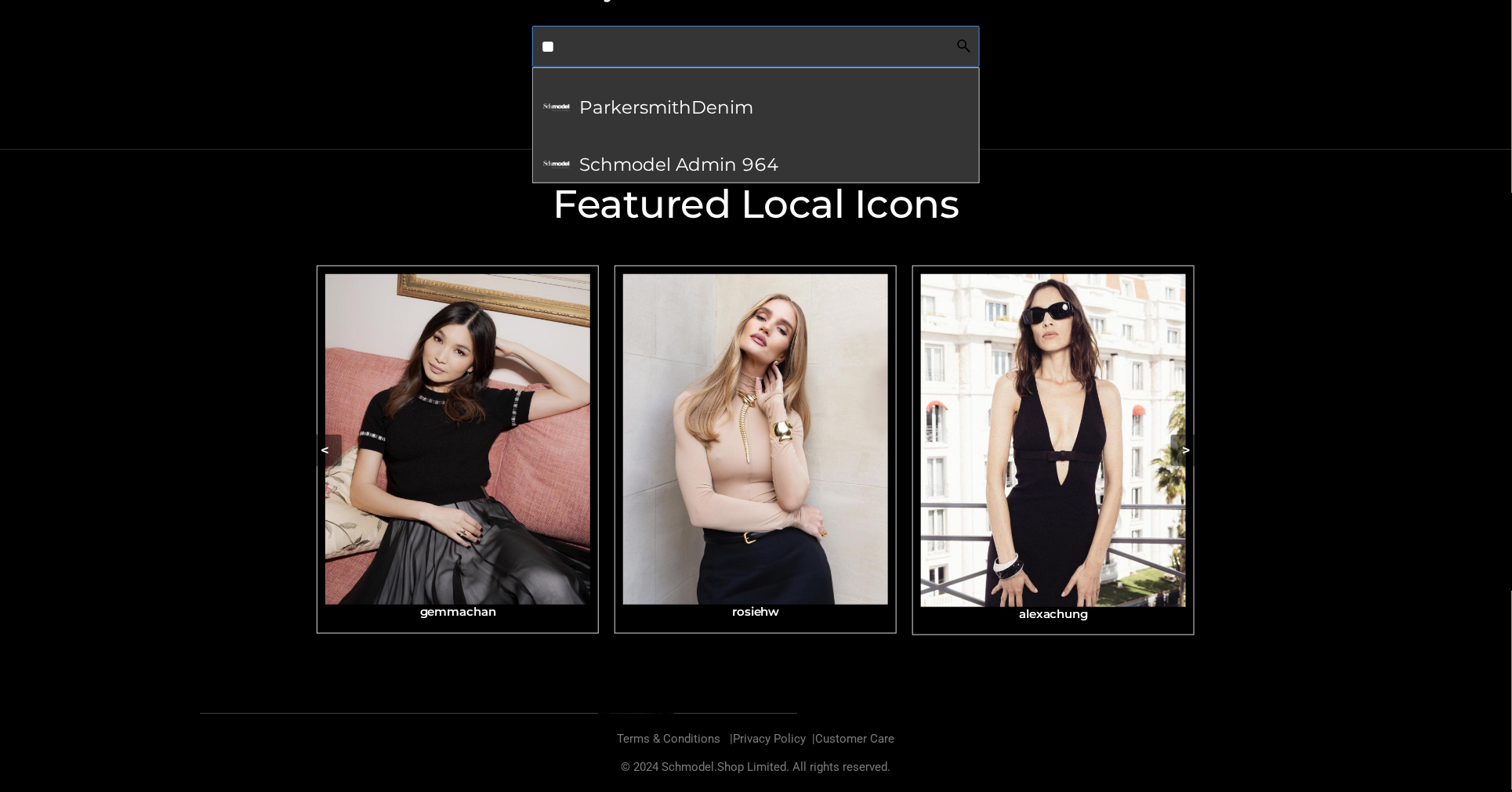 type on "**" 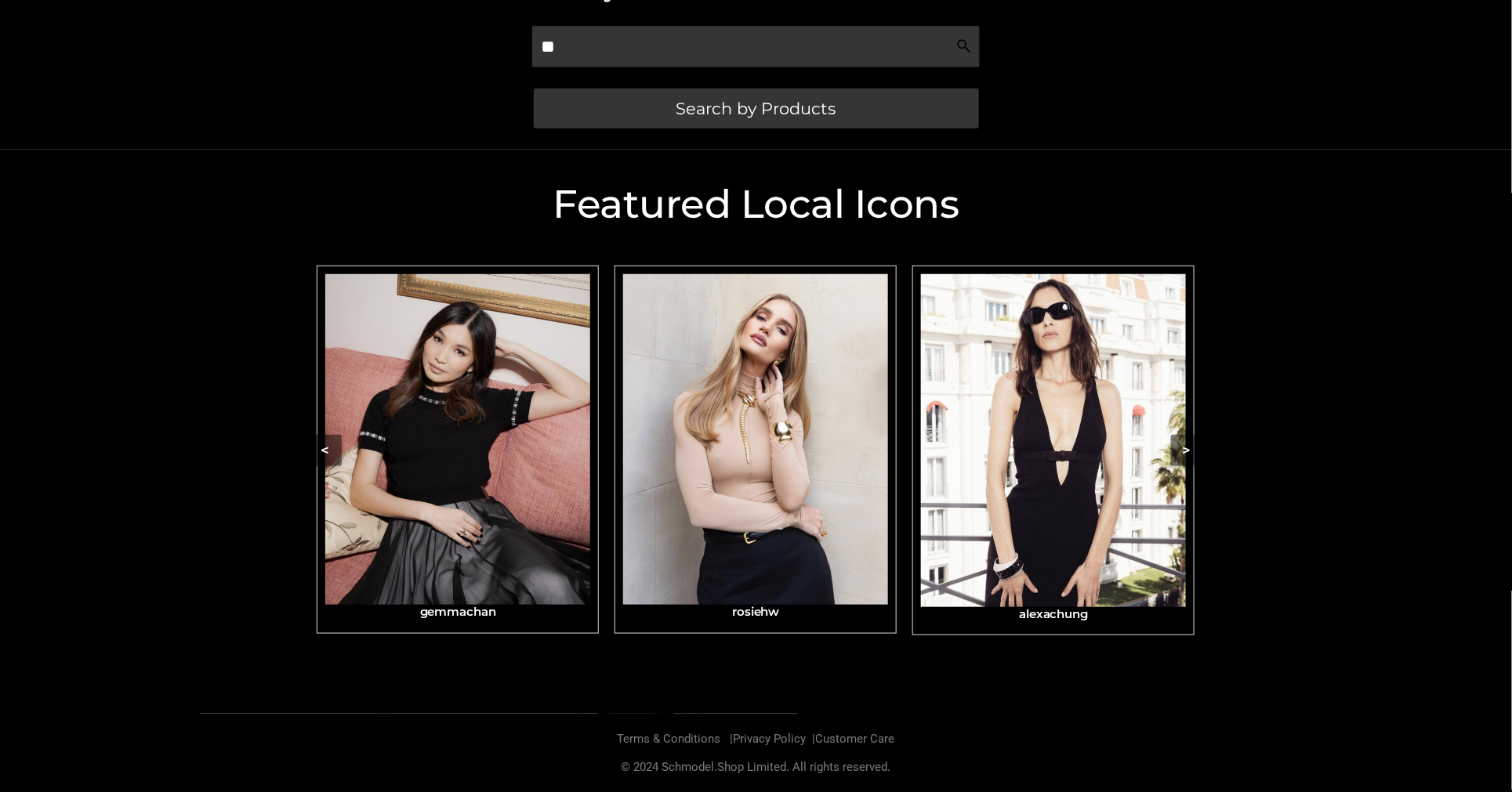 click on "Featured Local Icons​
< slide  7 to 9   of 4 alexachung Eizagonzalez gemmachan rosiehw alexachung Eizagonzalez gemmachan rosiehw alexachung Eizagonzalez gemmachan rosiehw alexachung Eizagonzalez gemmachan rosiehw >" at bounding box center [756, 432] 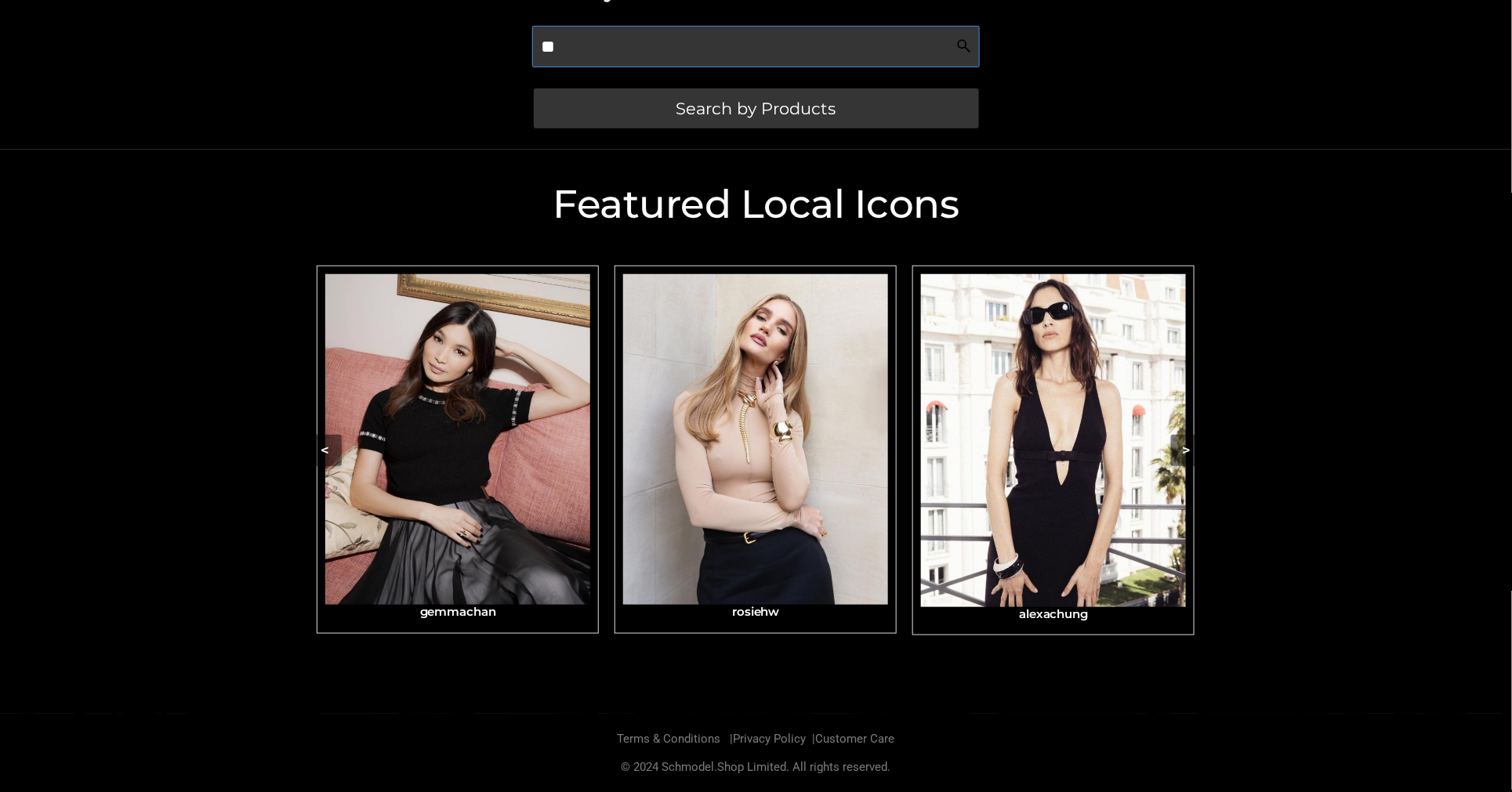 drag, startPoint x: 692, startPoint y: 31, endPoint x: 368, endPoint y: 49, distance: 324.49961 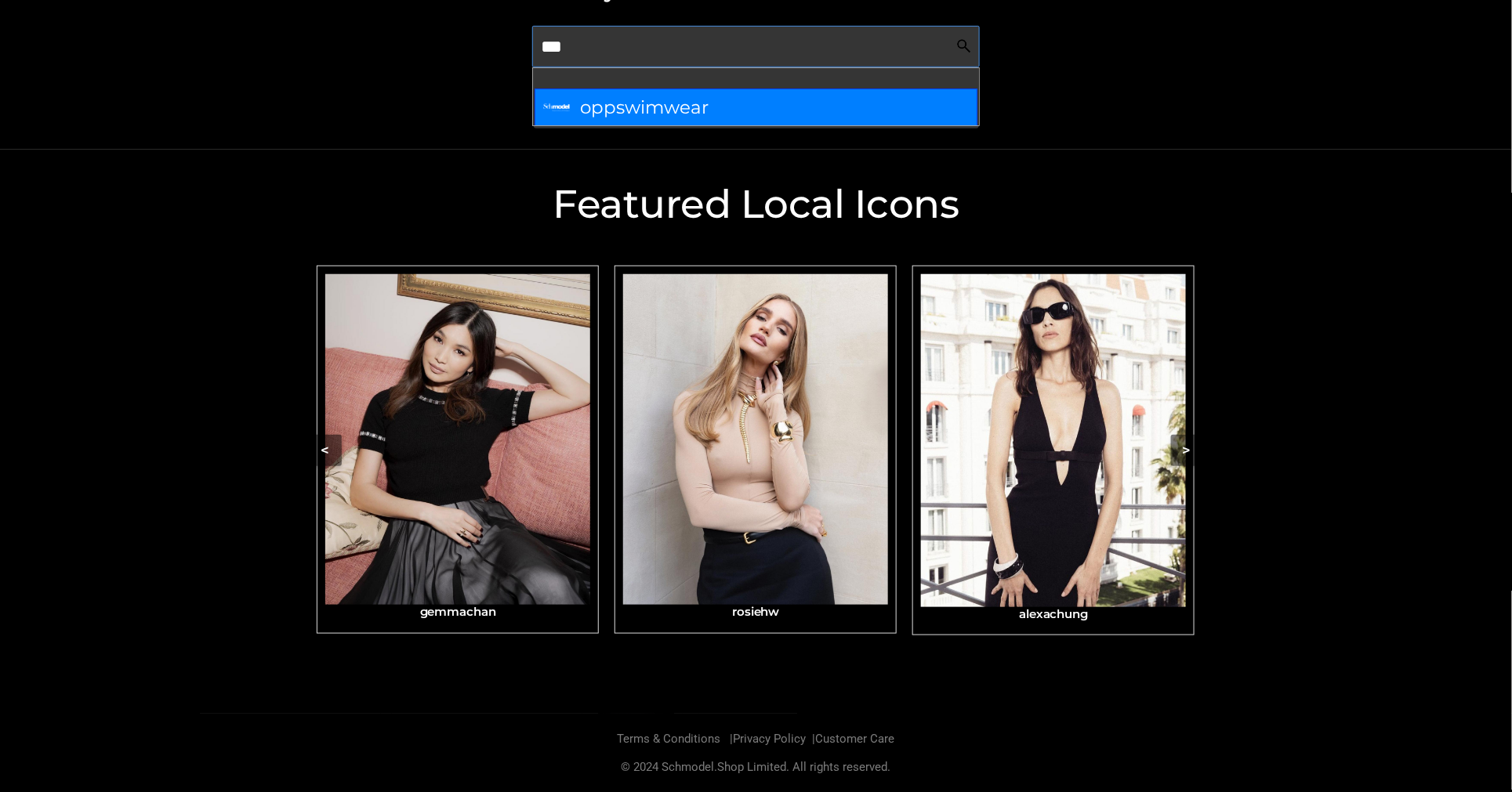 type on "***" 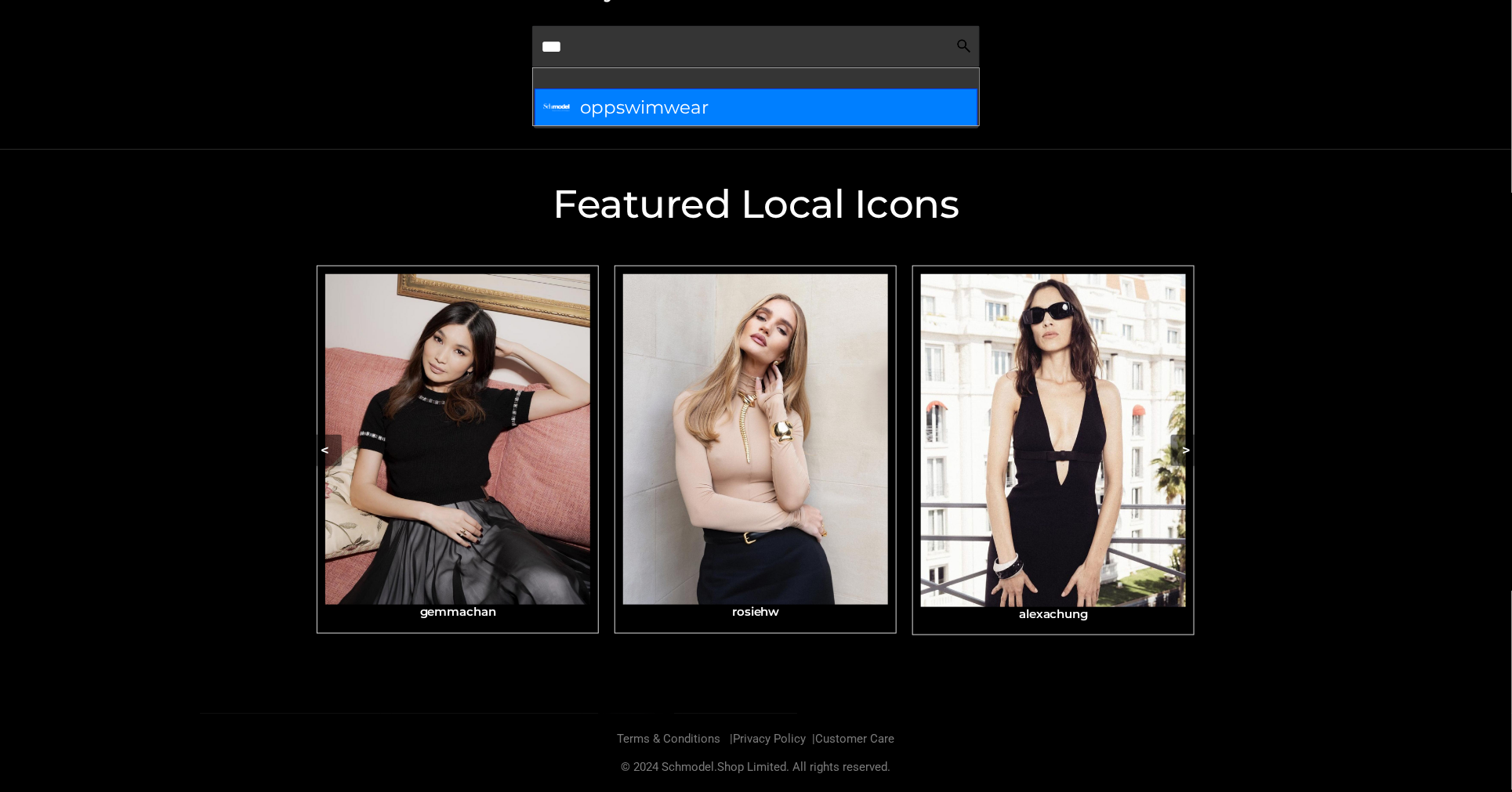 click on "Featured Local Icons​
< slide  7 to 9   of 4 alexachung Eizagonzalez gemmachan rosiehw alexachung Eizagonzalez gemmachan rosiehw alexachung Eizagonzalez gemmachan rosiehw alexachung Eizagonzalez gemmachan rosiehw >" at bounding box center (756, 432) 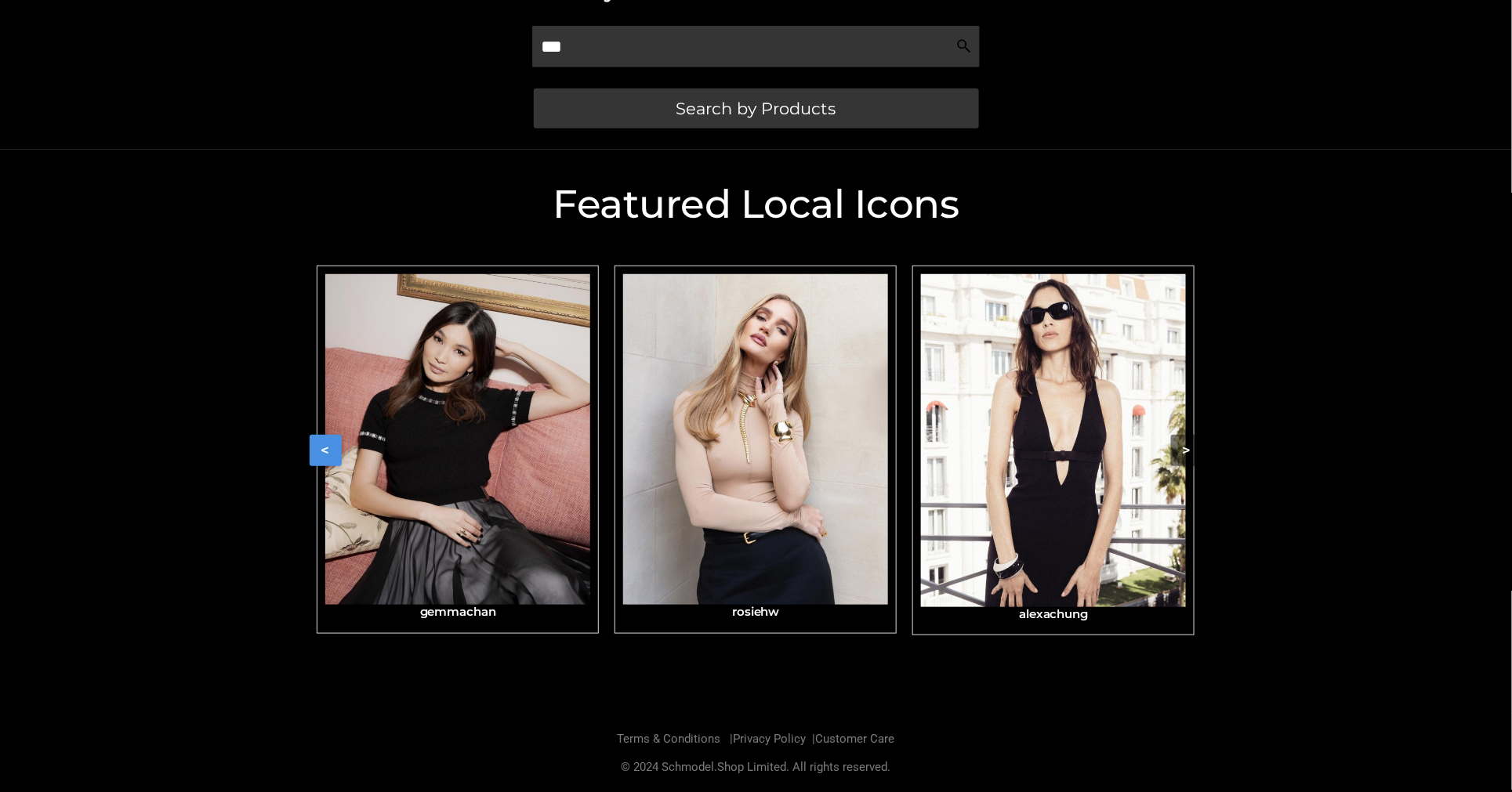 click on "<" at bounding box center (325, 450) 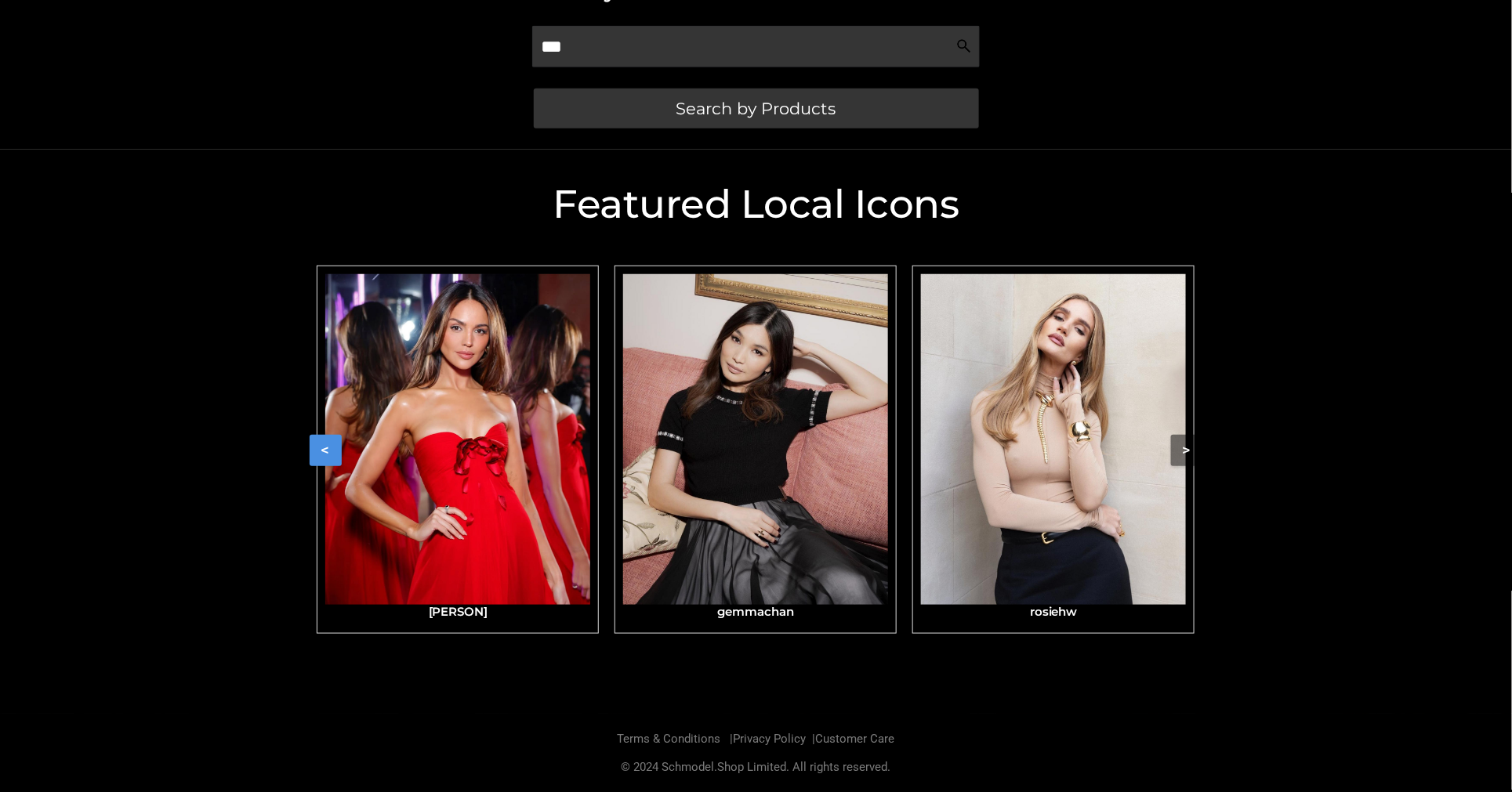 click on "<" at bounding box center (325, 450) 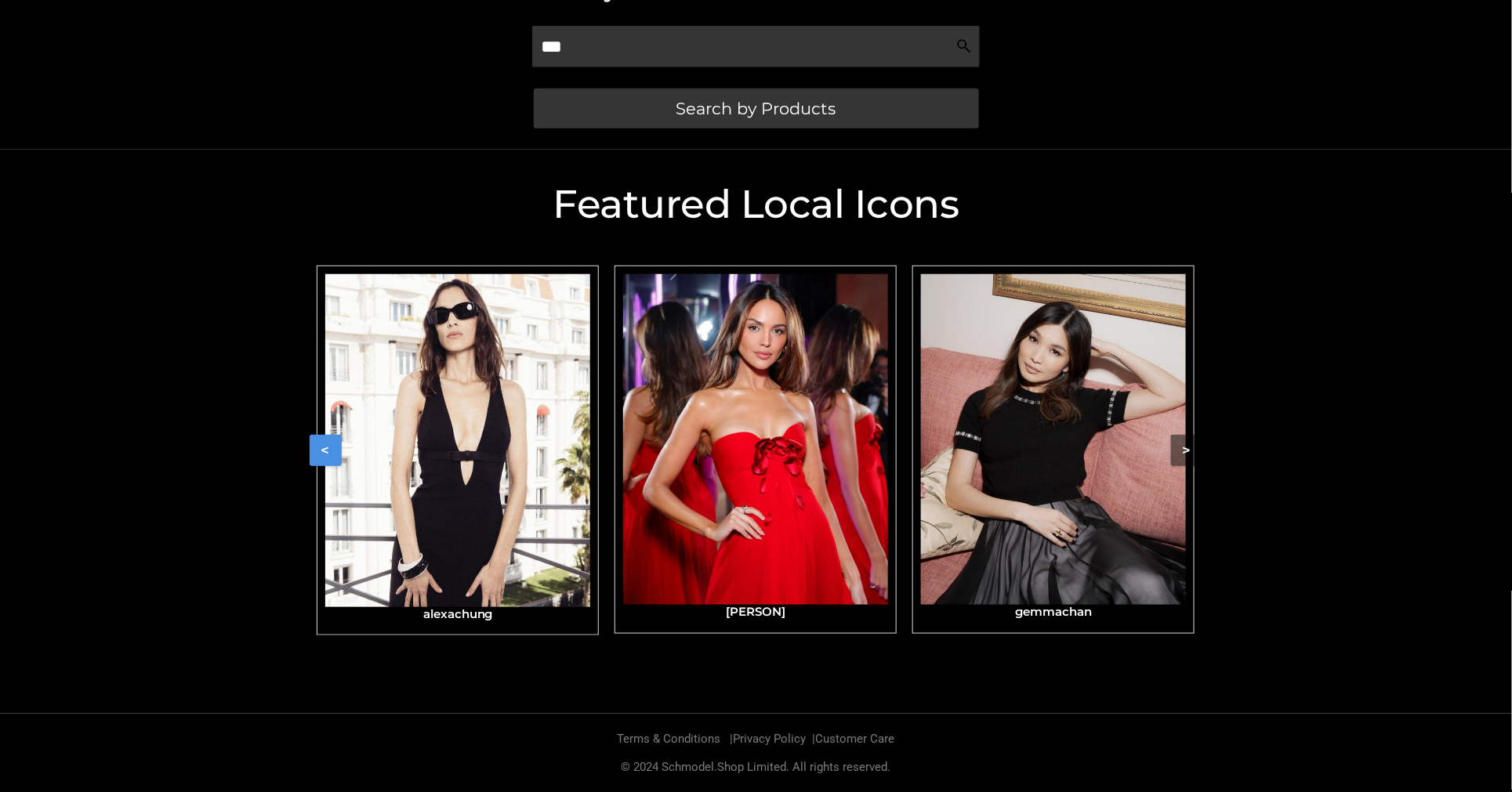 click at bounding box center (458, 440) 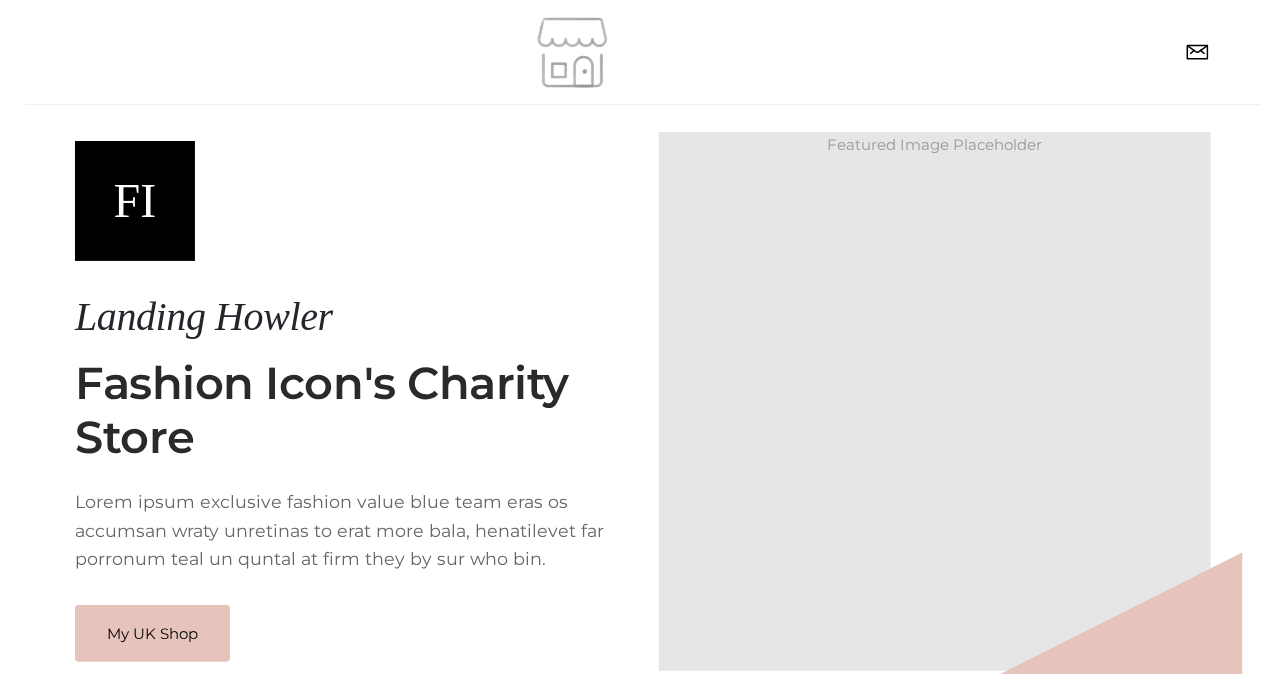 scroll, scrollTop: 148, scrollLeft: 0, axis: vertical 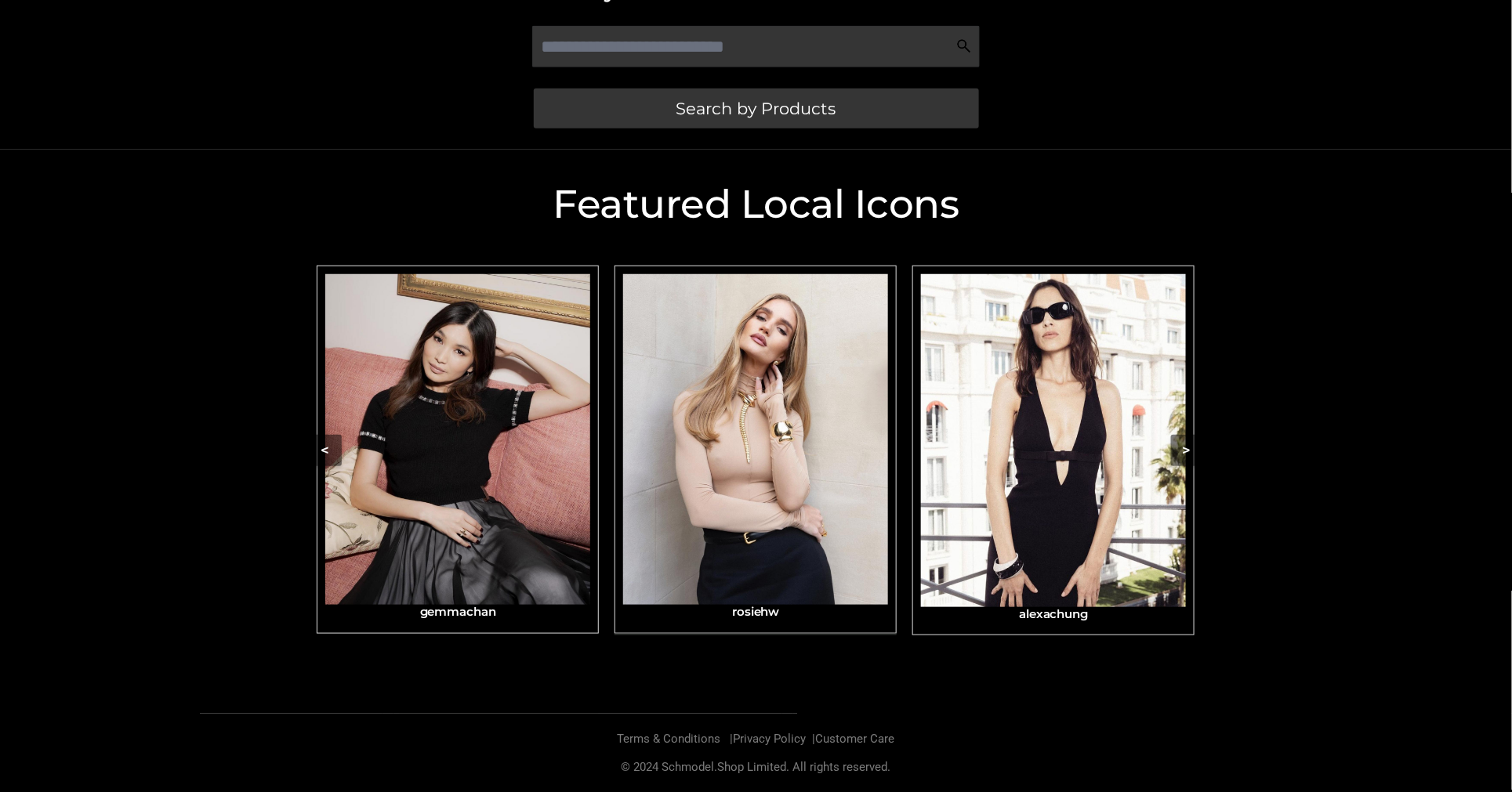 click at bounding box center (756, 439) 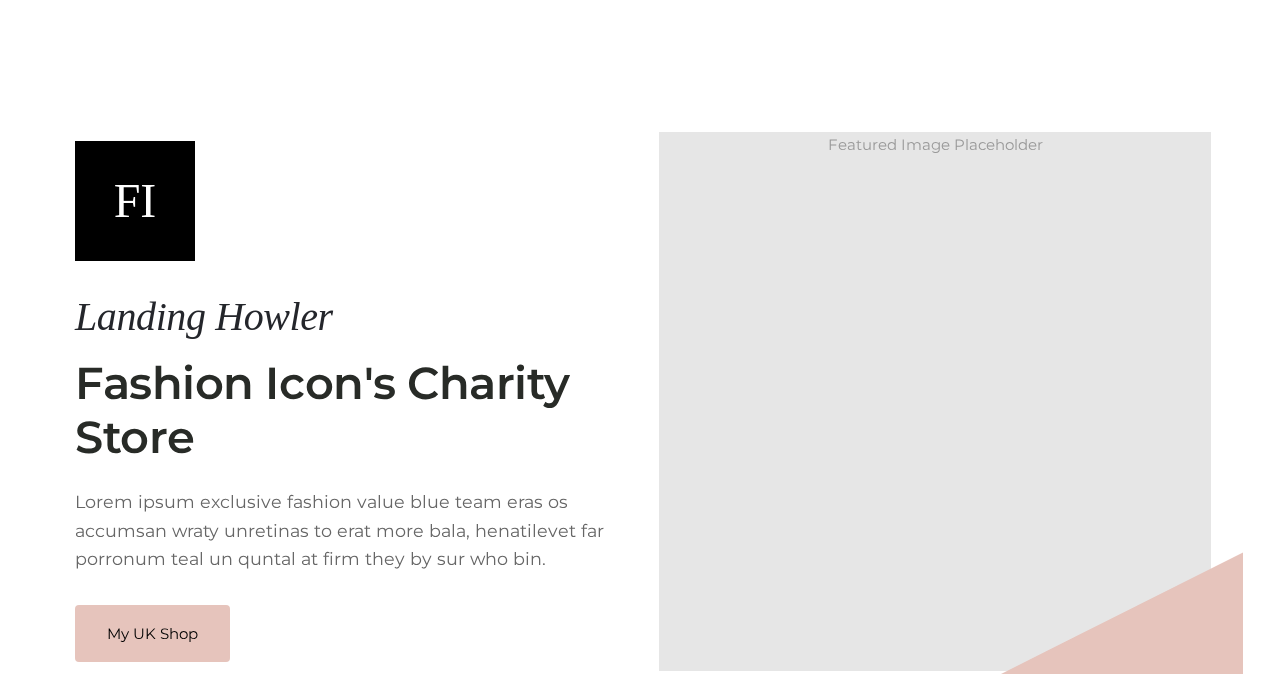 scroll, scrollTop: 0, scrollLeft: 0, axis: both 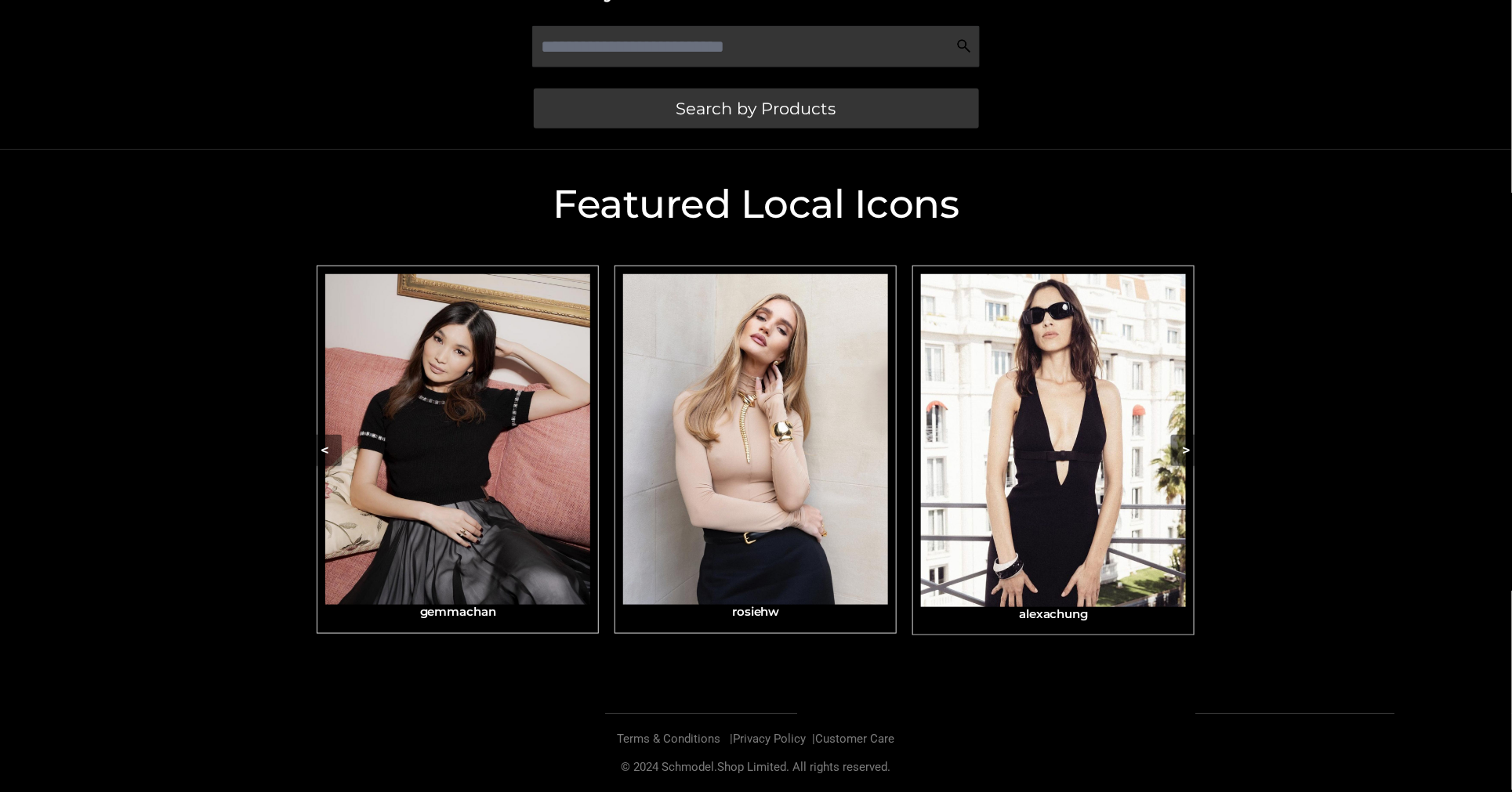 click at bounding box center [1053, 440] 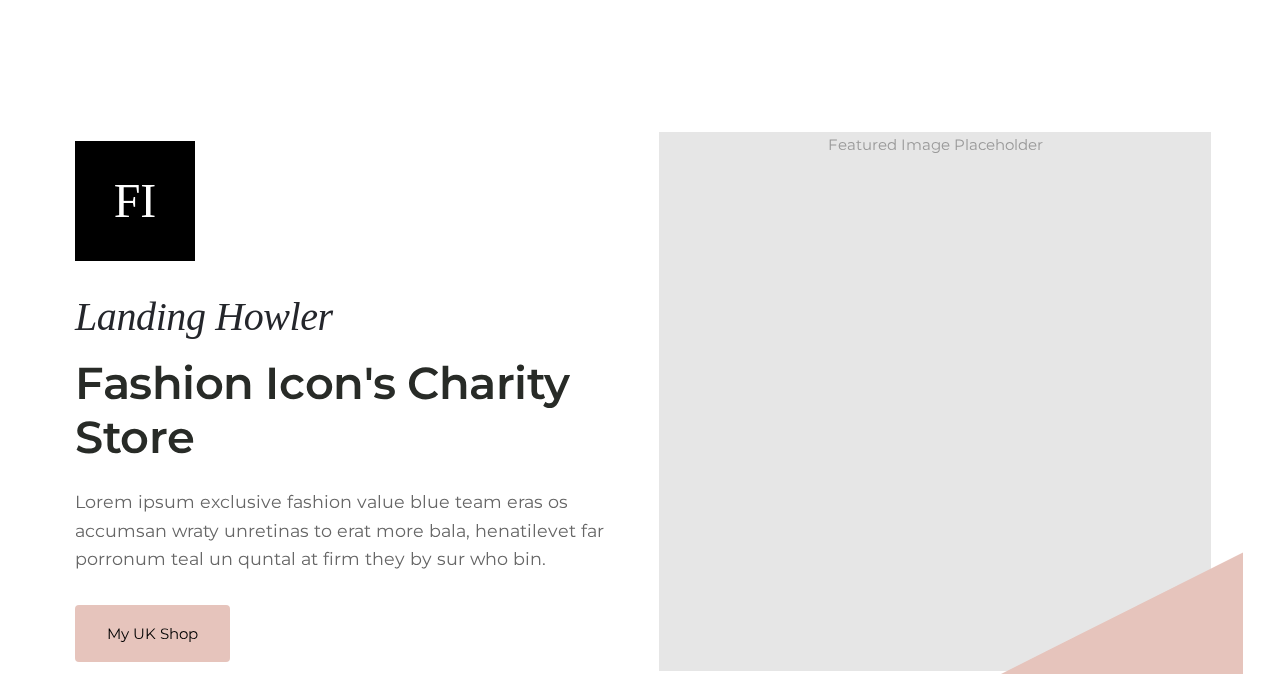 scroll, scrollTop: 0, scrollLeft: 0, axis: both 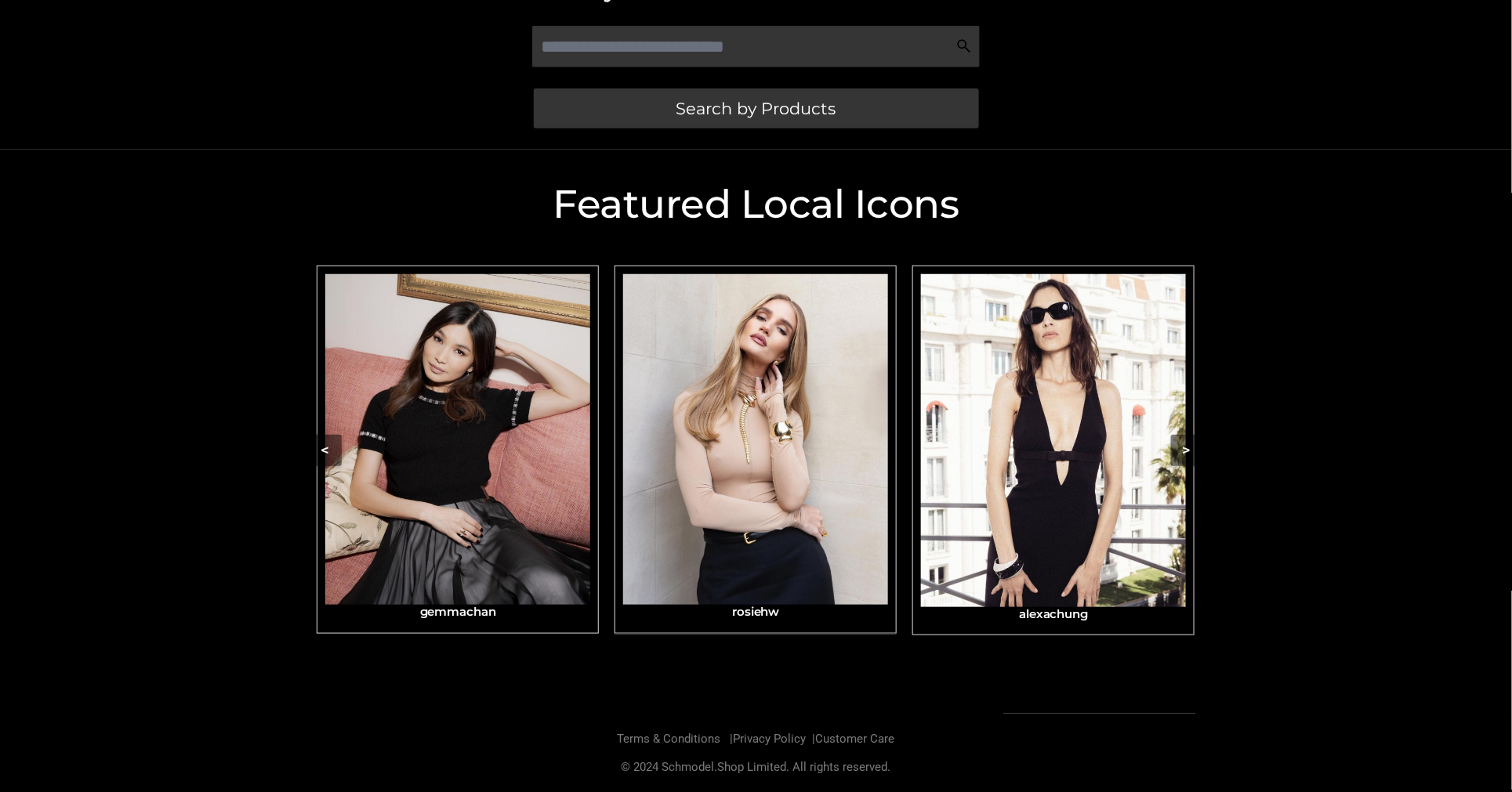 click at bounding box center [756, 439] 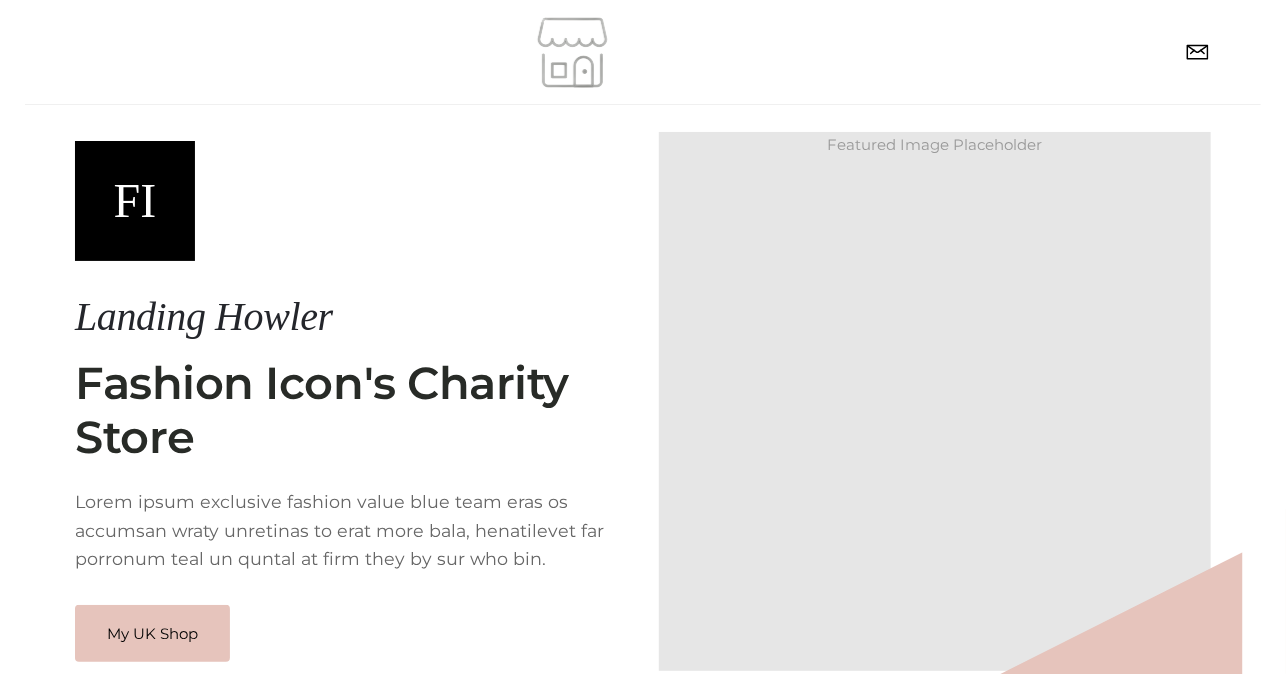 scroll, scrollTop: 148, scrollLeft: 0, axis: vertical 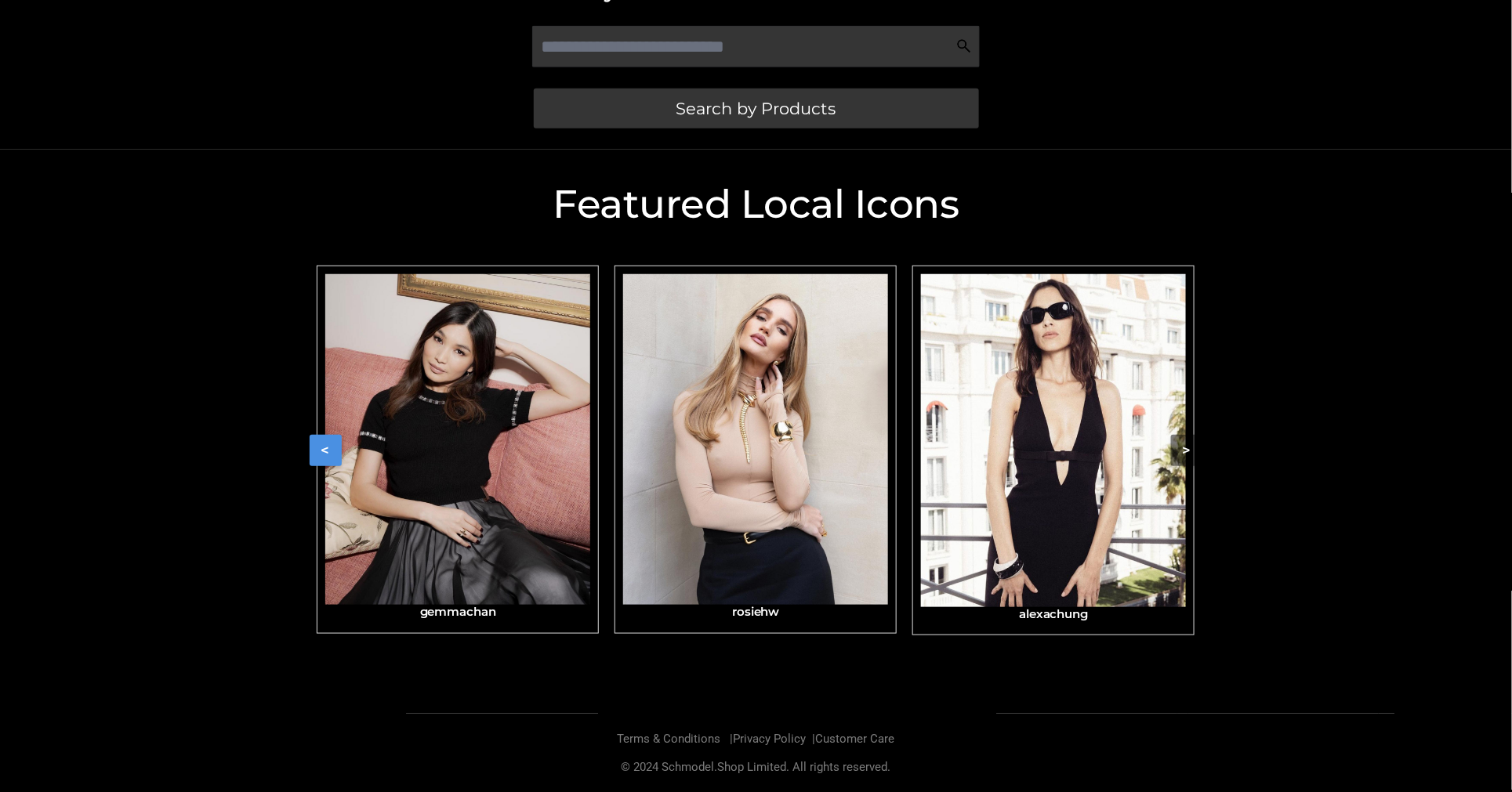 click on "<" at bounding box center (325, 450) 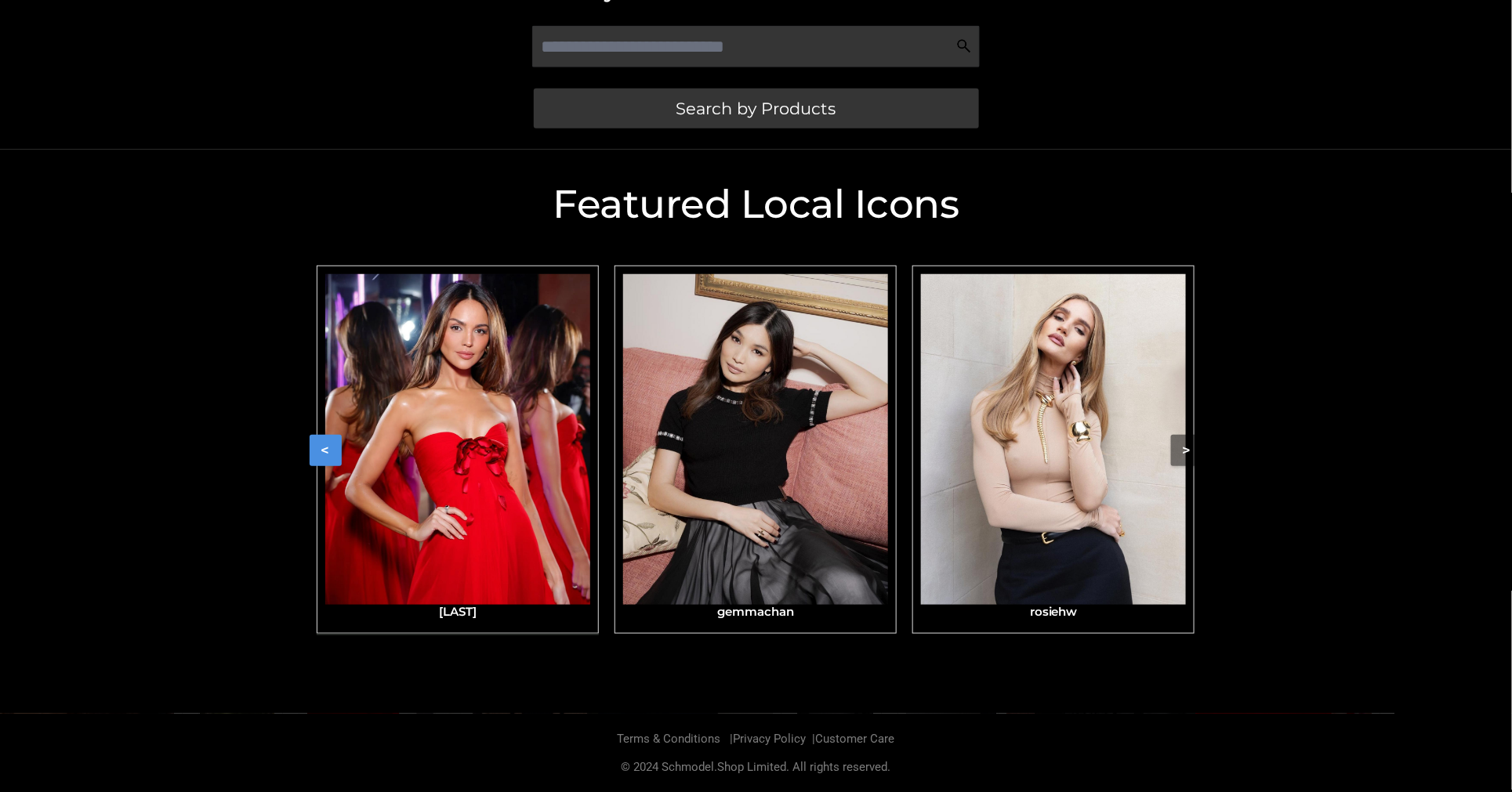 click at bounding box center (458, 439) 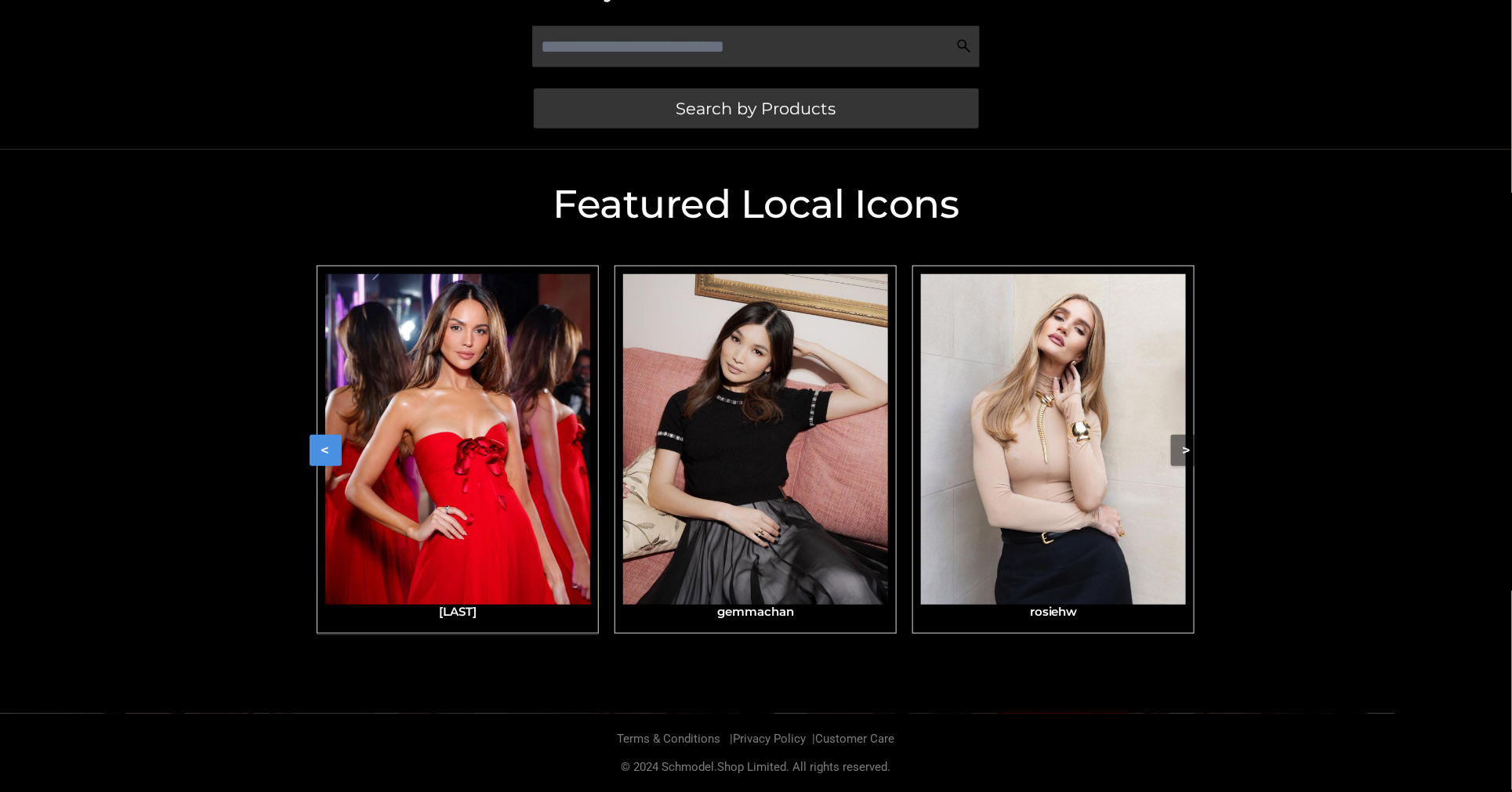 click at bounding box center (458, 439) 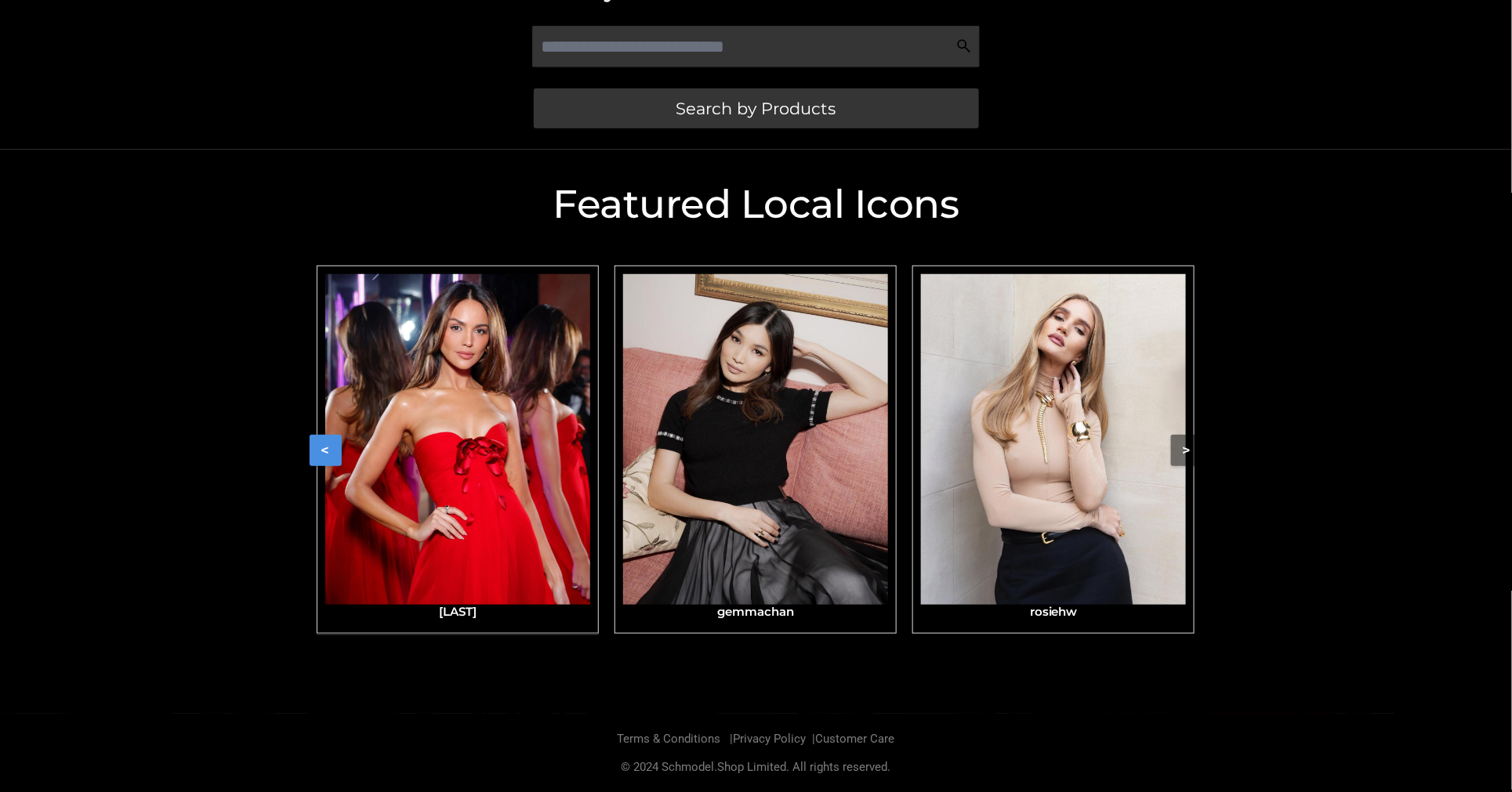 click at bounding box center [458, 439] 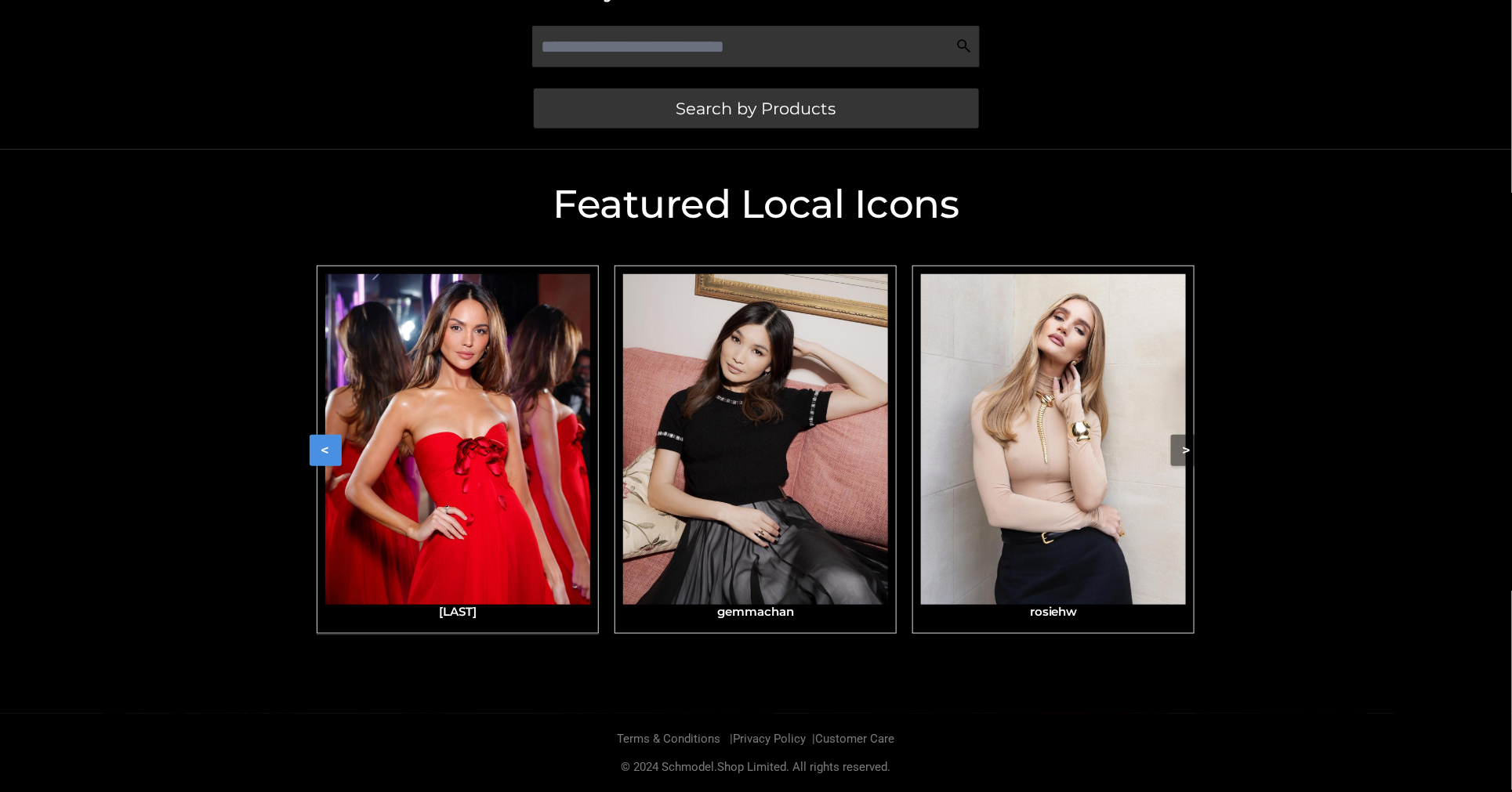 click at bounding box center [458, 439] 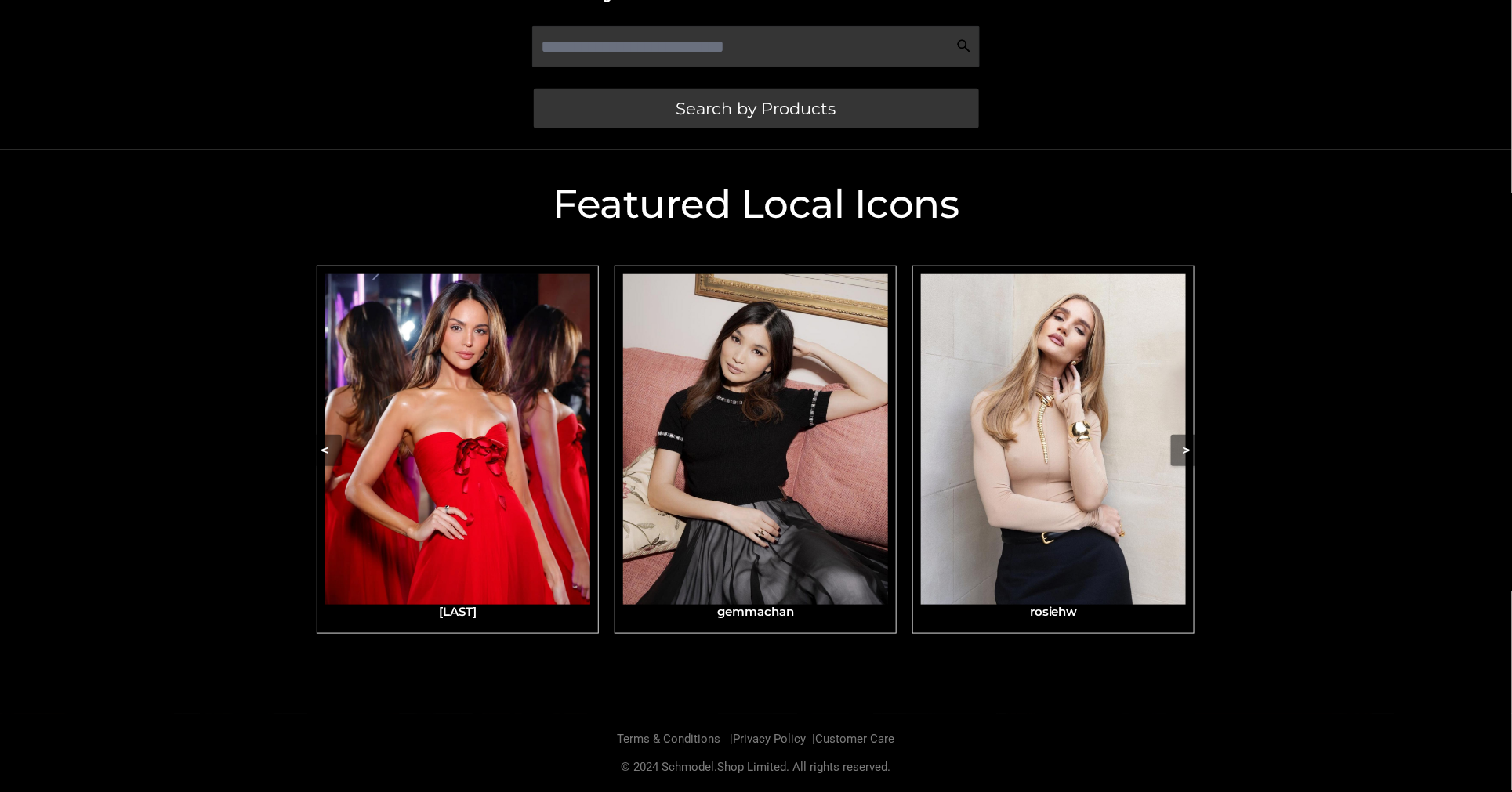 click on "Pre-loved luxury goods from
your favourite fashion icons
Search by Products" at bounding box center (756, -128) 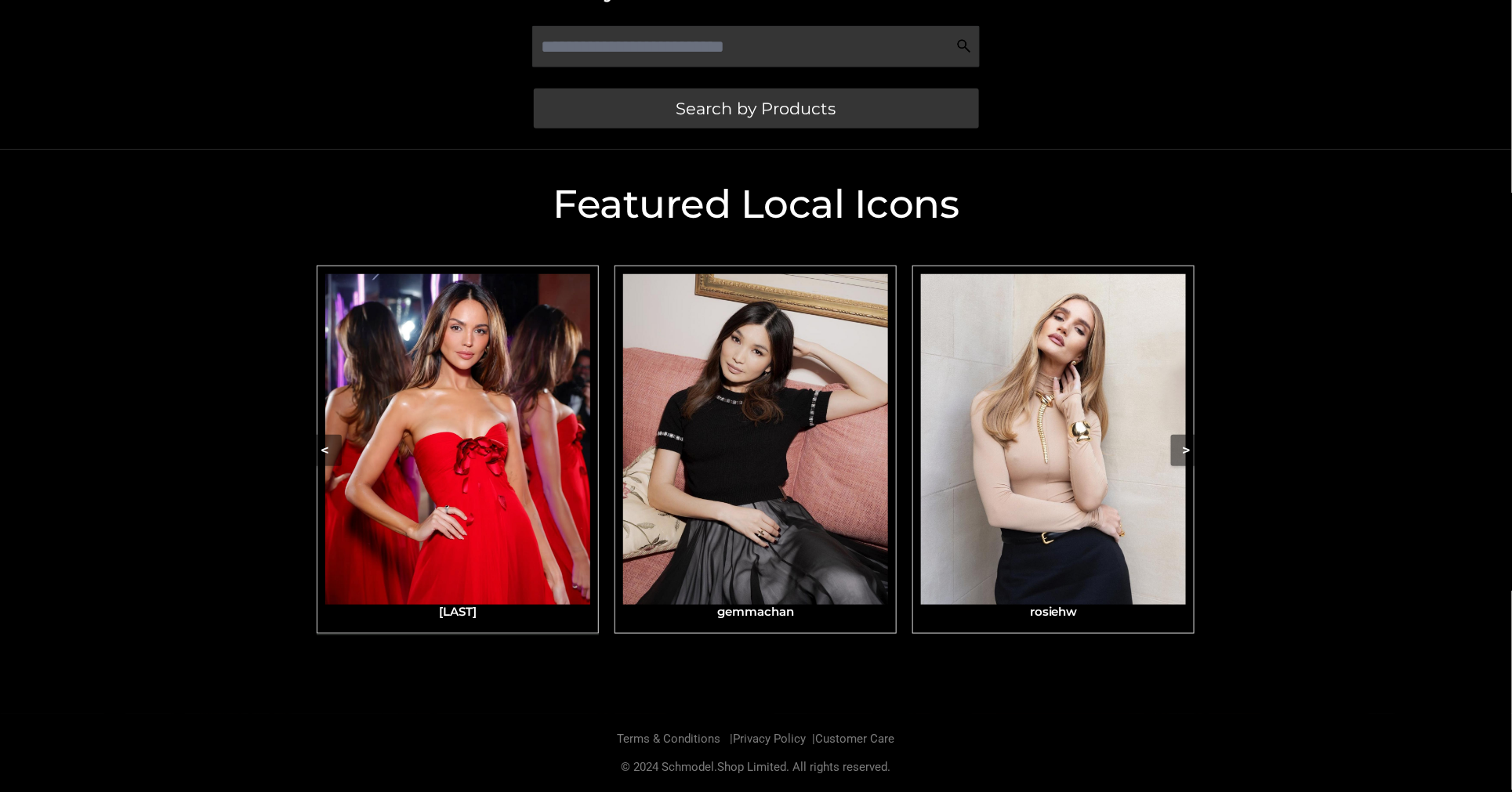 click at bounding box center (458, 439) 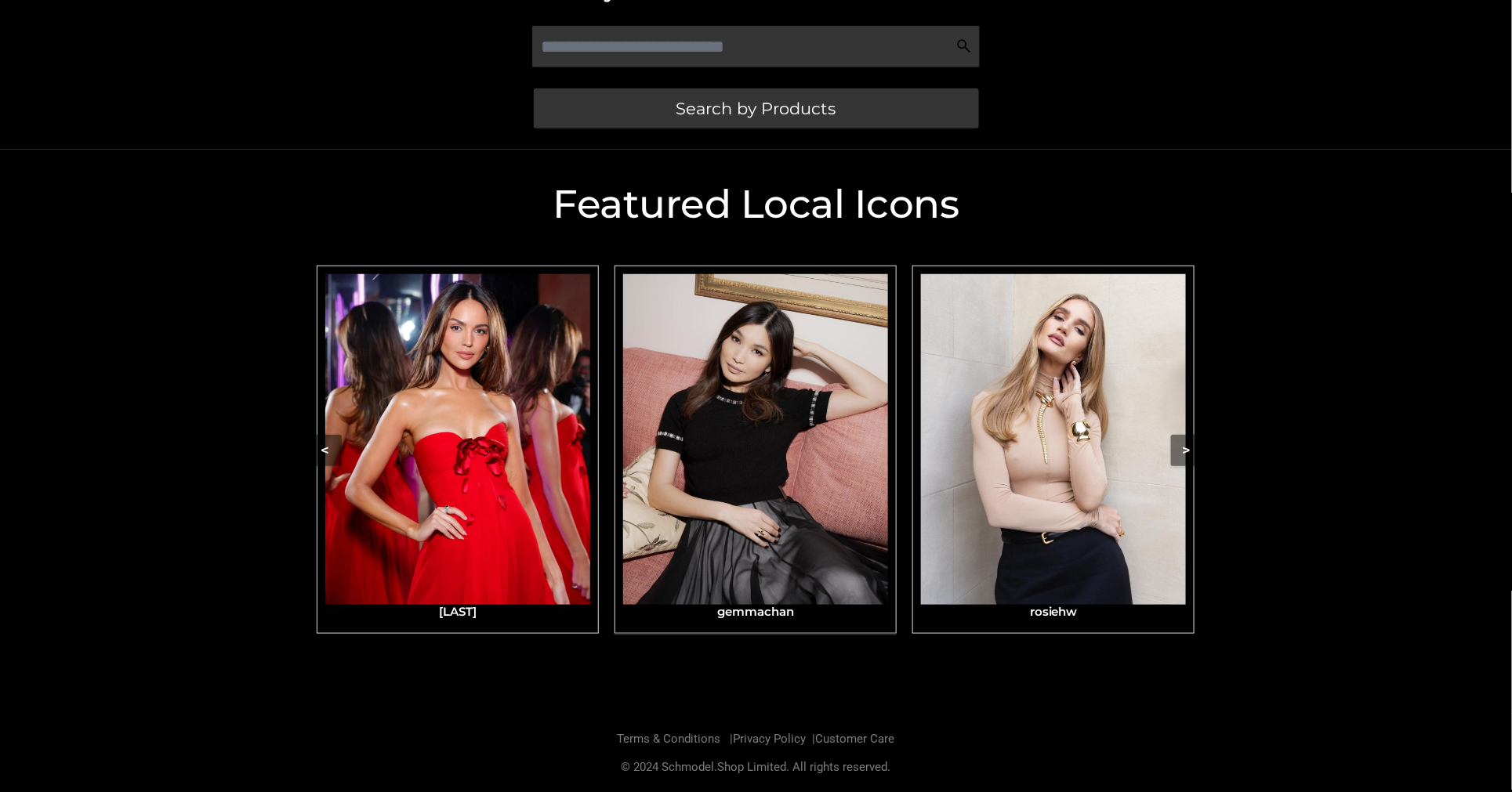 click at bounding box center [756, 439] 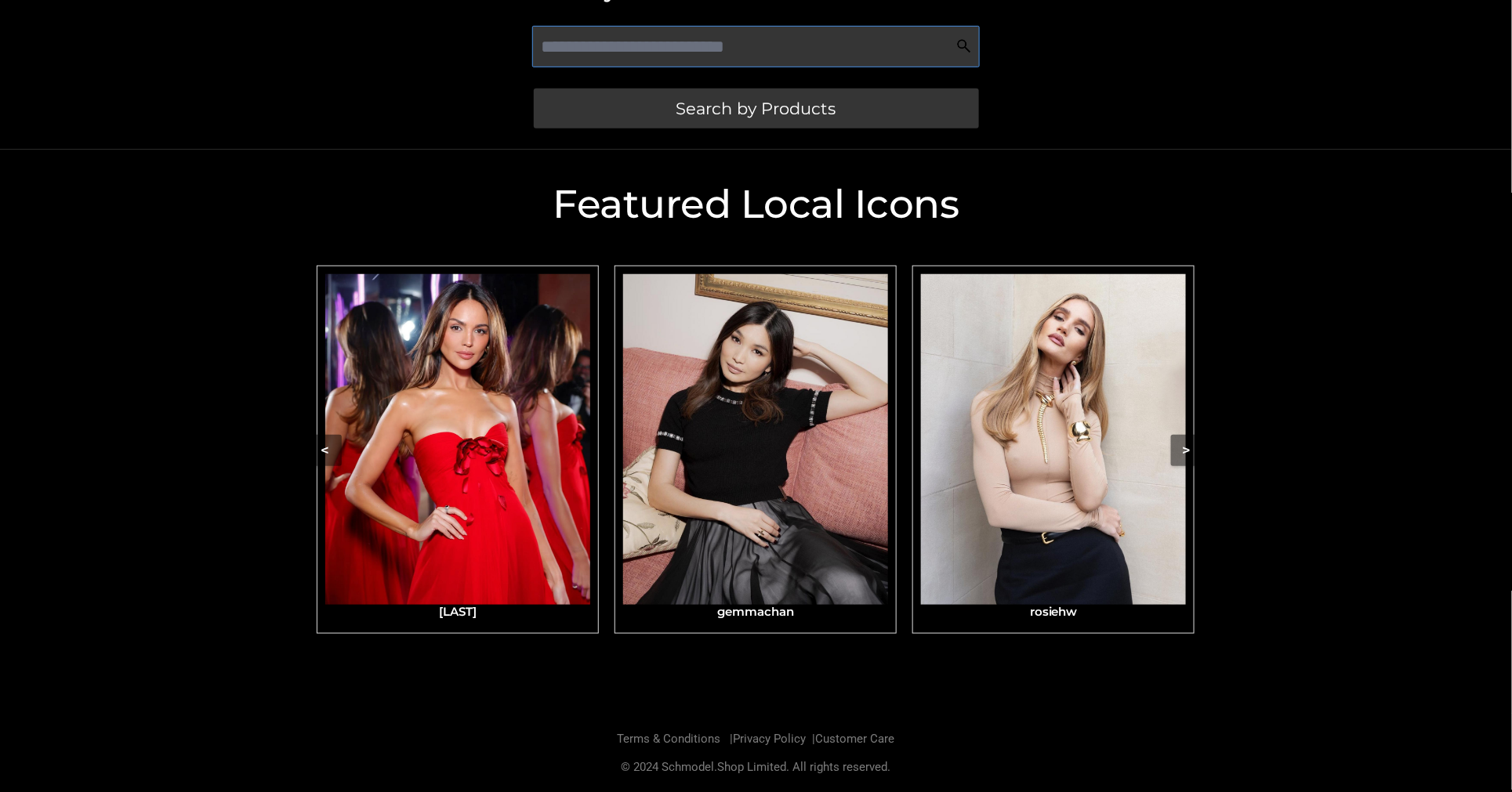 click at bounding box center [756, 46] 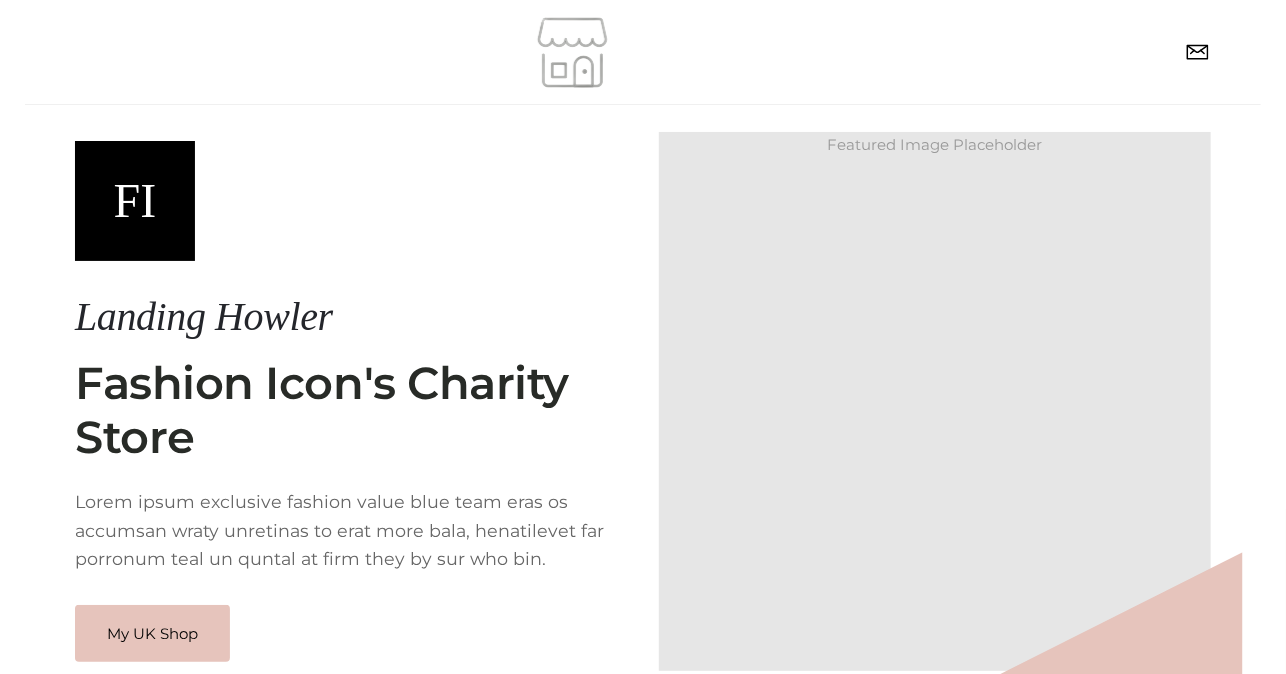 scroll, scrollTop: 148, scrollLeft: 0, axis: vertical 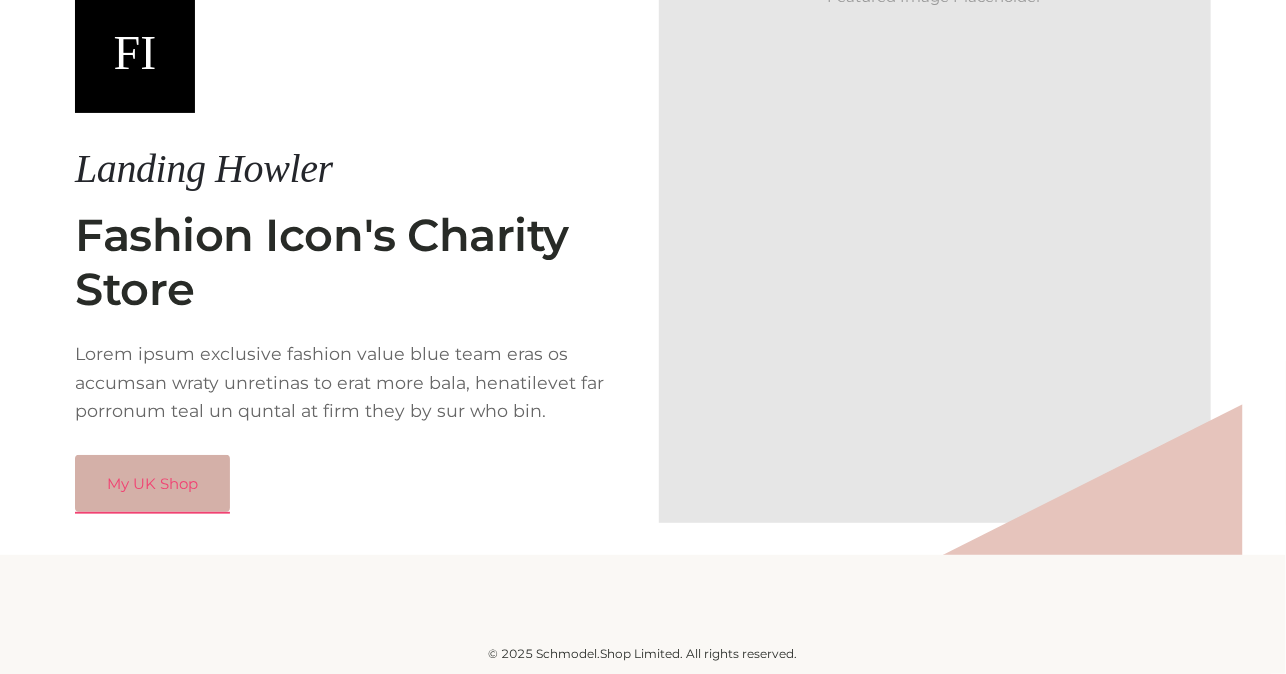 click on "My UK Shop" at bounding box center (152, 484) 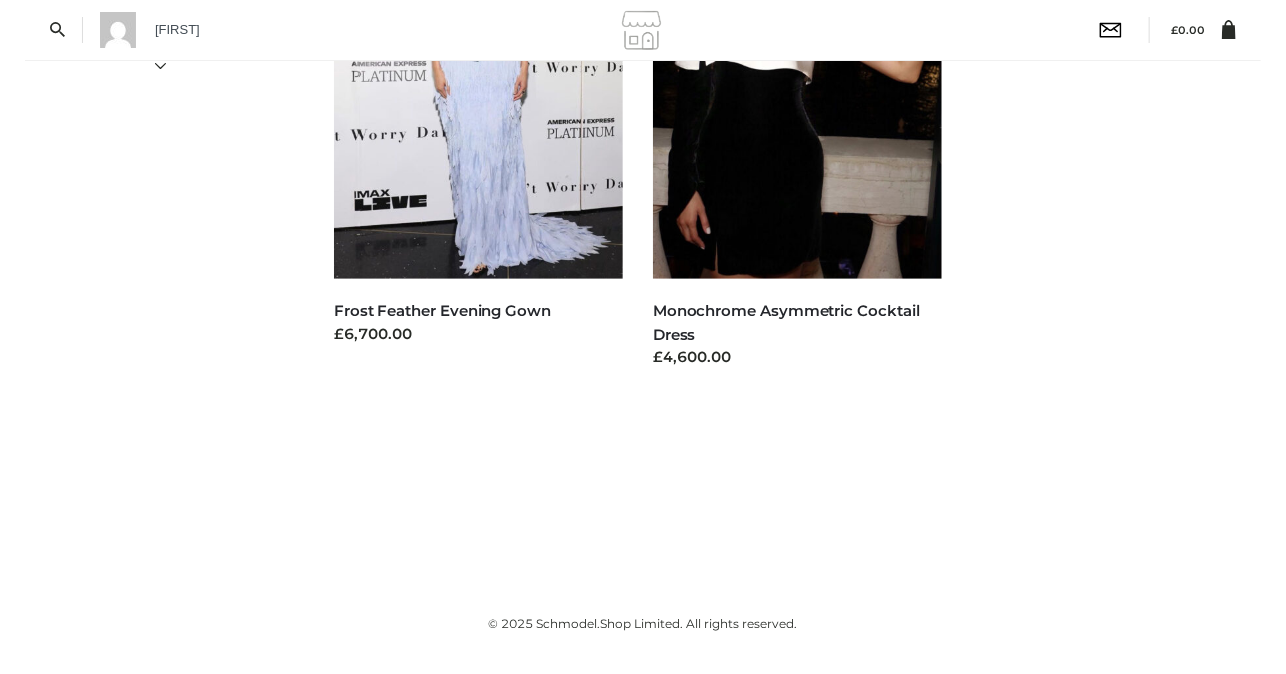 scroll, scrollTop: 0, scrollLeft: 0, axis: both 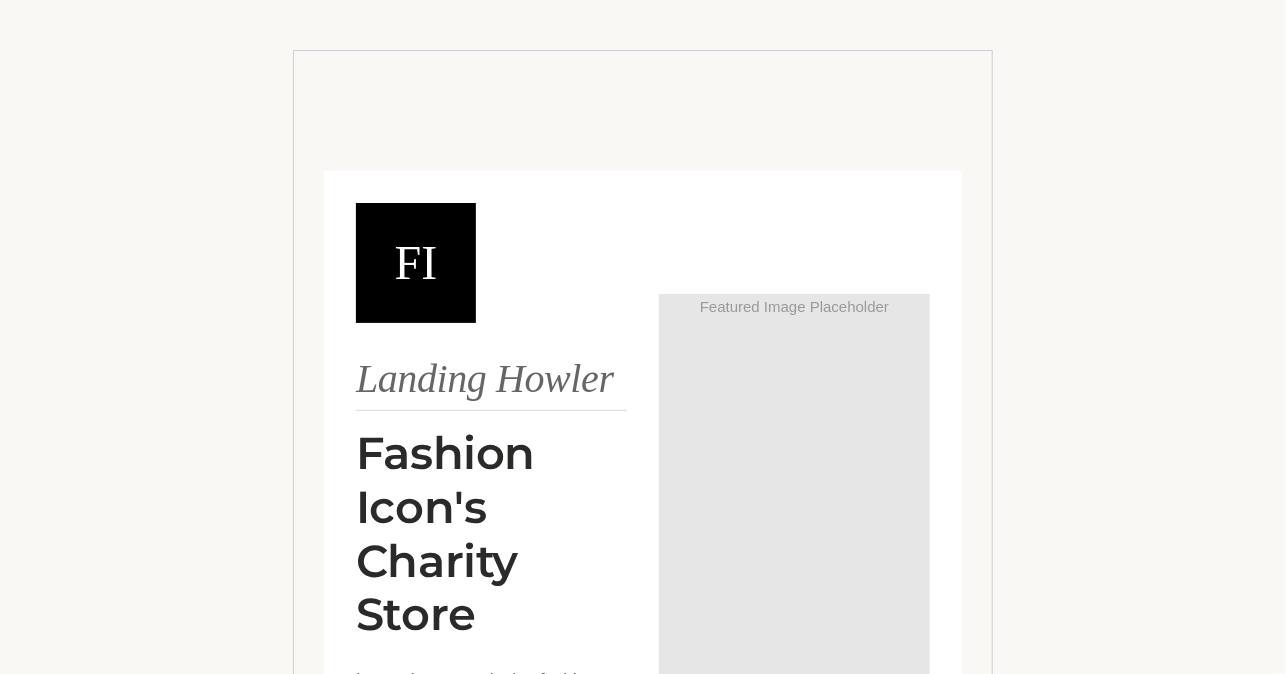 drag, startPoint x: 1115, startPoint y: 214, endPoint x: 1104, endPoint y: 200, distance: 17.804493 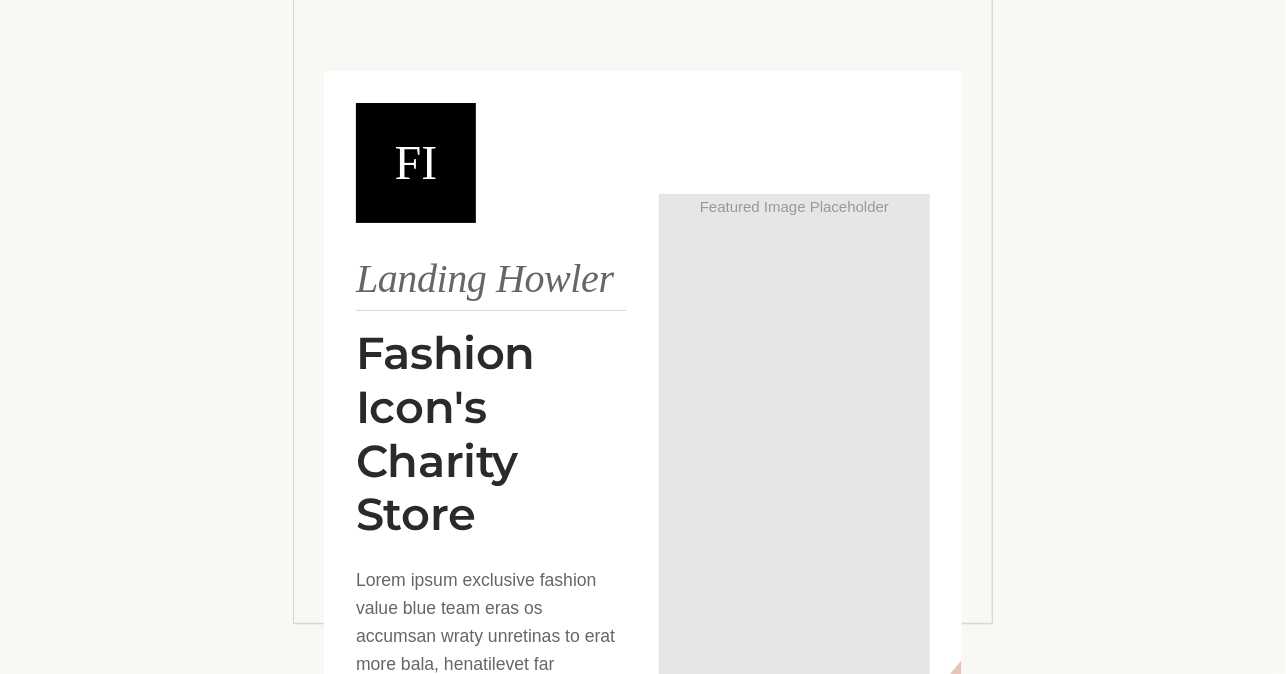 scroll, scrollTop: 470, scrollLeft: 0, axis: vertical 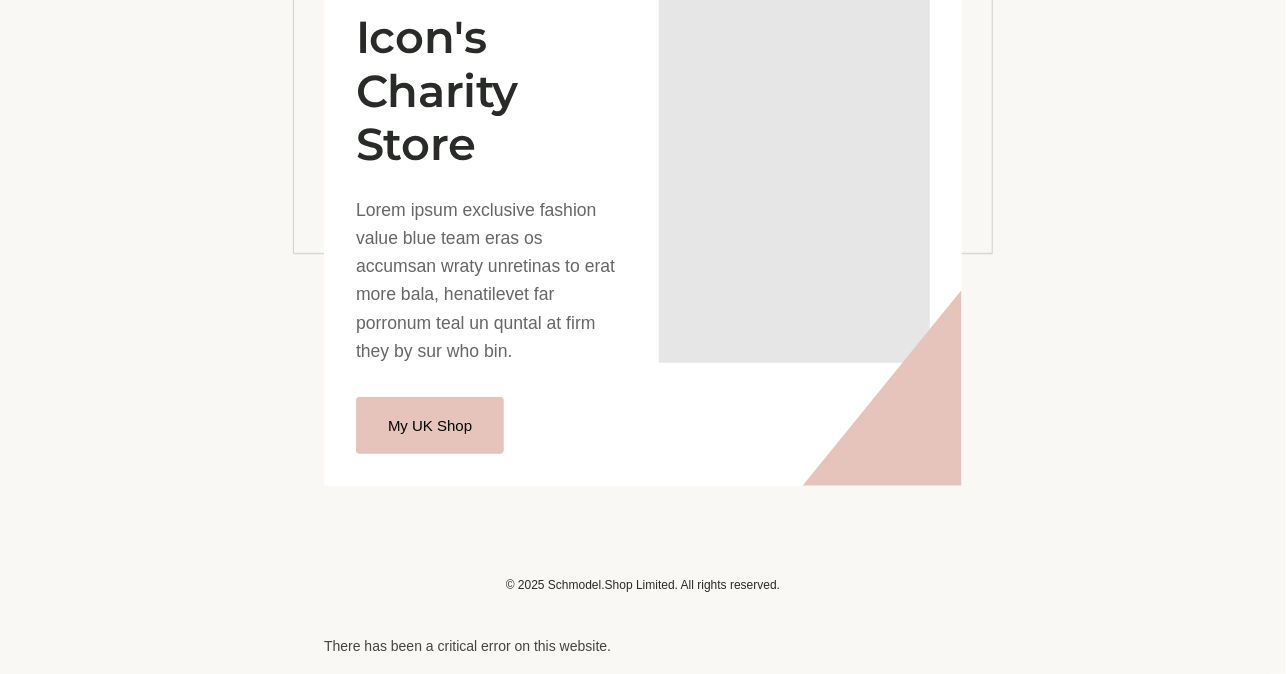 click on "There has been a critical error on this website." at bounding box center [643, 646] 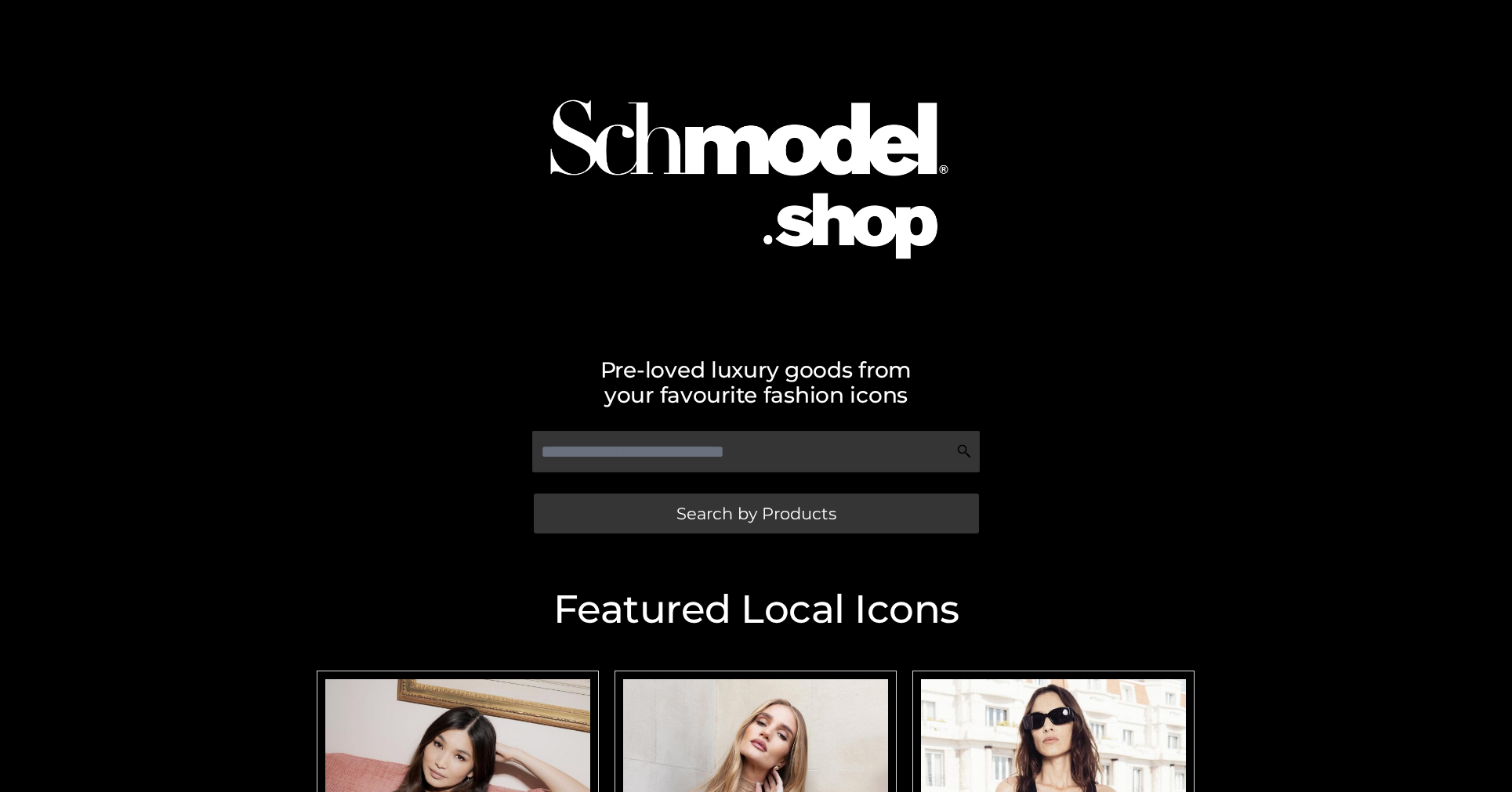 scroll, scrollTop: 405, scrollLeft: 0, axis: vertical 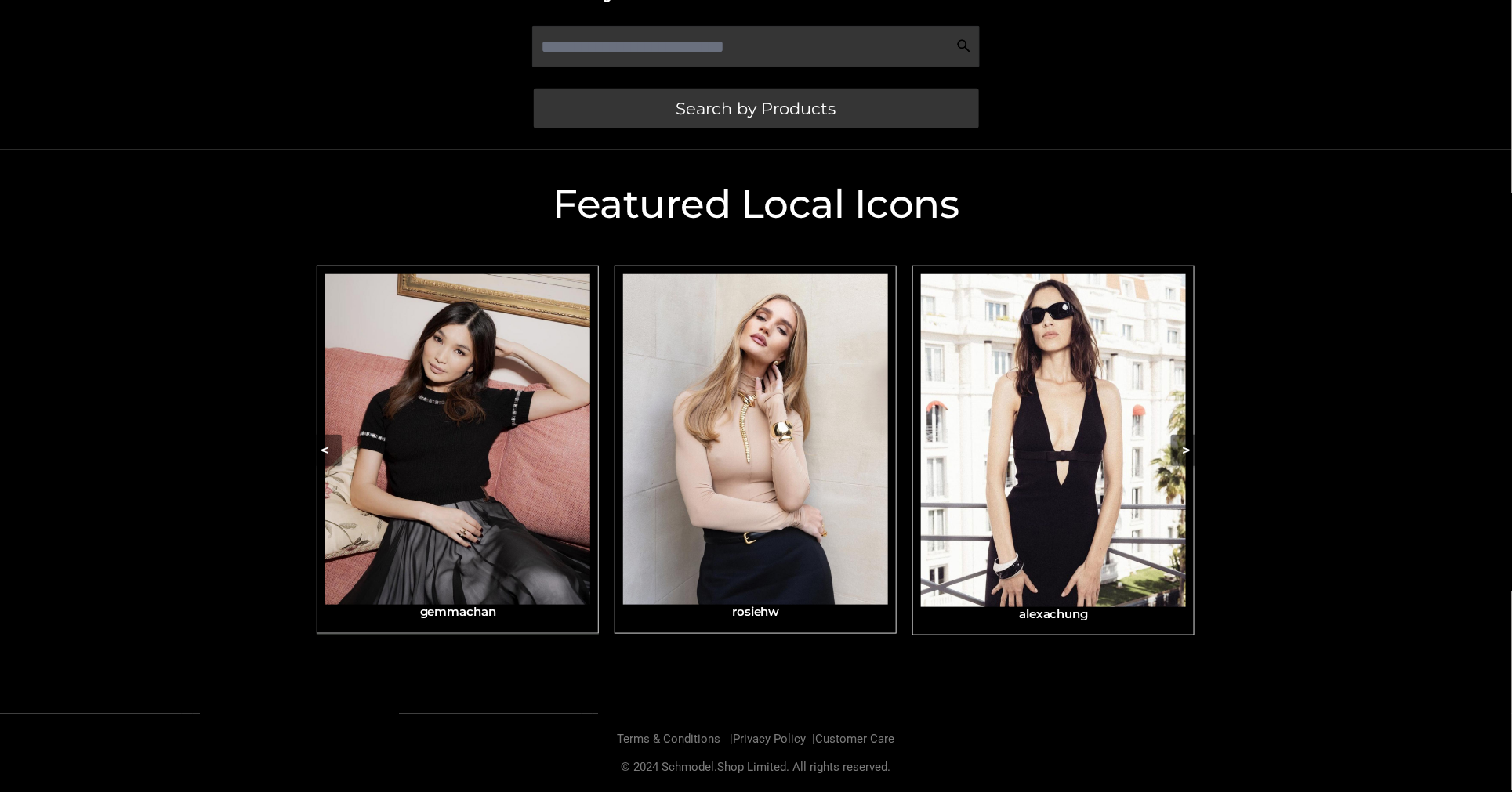 click at bounding box center [458, 439] 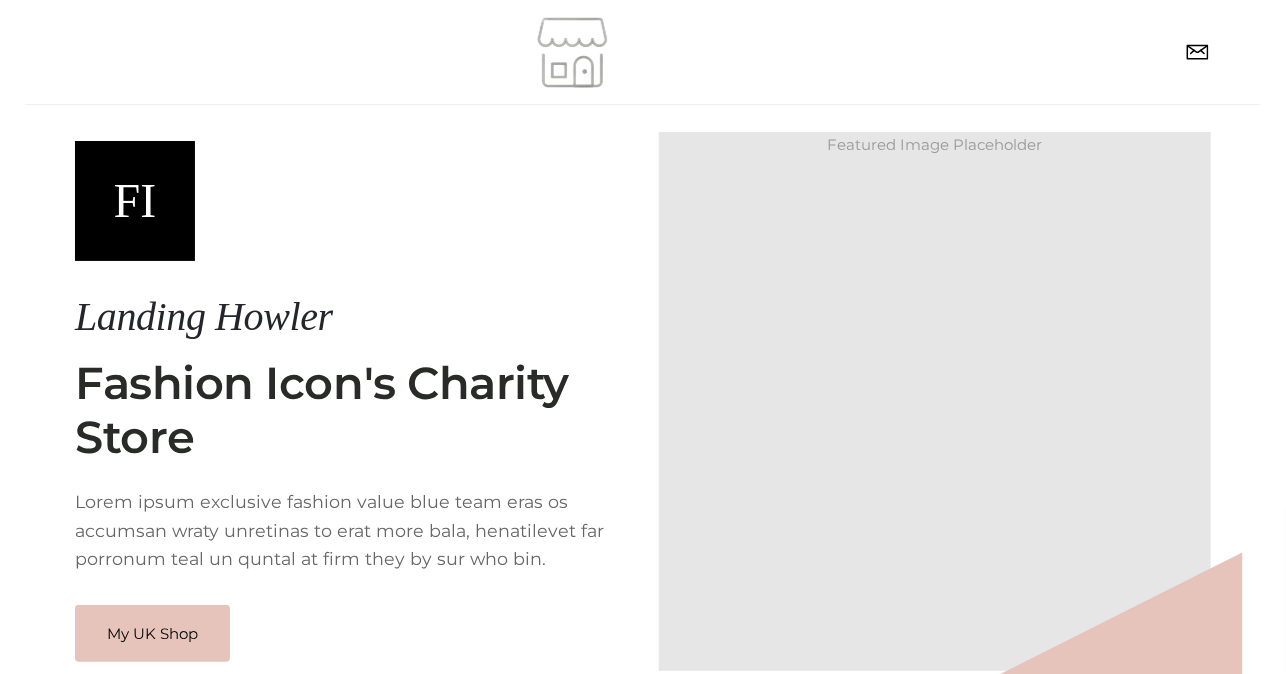 scroll, scrollTop: 148, scrollLeft: 0, axis: vertical 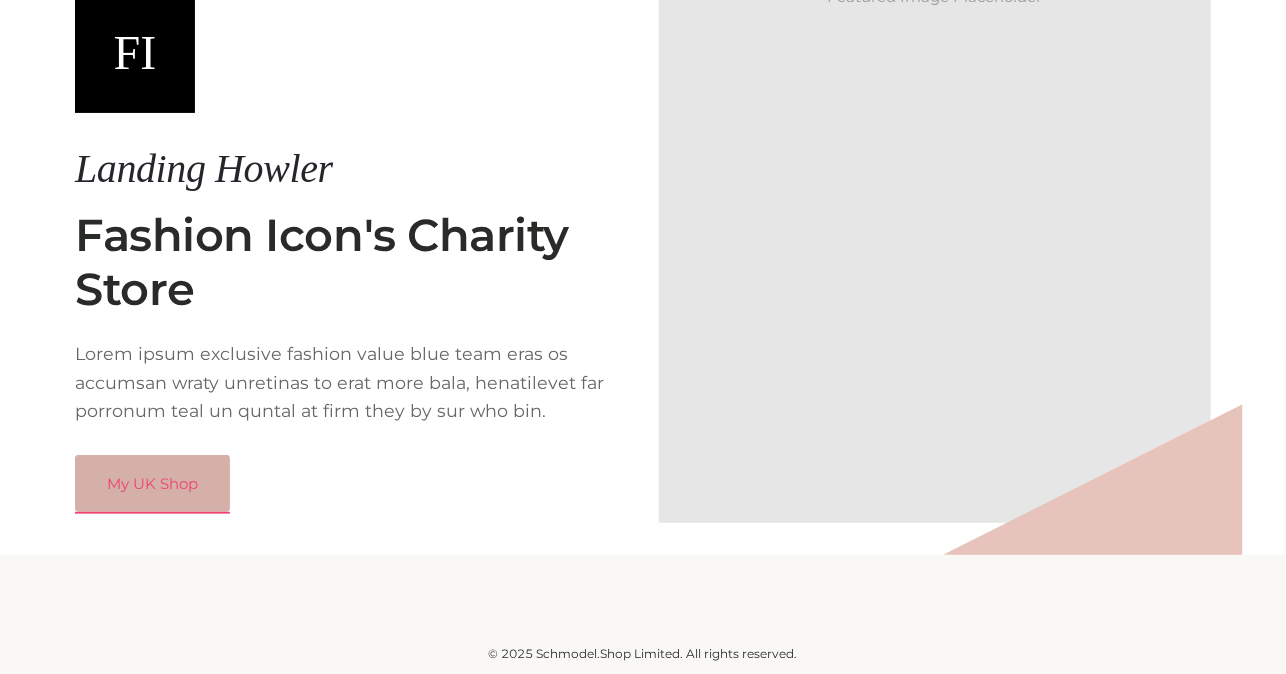 click on "My UK Shop" at bounding box center [152, 484] 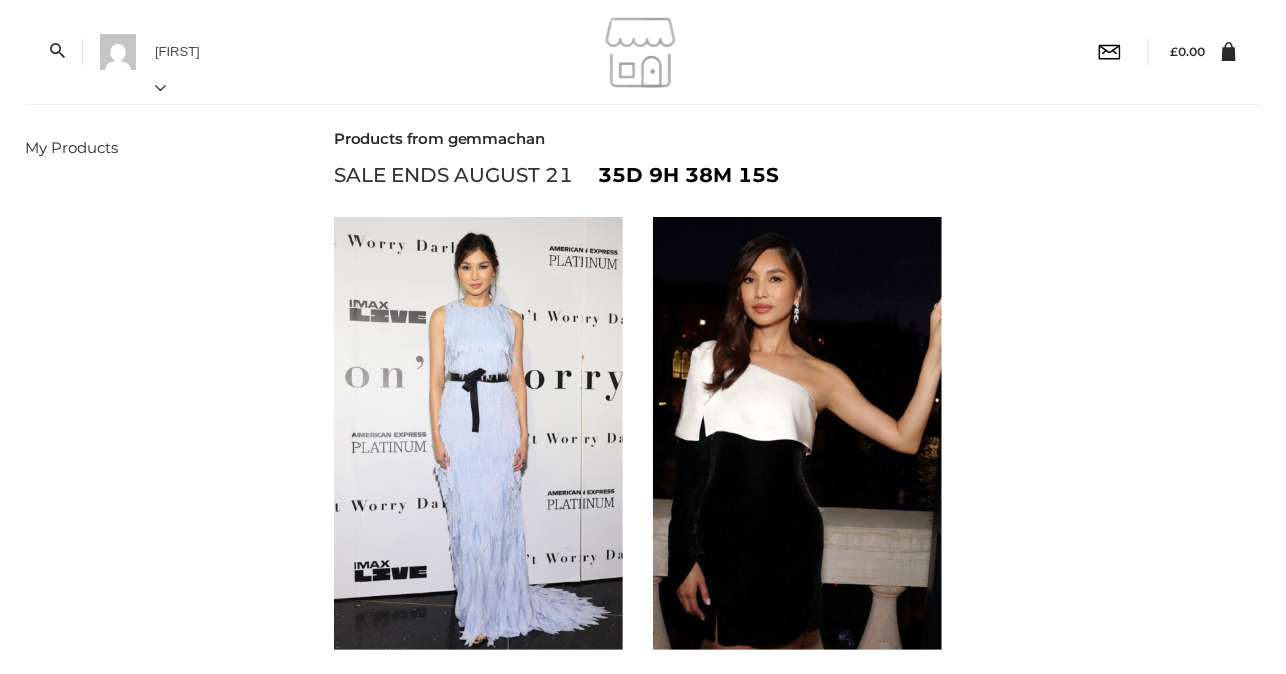 scroll, scrollTop: 371, scrollLeft: 0, axis: vertical 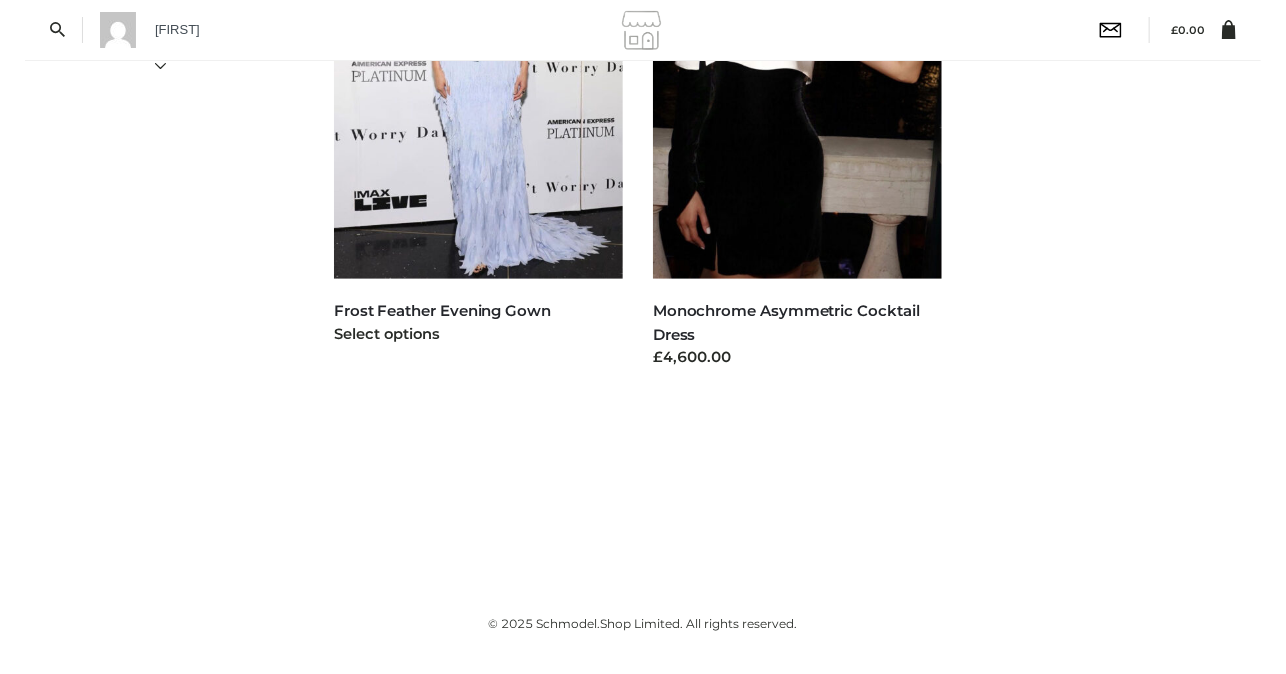 click at bounding box center [478, 62] 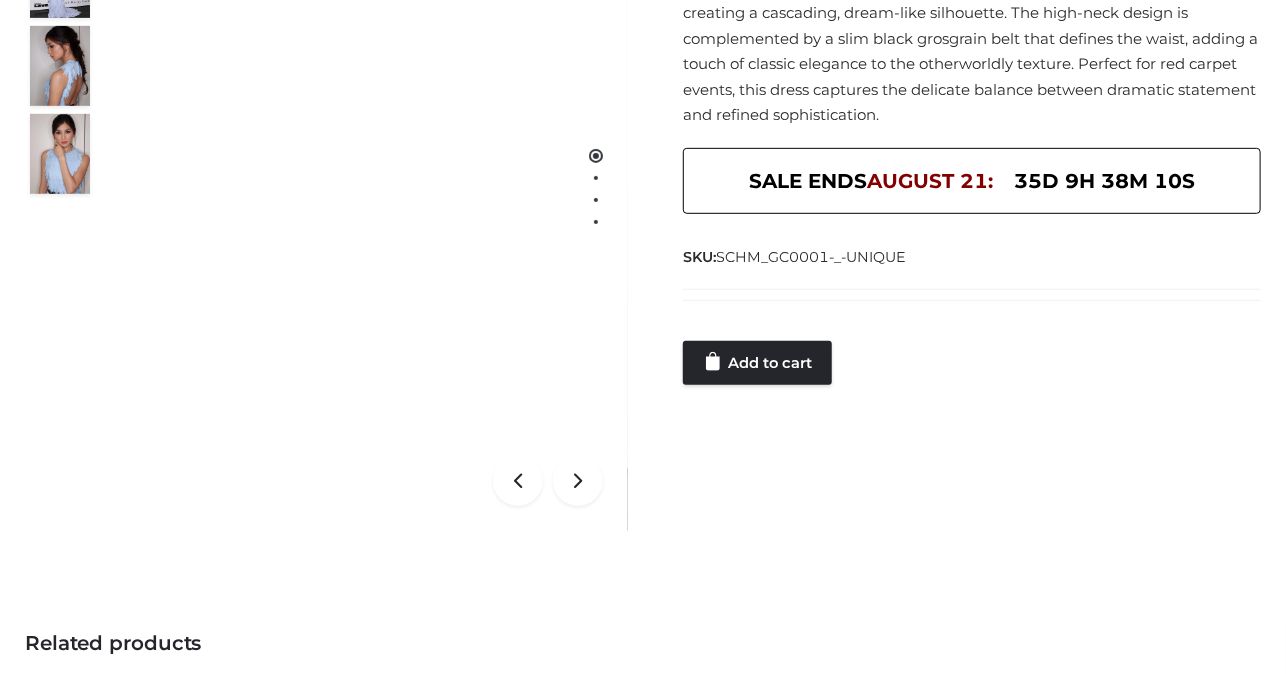 scroll, scrollTop: 0, scrollLeft: 0, axis: both 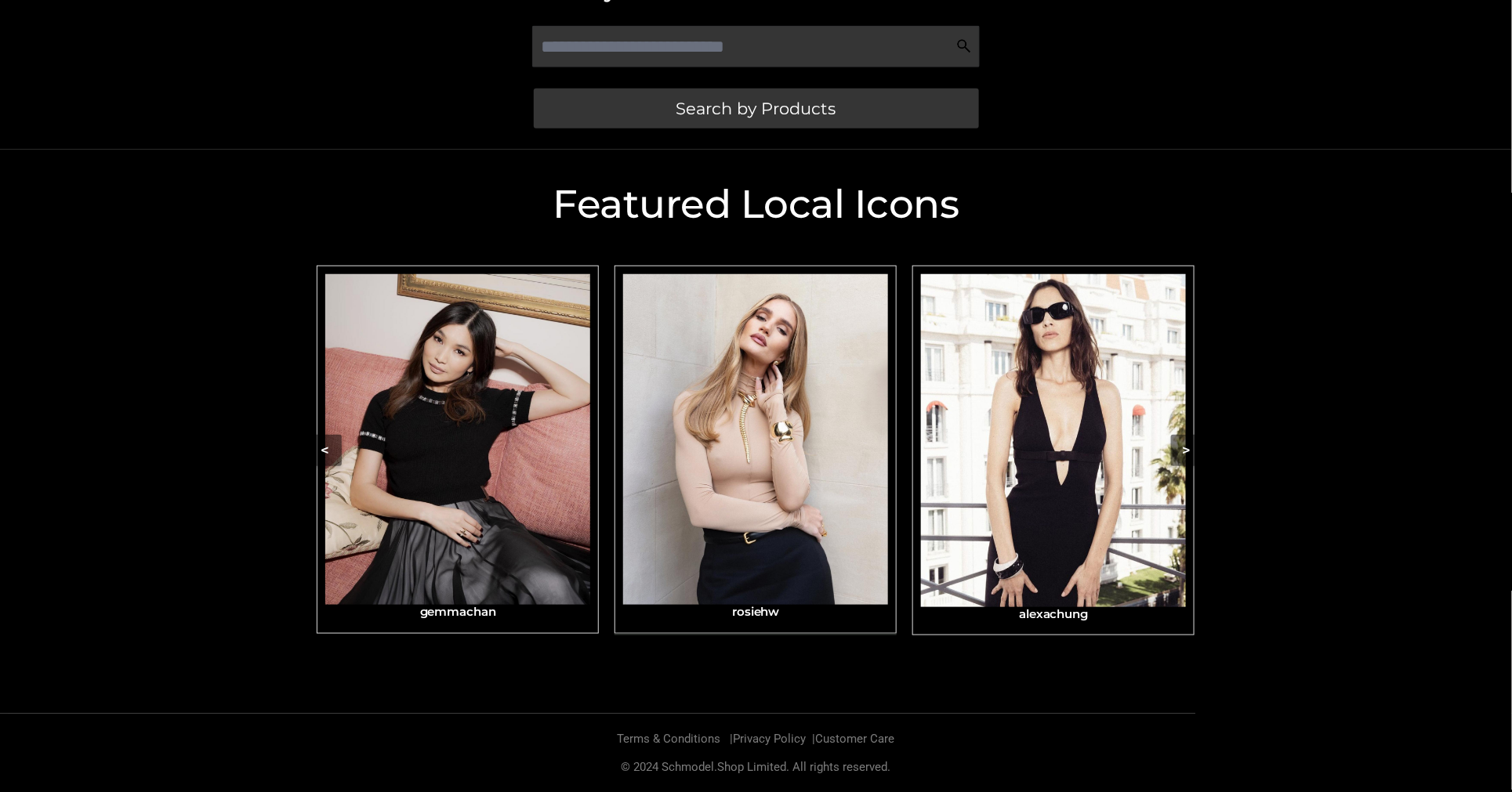 click at bounding box center (756, 439) 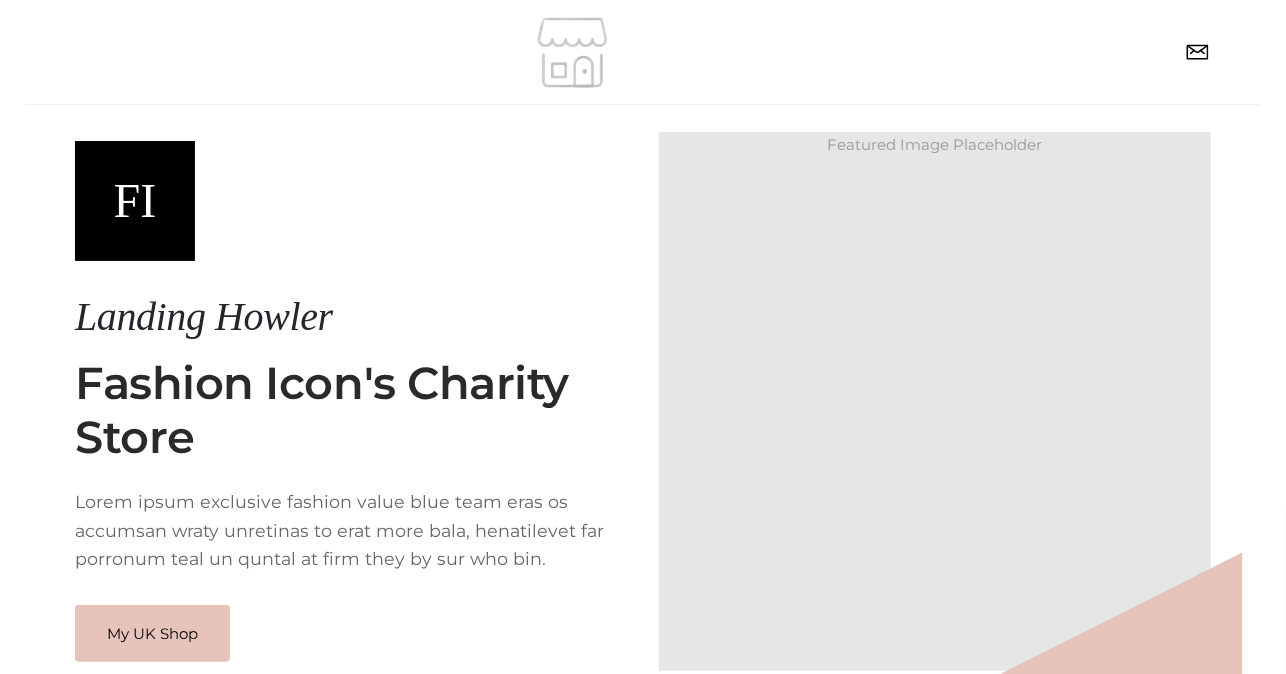 scroll, scrollTop: 148, scrollLeft: 0, axis: vertical 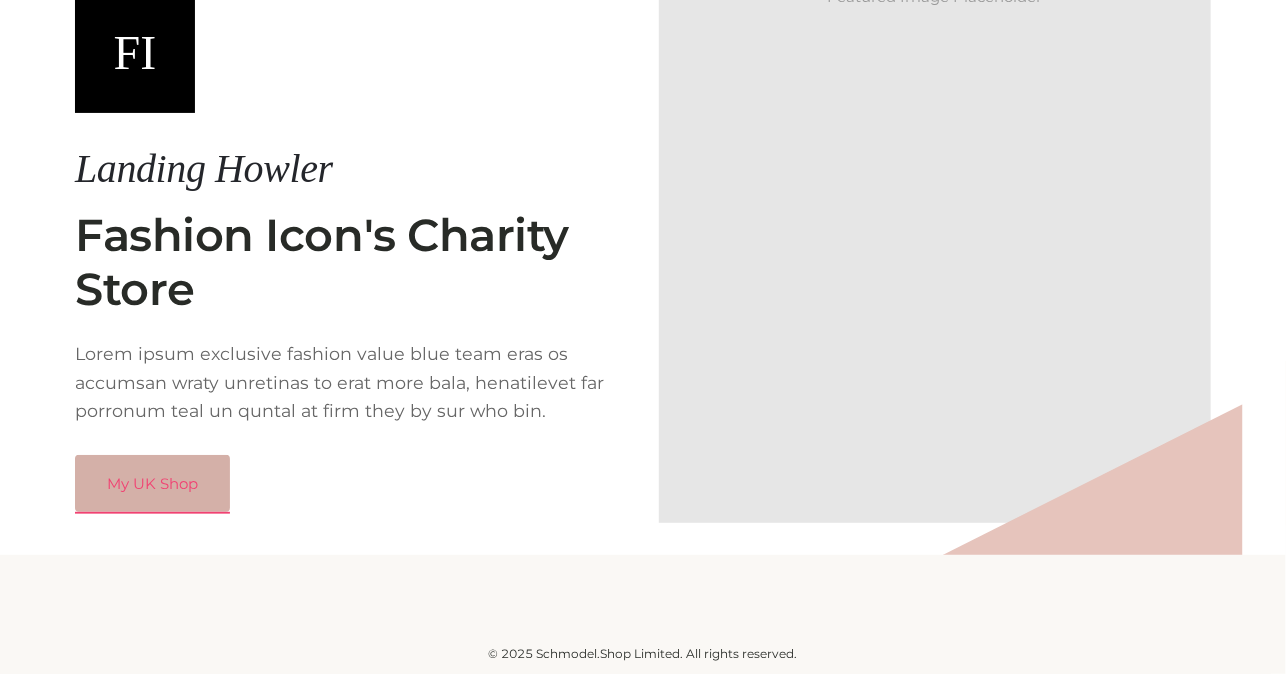 click on "My UK Shop" at bounding box center [152, 484] 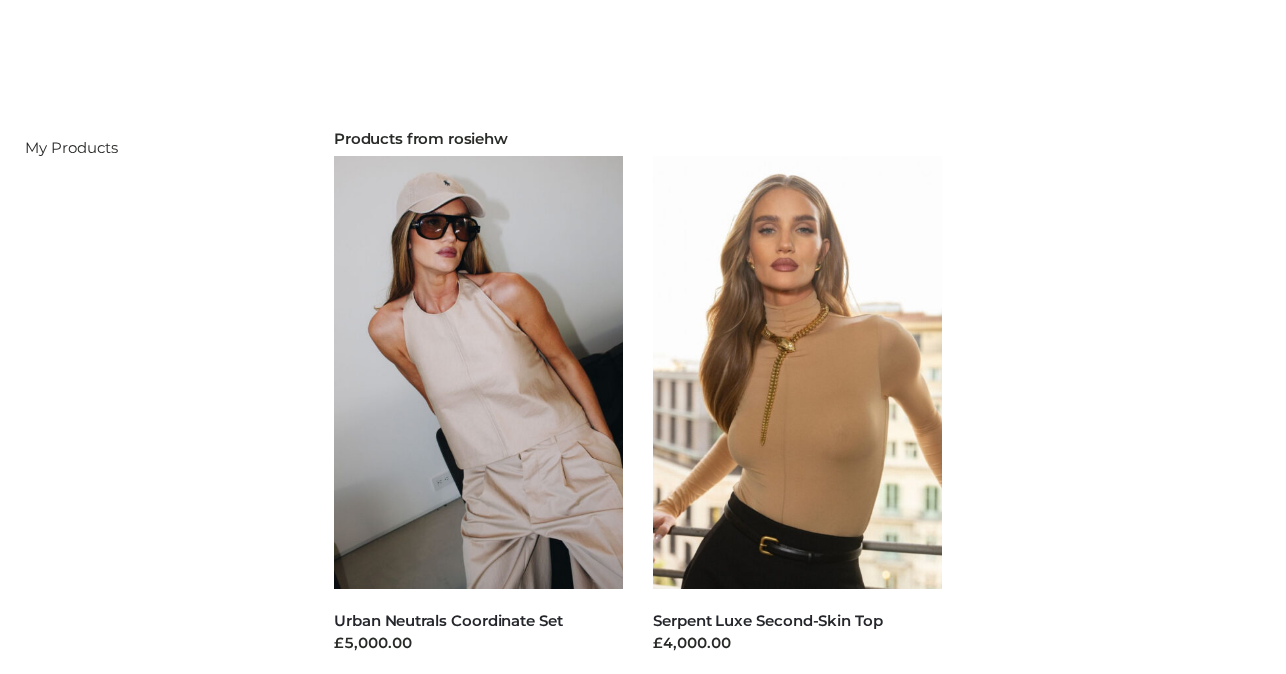 click on "Filter
My Products
Products from rosiehw
FFP ,
TWO PIECE
Urban Neutrals Coordinate Set
£5,000.00
Select options
FFP ,
TOPS
Serpent Luxe Second-Skin Top
£4,000.00
Select options" at bounding box center [643, 444] 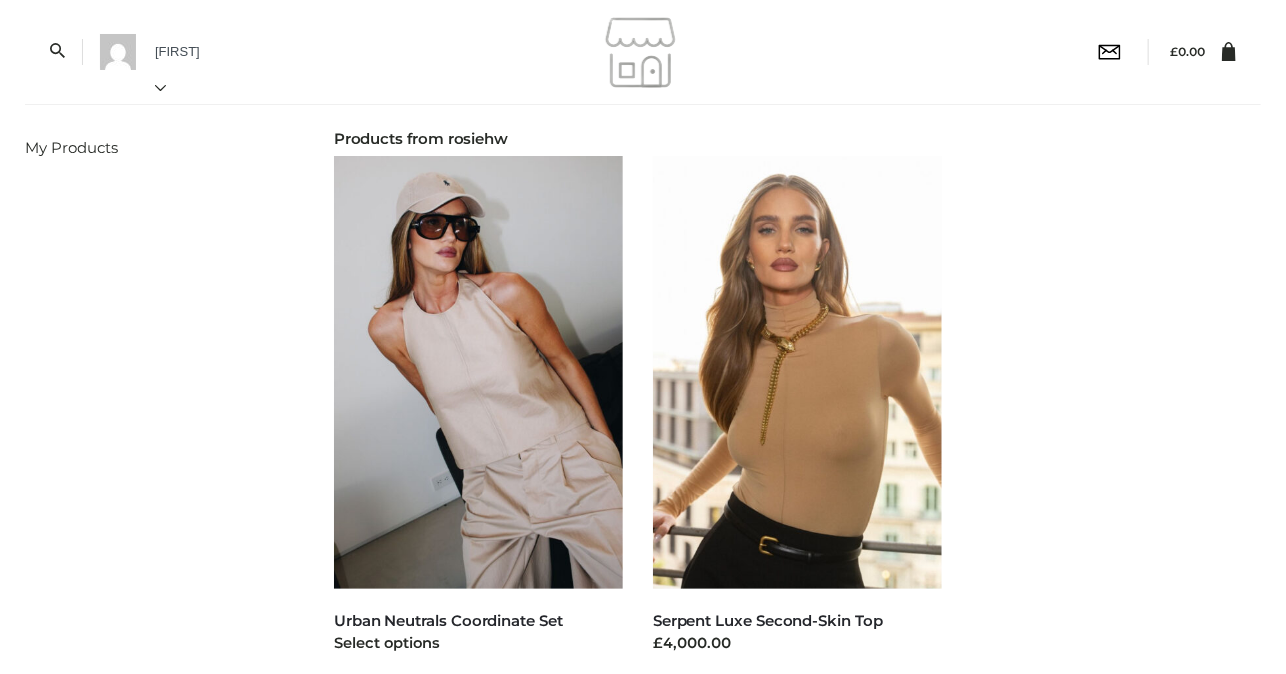 click at bounding box center [478, 372] 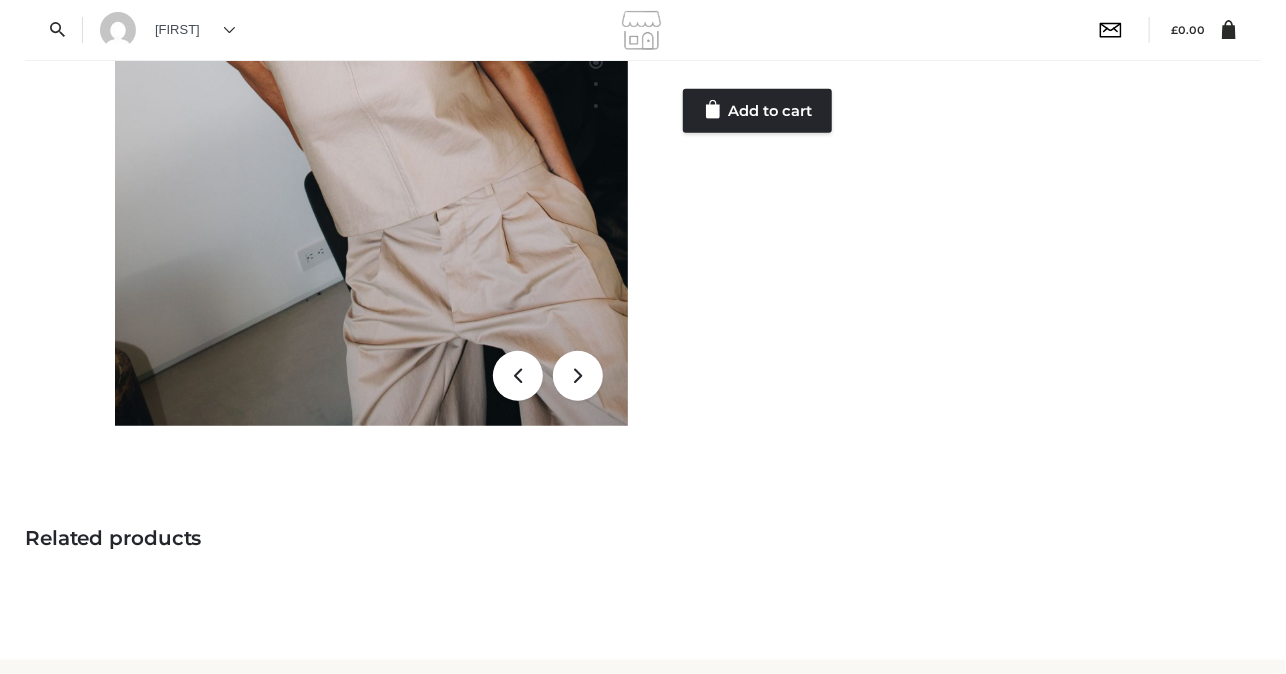 scroll, scrollTop: 0, scrollLeft: 0, axis: both 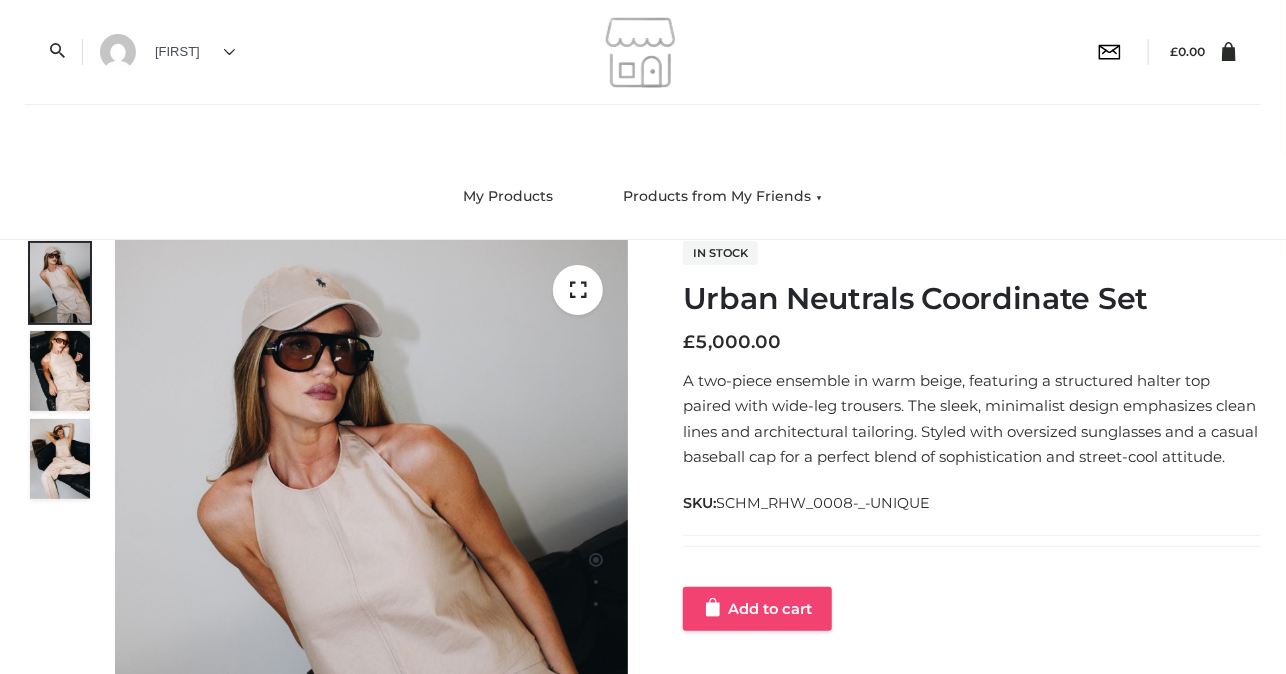 click on "Add to cart" at bounding box center [757, 609] 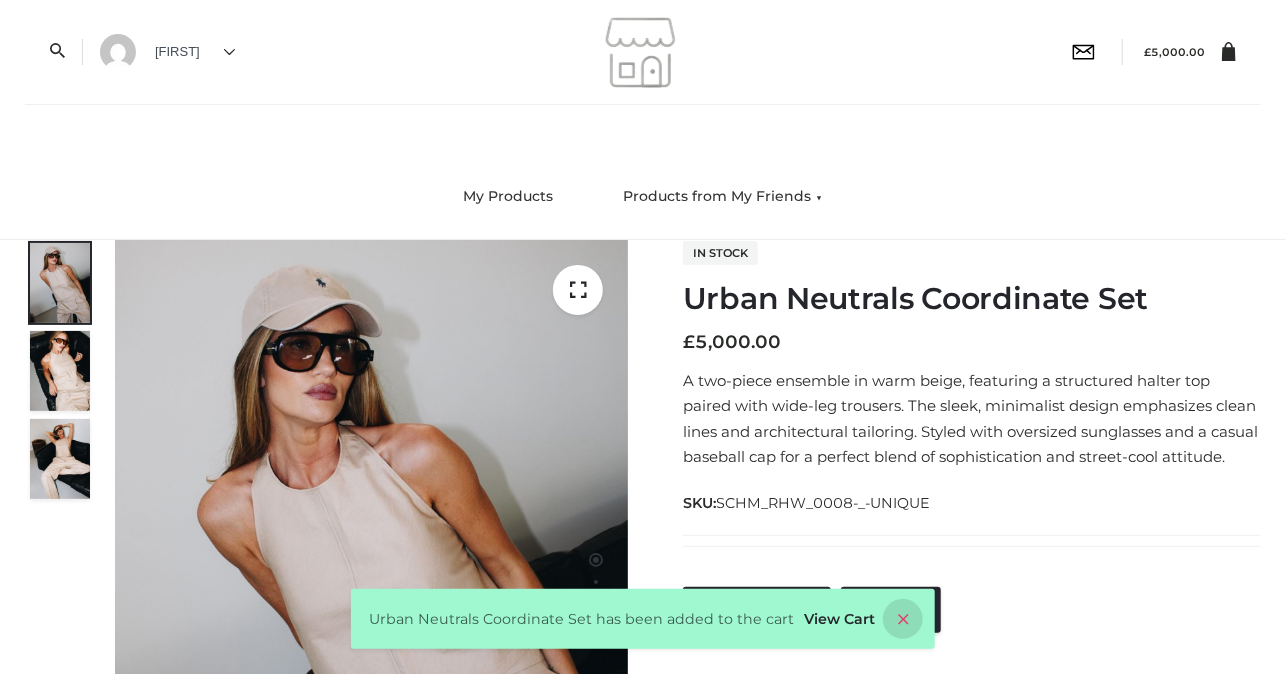 click at bounding box center [903, 619] 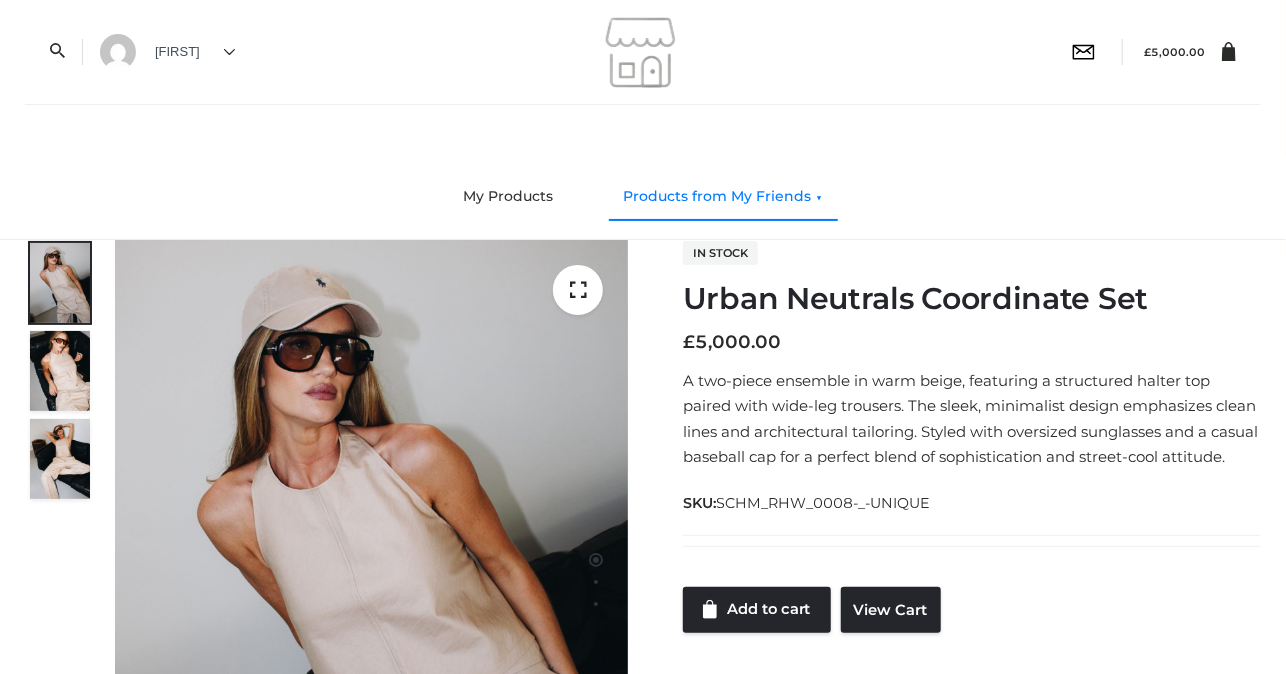 click on "Products from My Friends" at bounding box center [723, 197] 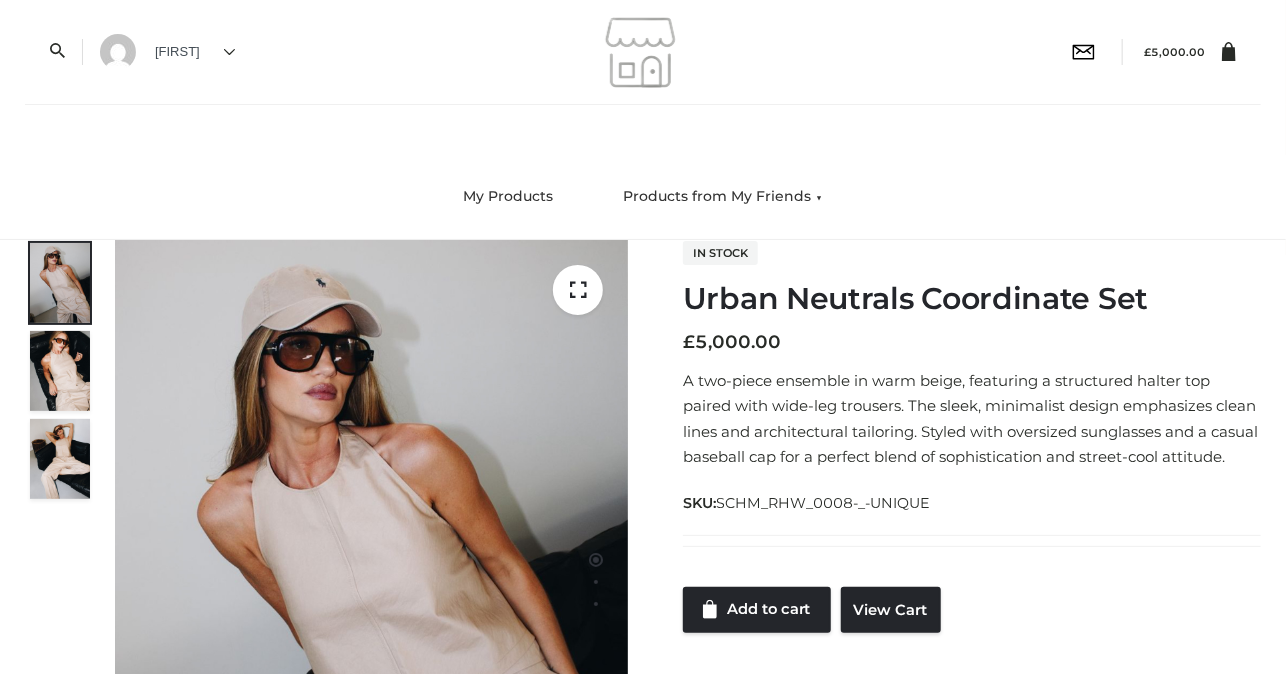 click on "My Products Products from My Friends" at bounding box center [643, 197] 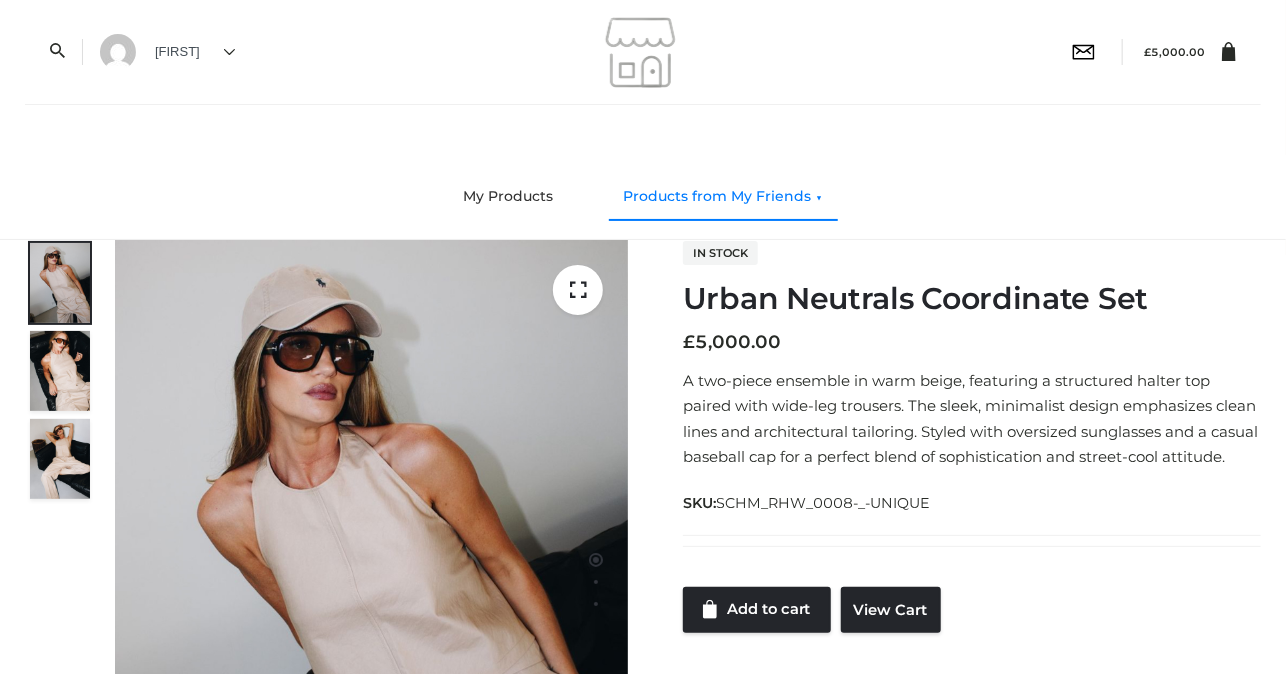 click on "Products from My Friends" at bounding box center [723, 197] 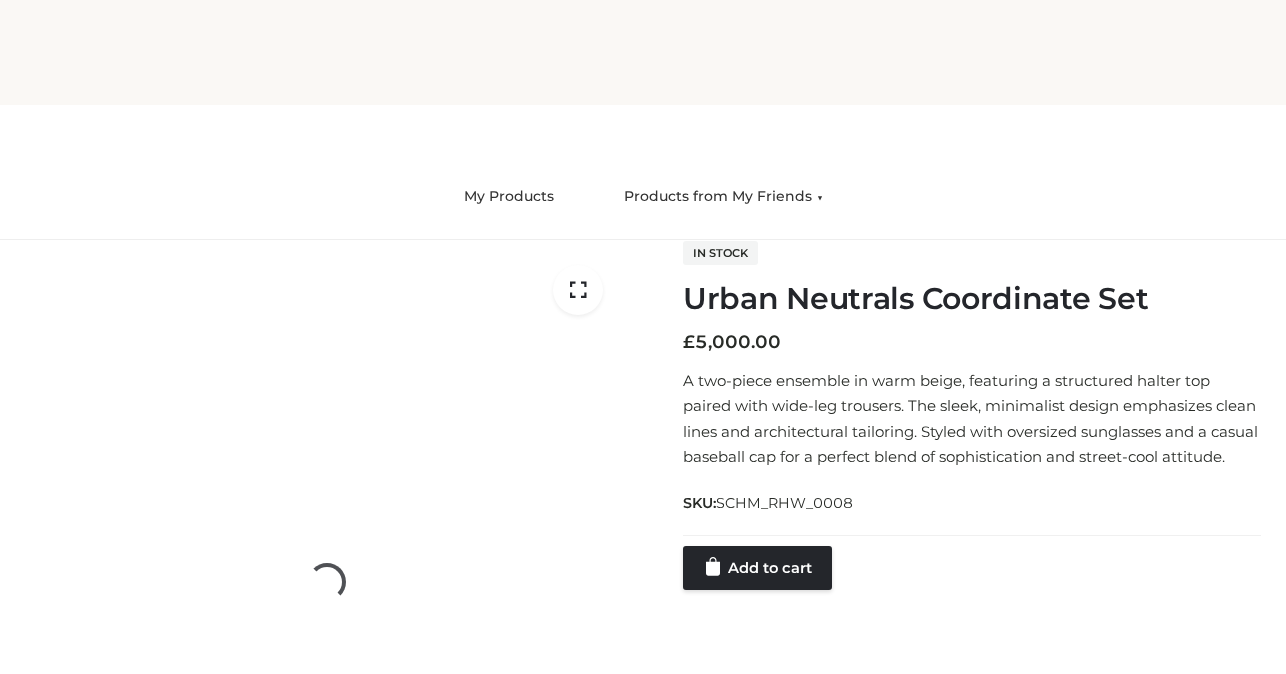 scroll, scrollTop: 0, scrollLeft: 0, axis: both 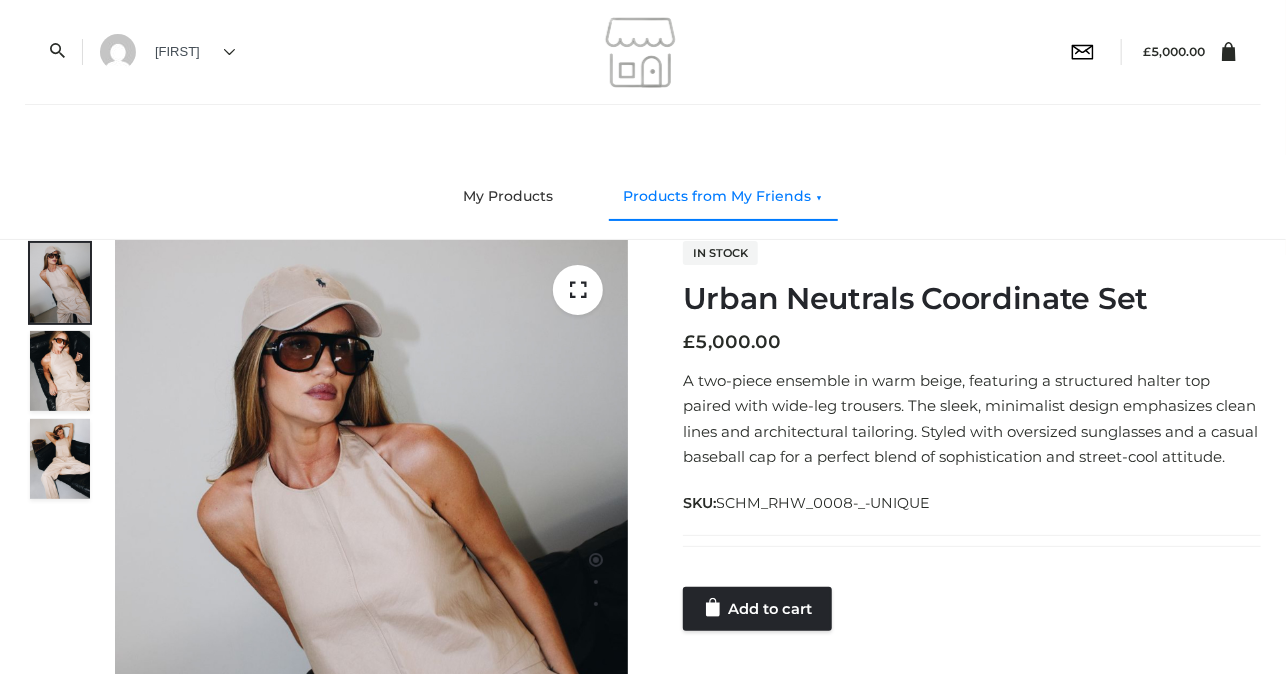 click on "Products from My Friends" at bounding box center [723, 197] 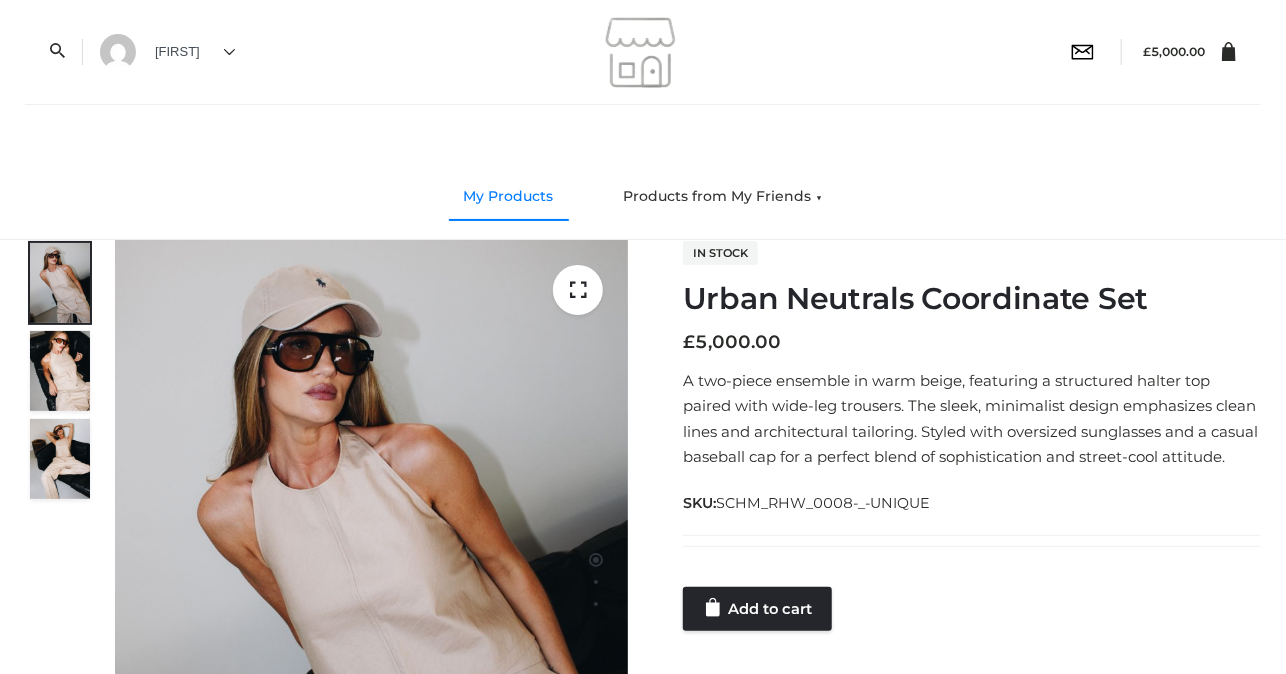 click on "My Products" at bounding box center [509, 197] 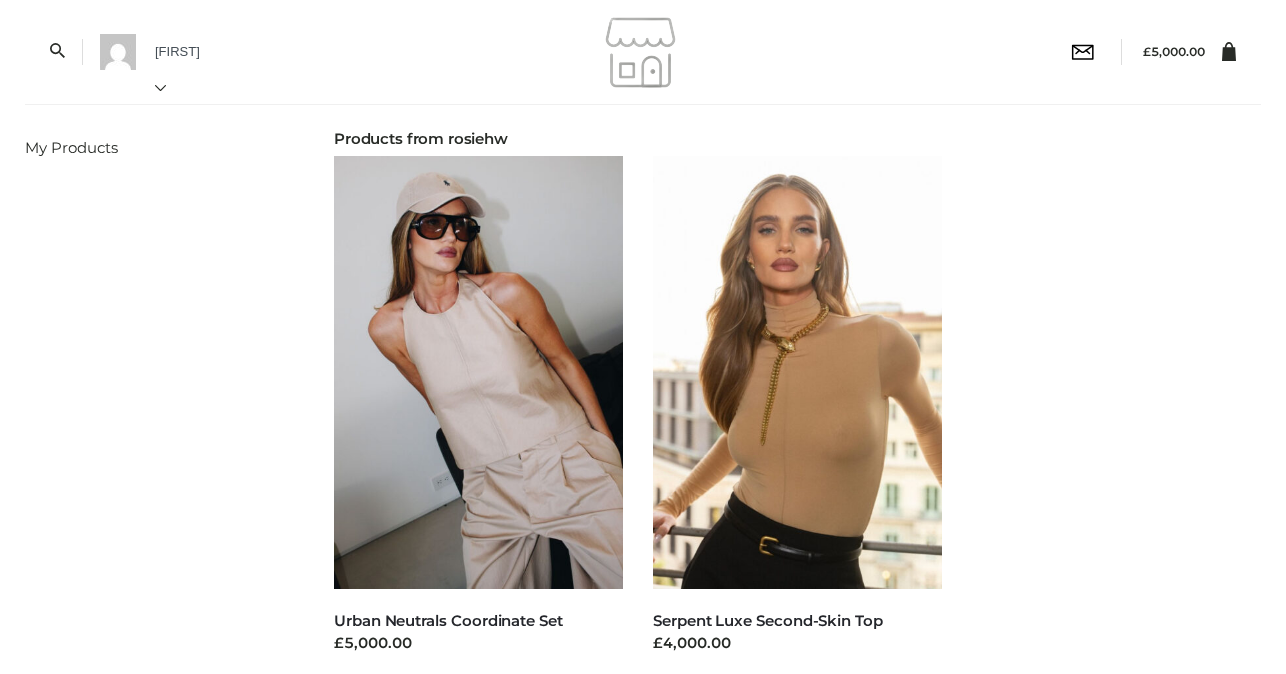 scroll, scrollTop: 0, scrollLeft: 0, axis: both 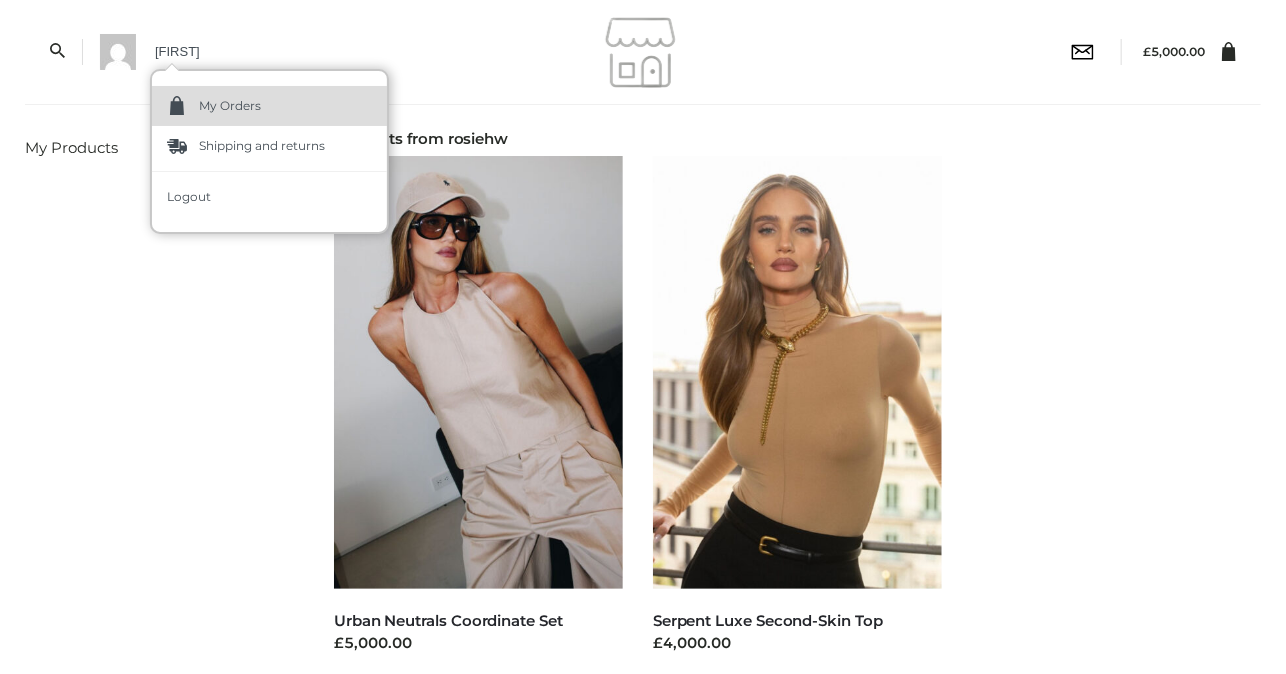 click at bounding box center (177, 106) 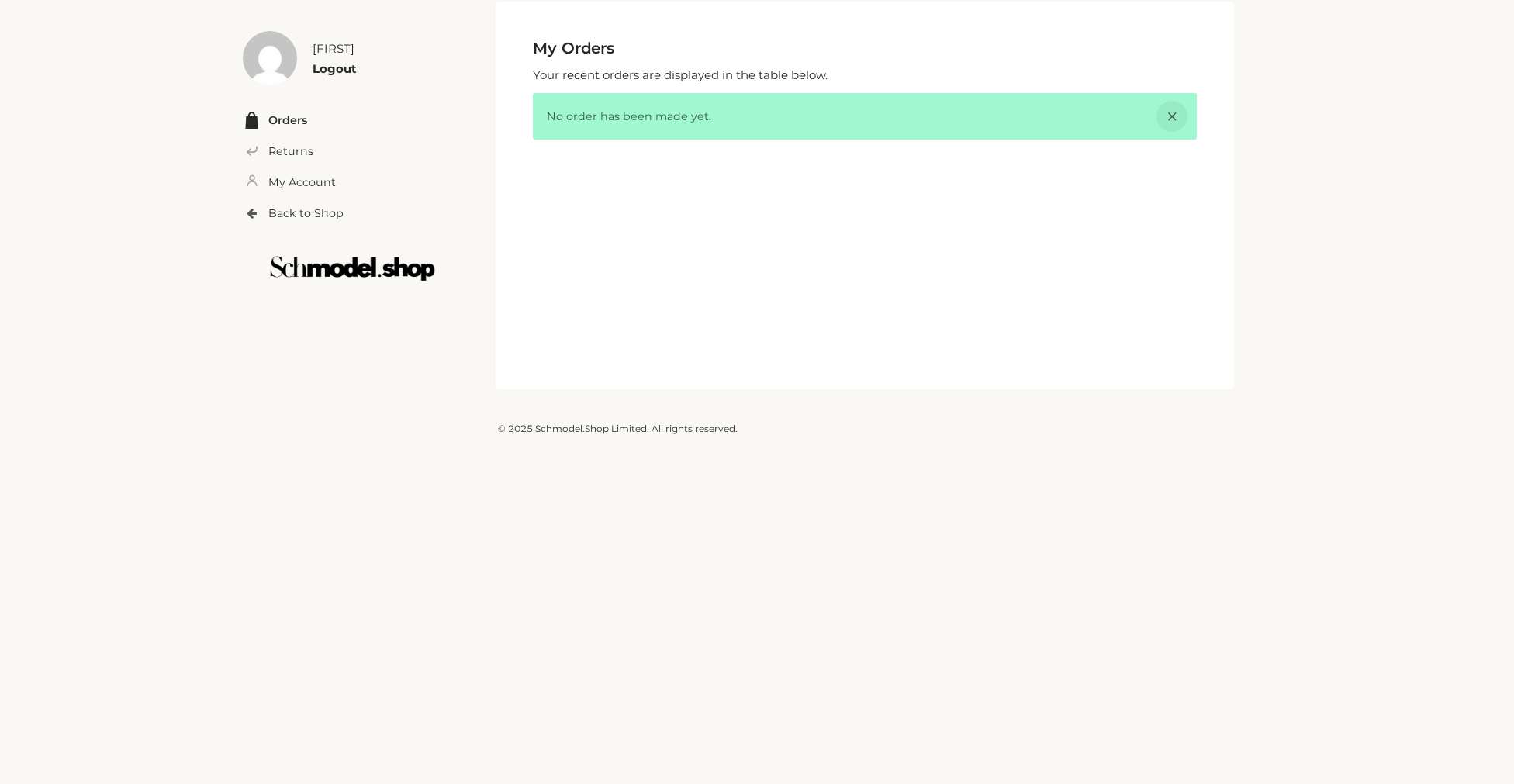 scroll, scrollTop: 0, scrollLeft: 0, axis: both 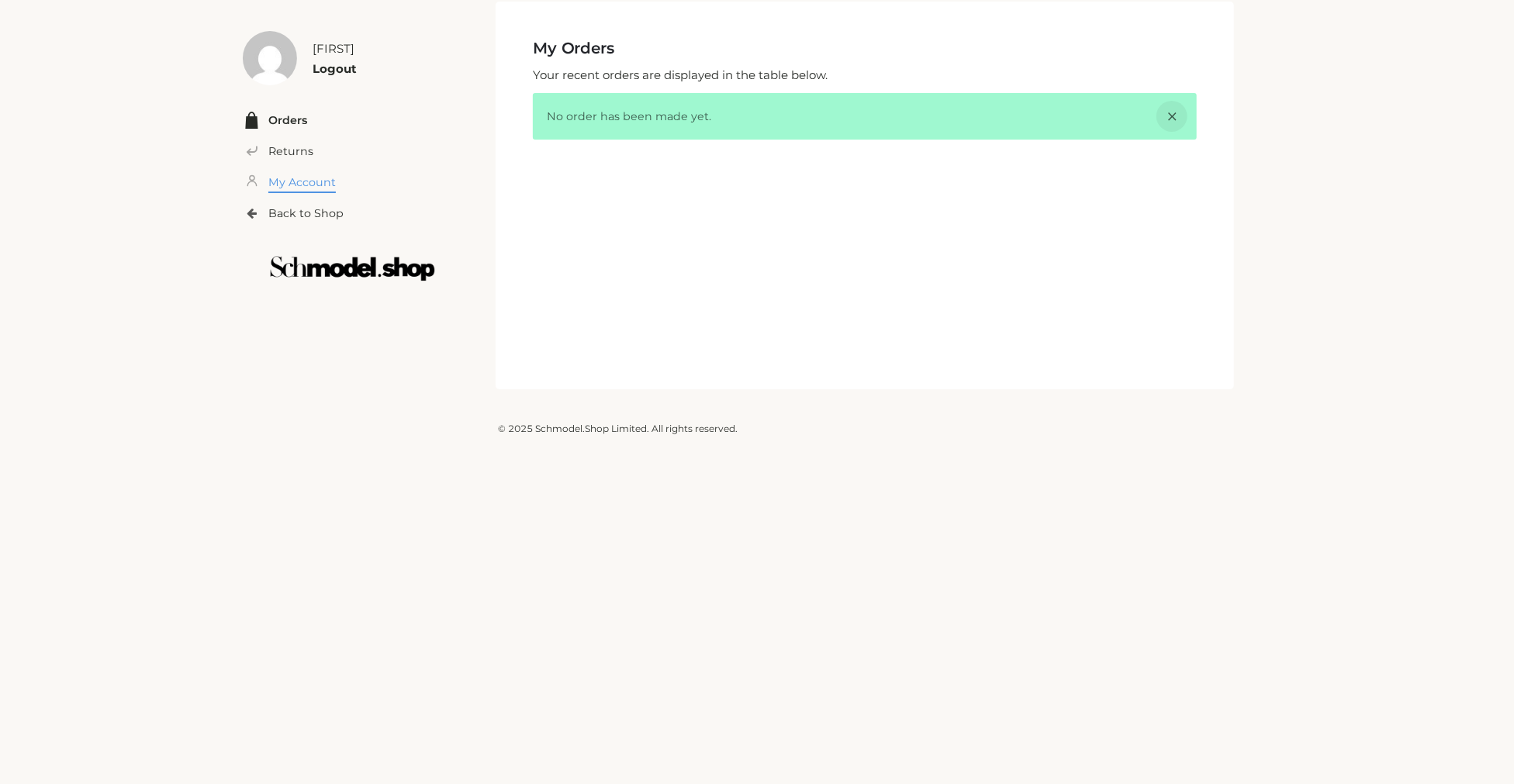 click on "My Account" at bounding box center [302, 182] 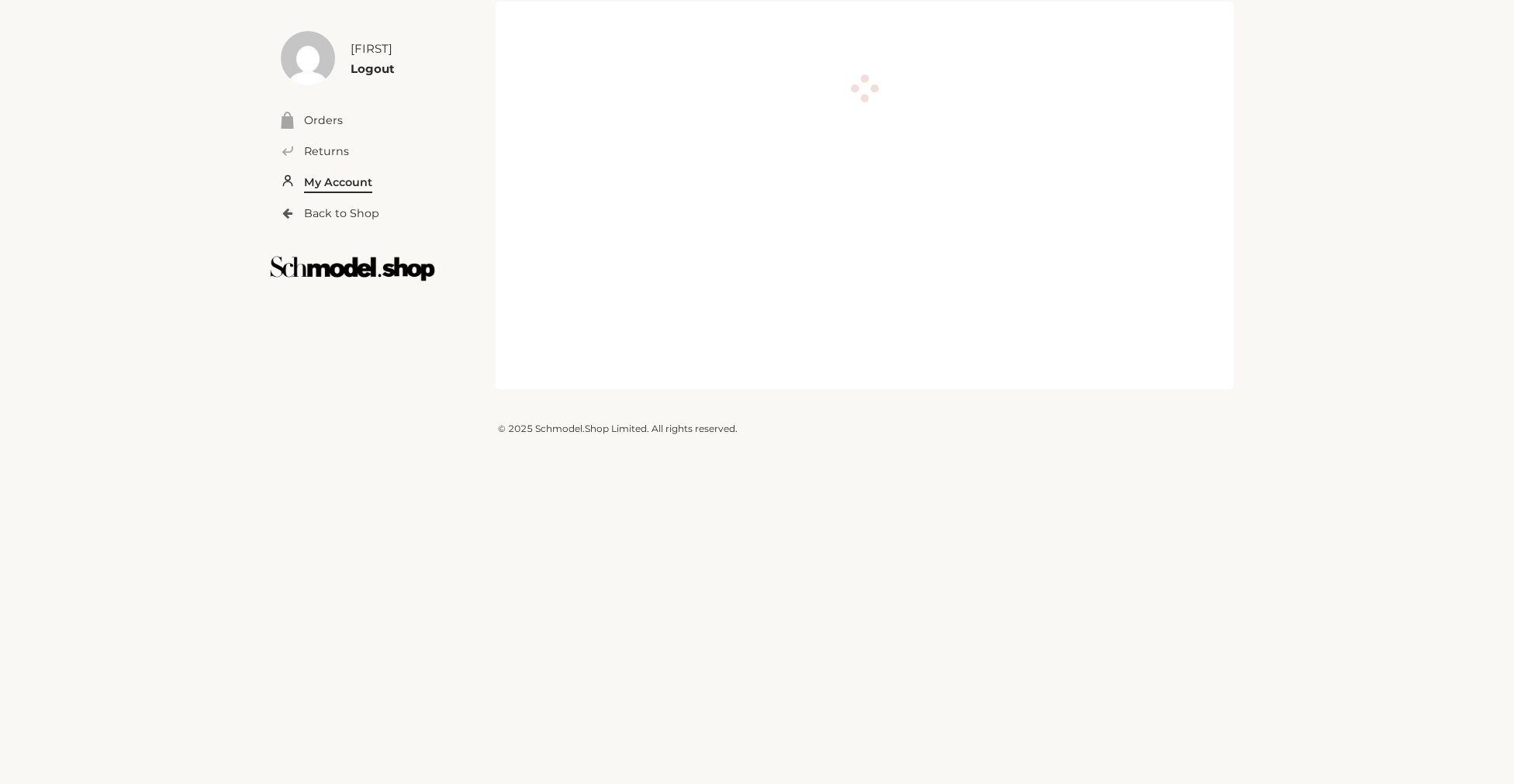 scroll, scrollTop: 0, scrollLeft: 0, axis: both 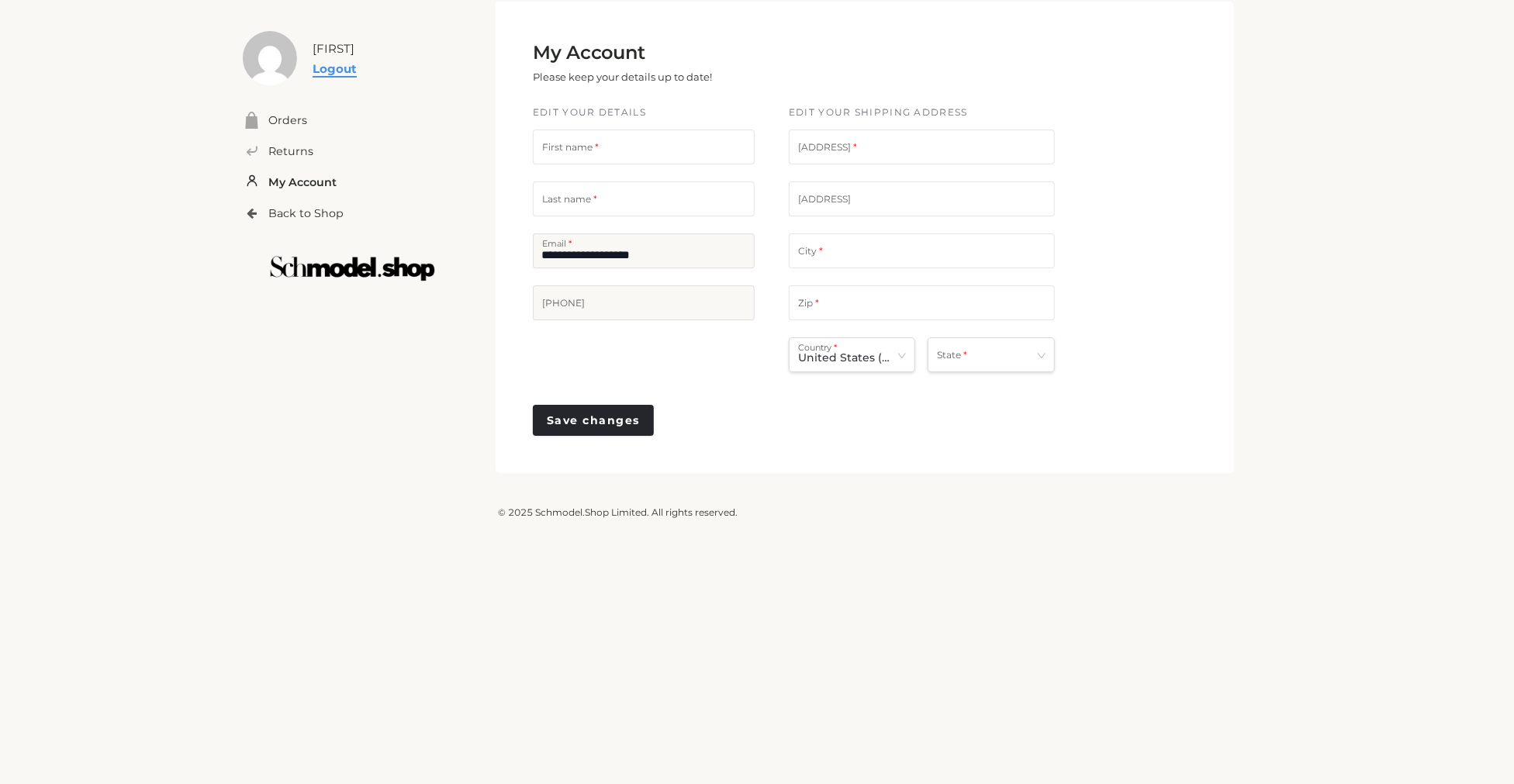 click on "Logout" at bounding box center (334, 68) 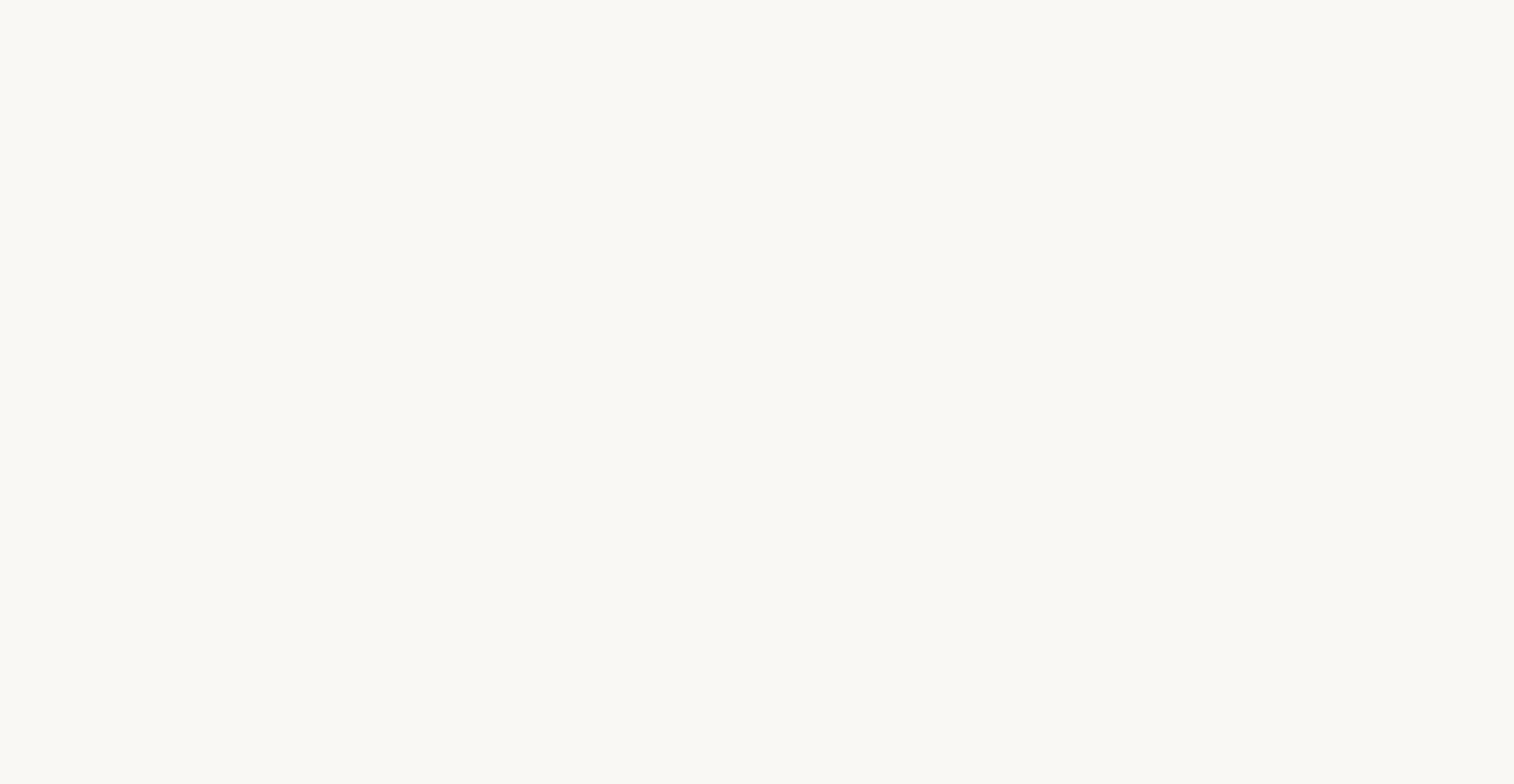 scroll, scrollTop: 0, scrollLeft: 0, axis: both 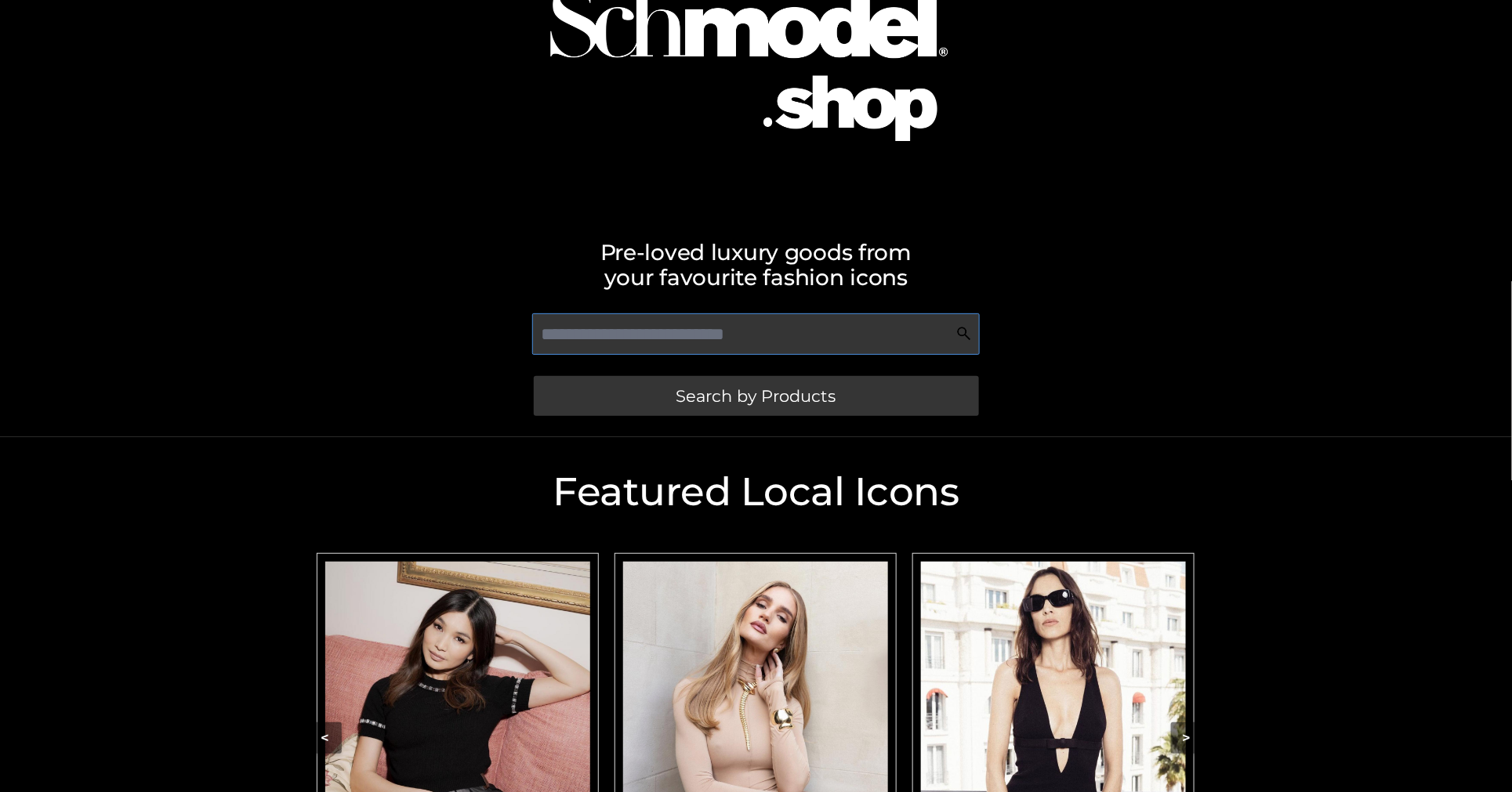 click at bounding box center [756, 334] 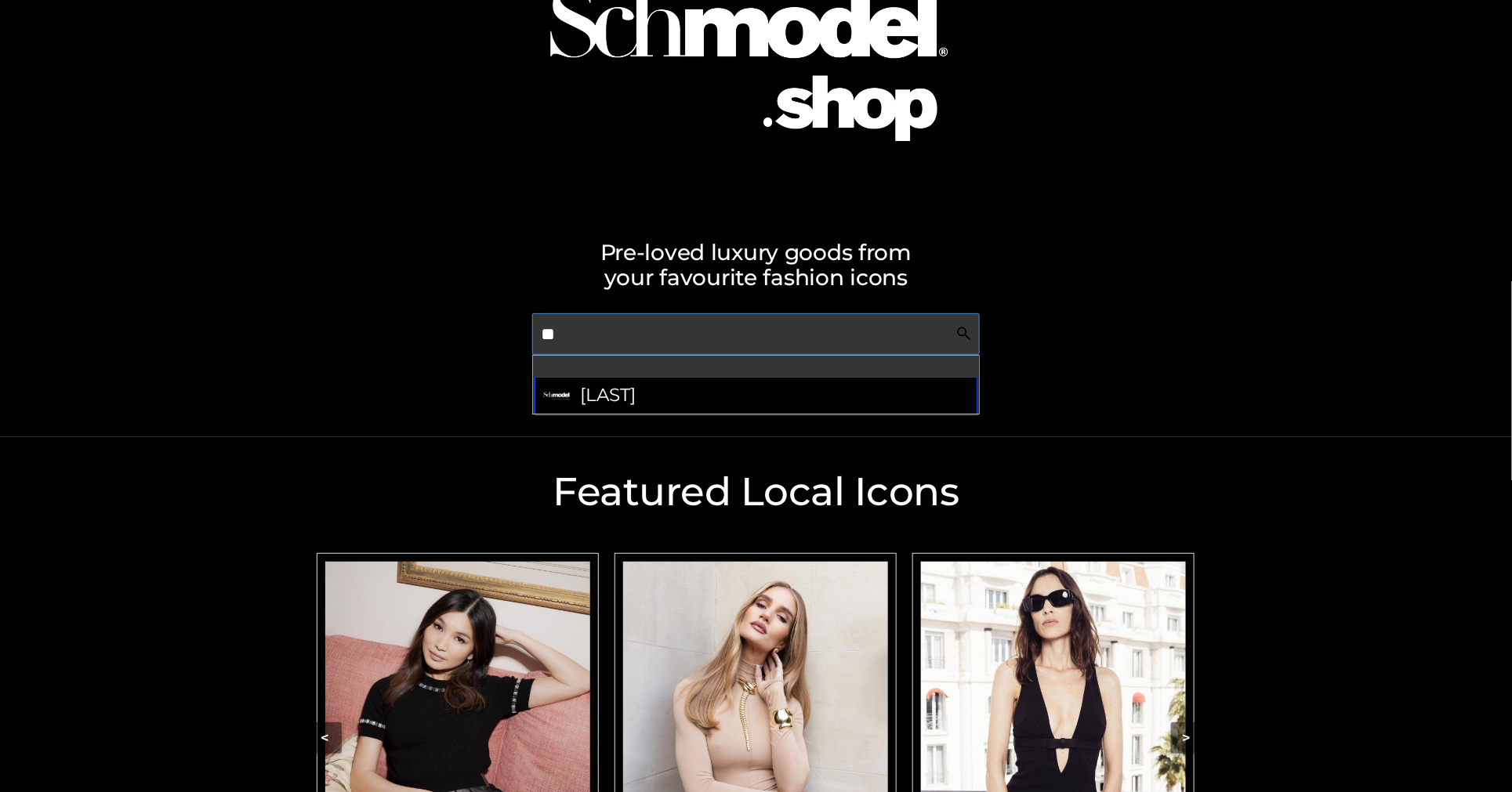 click on "Eizagonzalez" at bounding box center (607, 395) 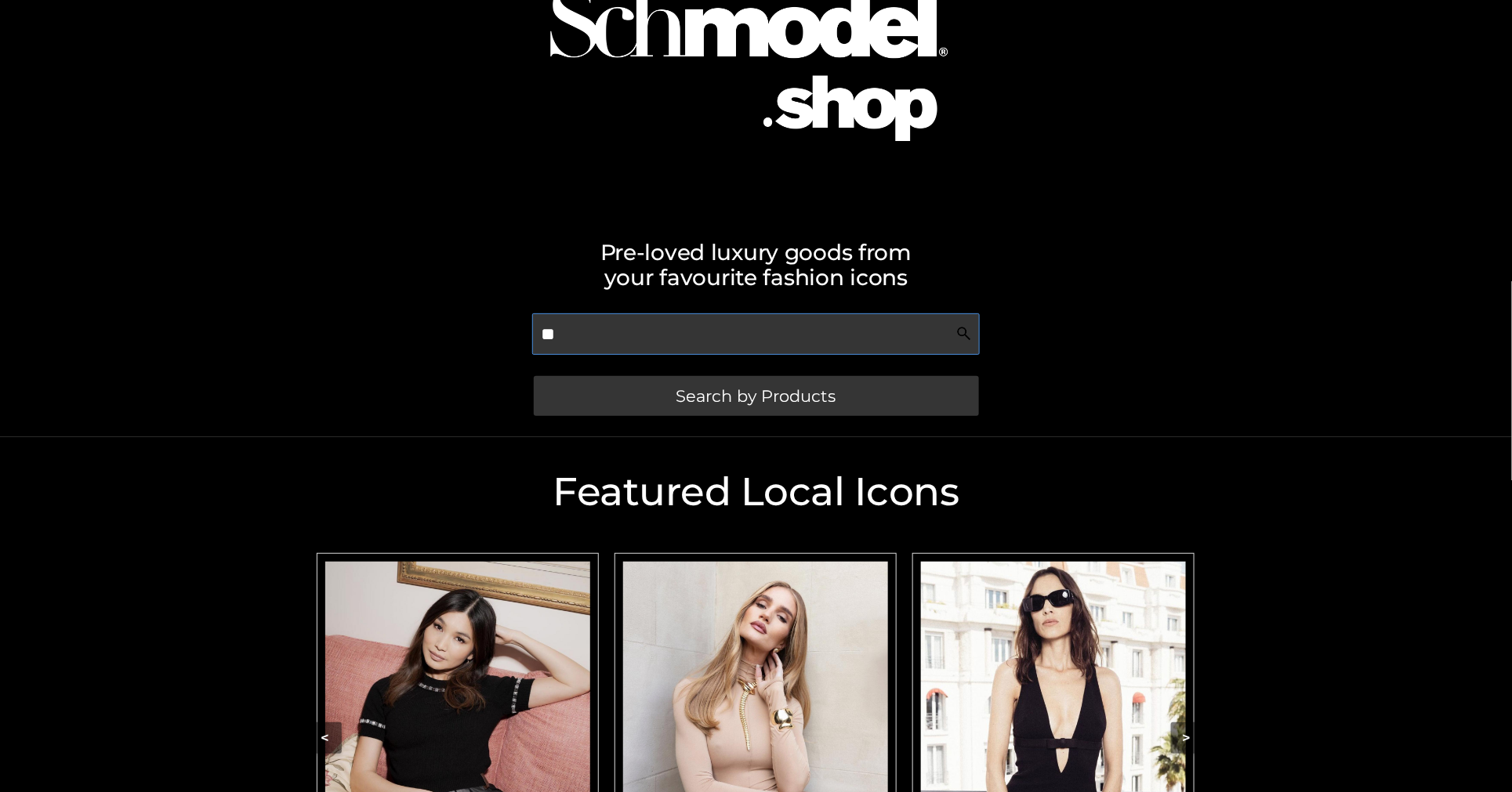 type on "**" 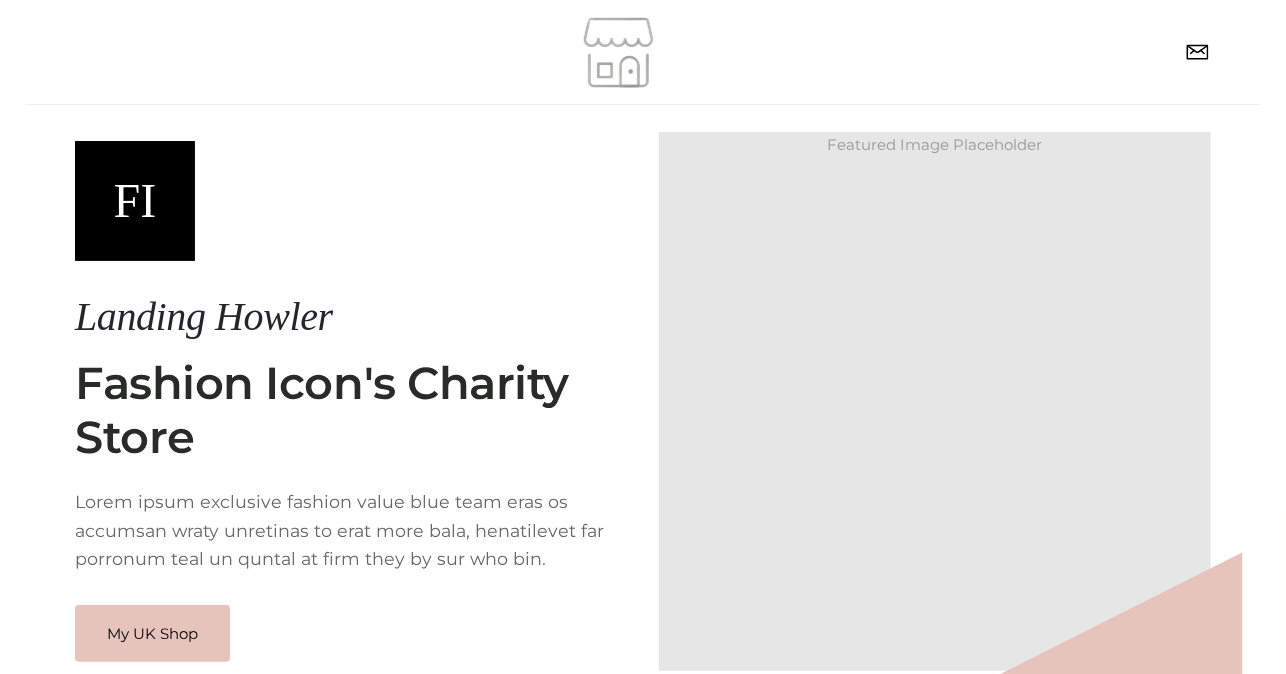 scroll, scrollTop: 148, scrollLeft: 0, axis: vertical 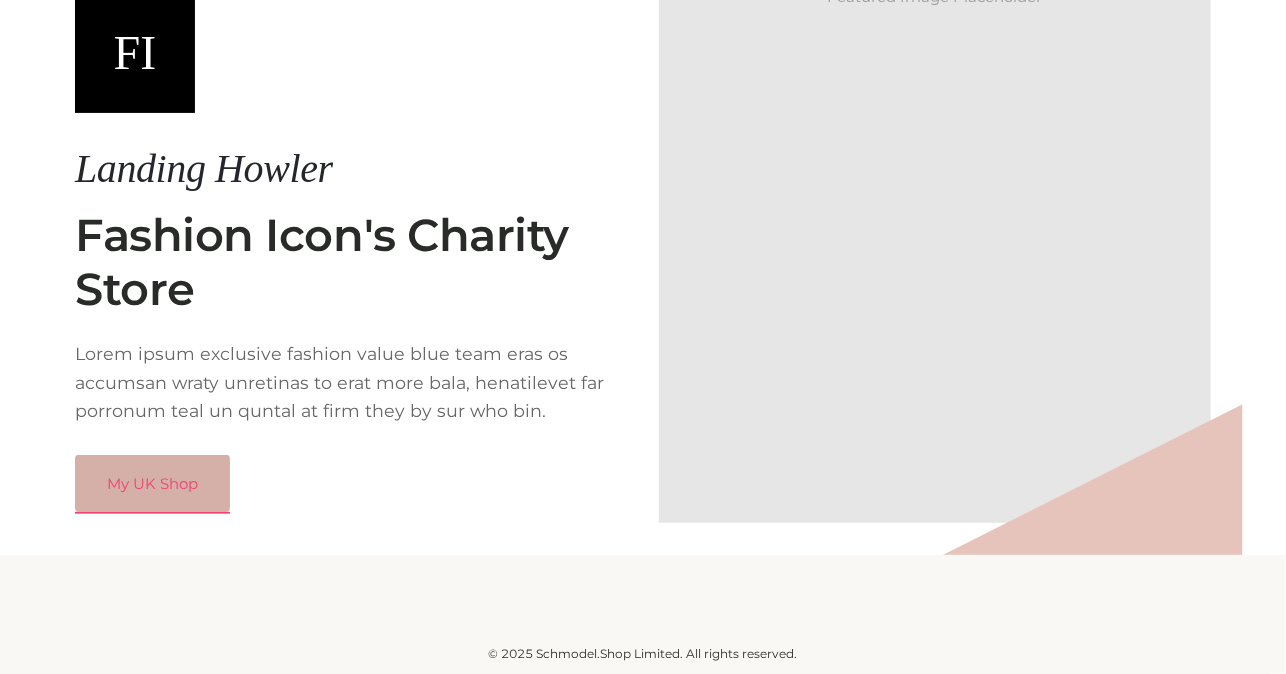 click on "My UK Shop" at bounding box center (152, 484) 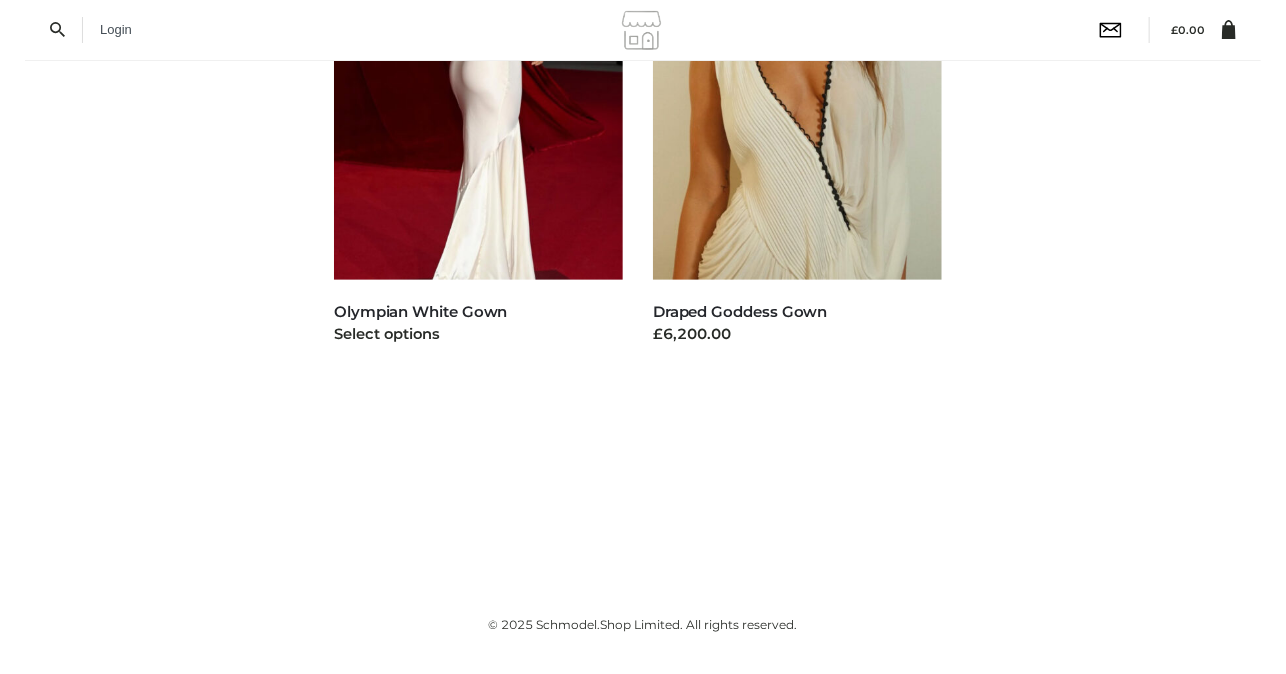 scroll, scrollTop: 0, scrollLeft: 0, axis: both 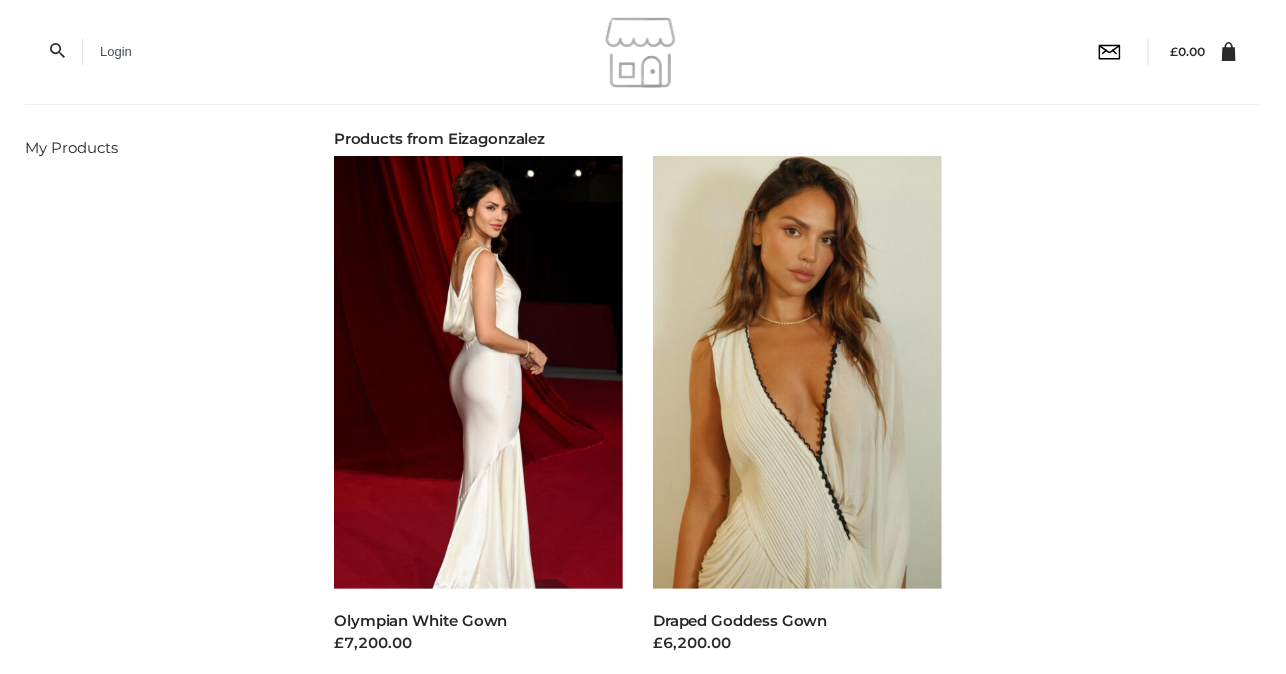 click on "Filter
My Products
Products from Eizagonzalez
CLOTHING ,
DRESSES
Olympian White Gown
£7,200.00
Select options
CLOTHING ,
DRESSES
Draped Goddess Gown
£6,200.00
Select options" at bounding box center (643, 467) 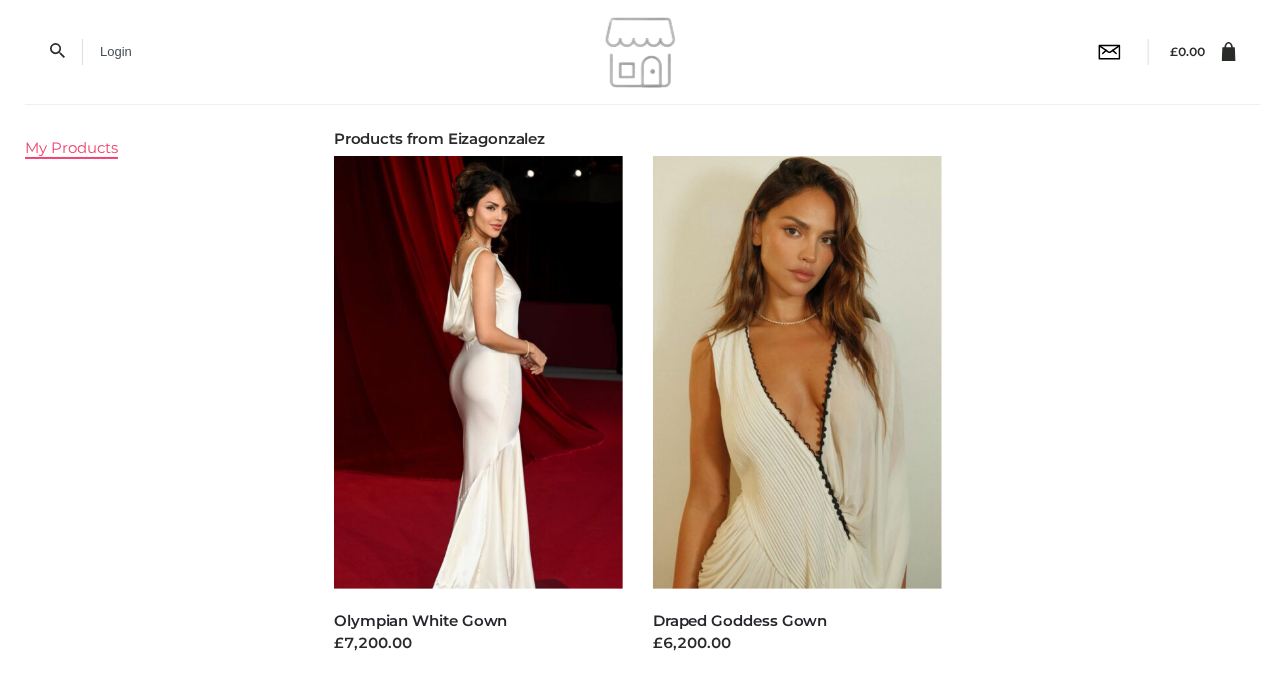 click on "My Products" at bounding box center (71, 147) 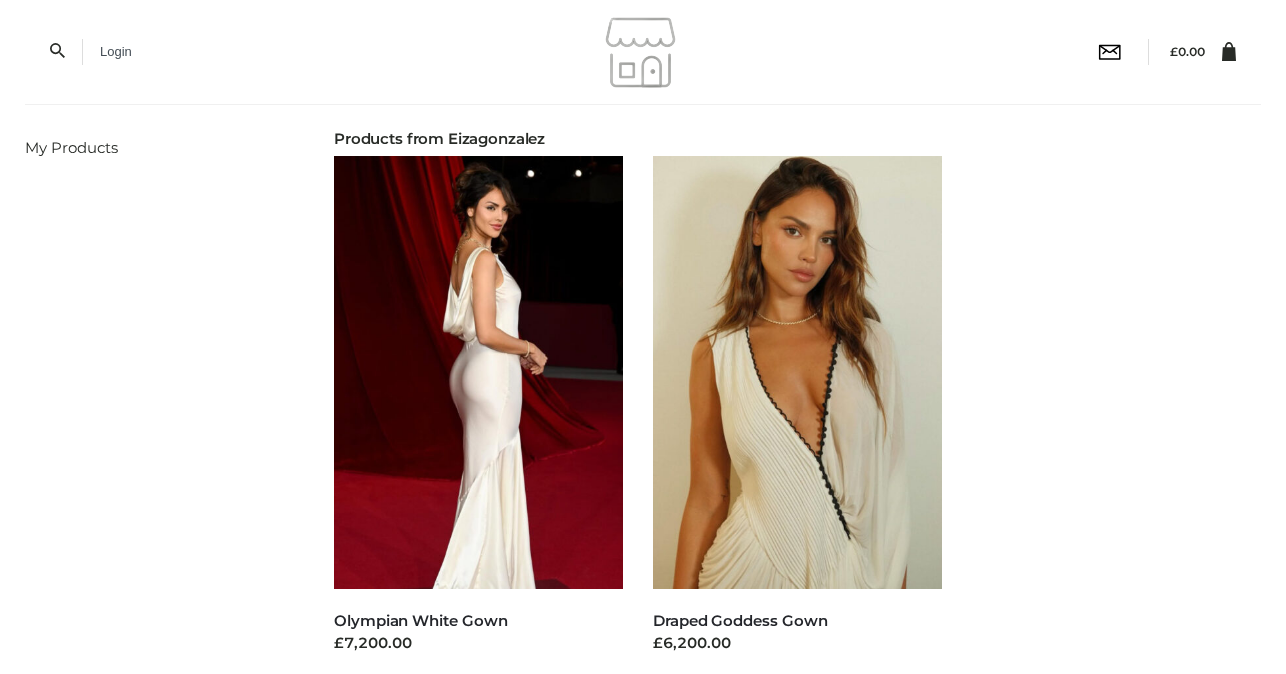 scroll, scrollTop: 0, scrollLeft: 0, axis: both 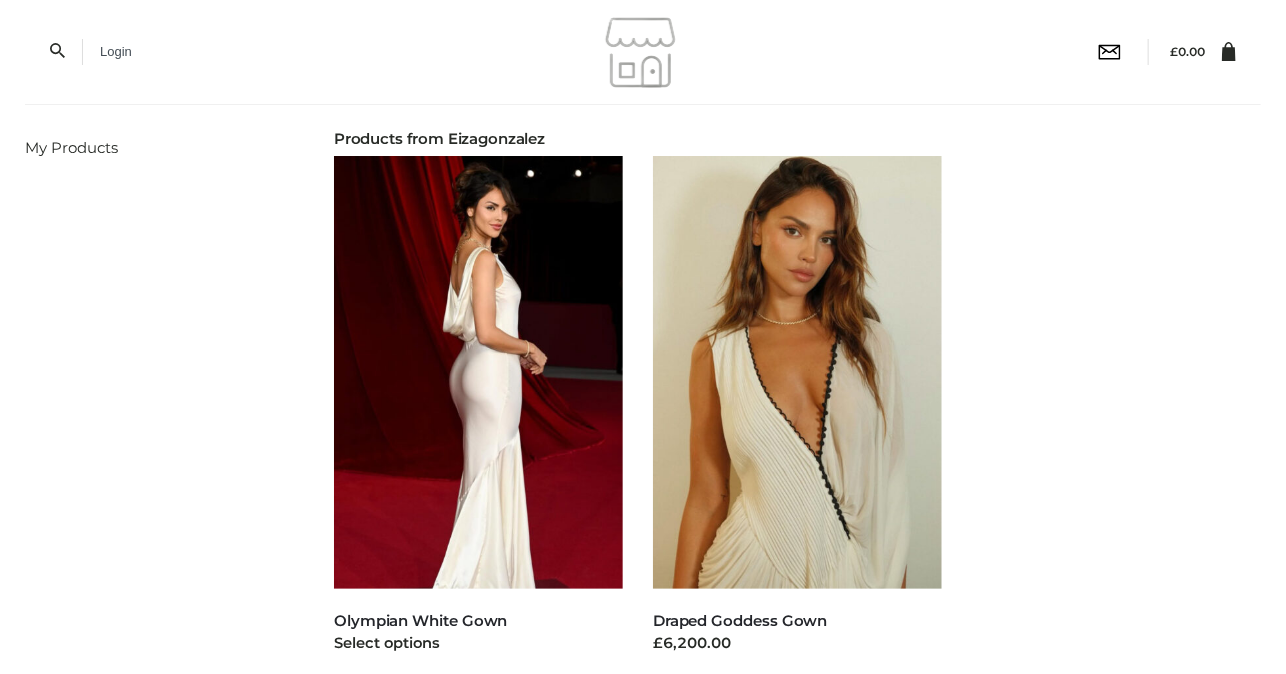 click at bounding box center [478, 372] 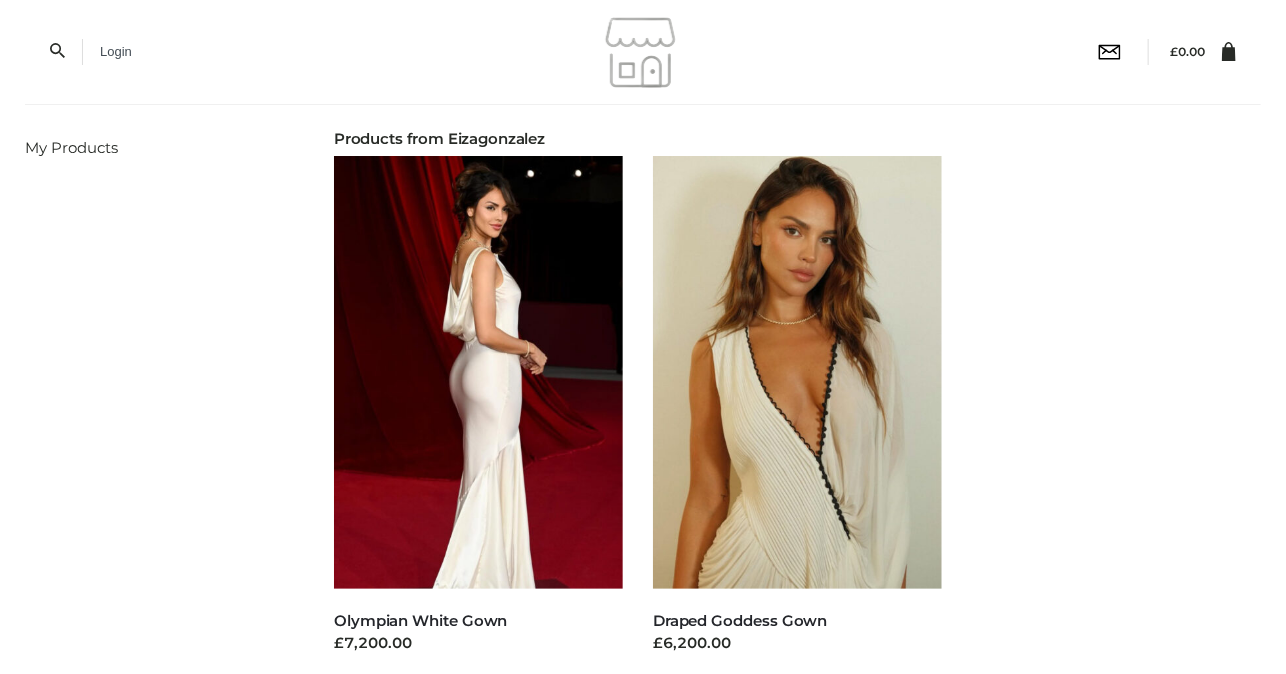 click on "Login" at bounding box center (116, 51) 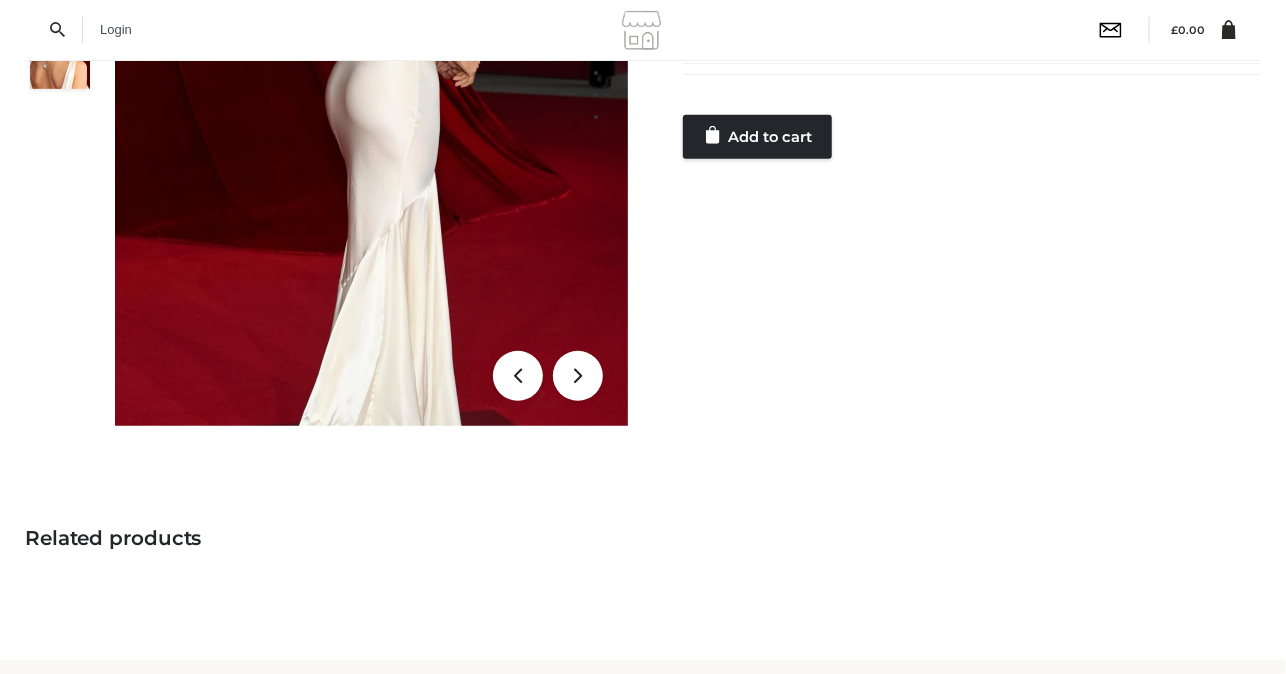 scroll, scrollTop: 0, scrollLeft: 0, axis: both 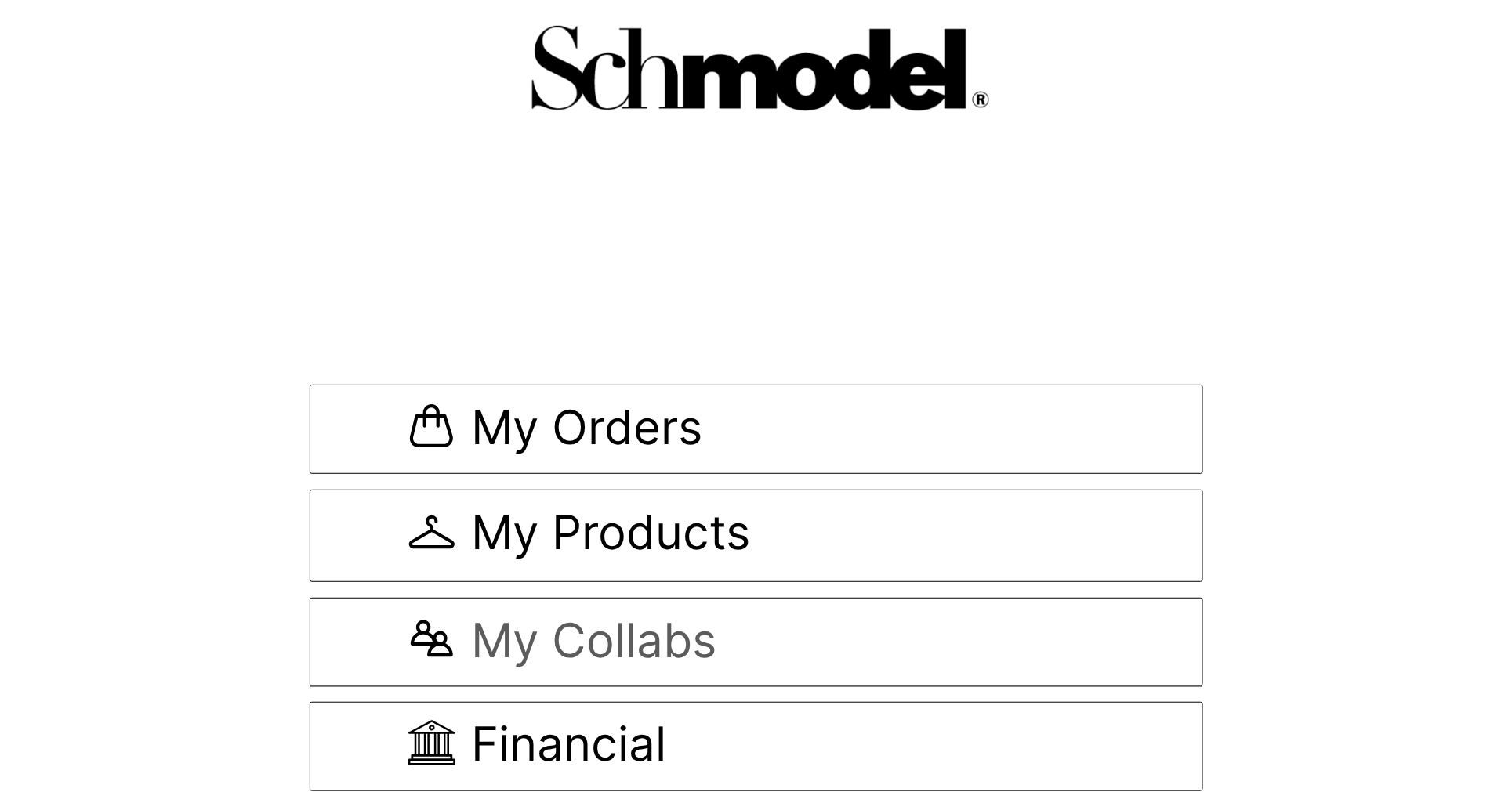click on "My Collabs" at bounding box center [593, 642] 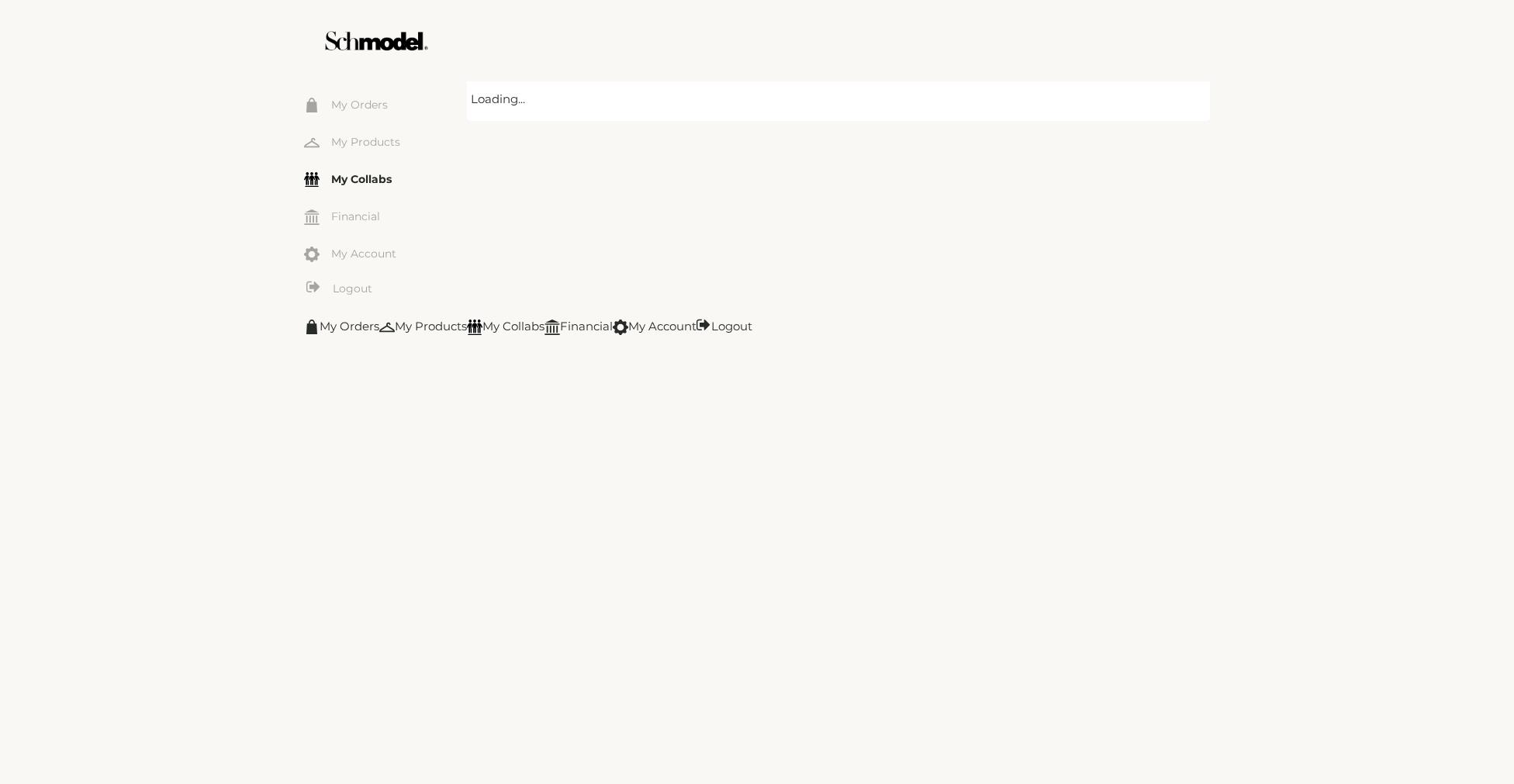 scroll, scrollTop: 0, scrollLeft: 0, axis: both 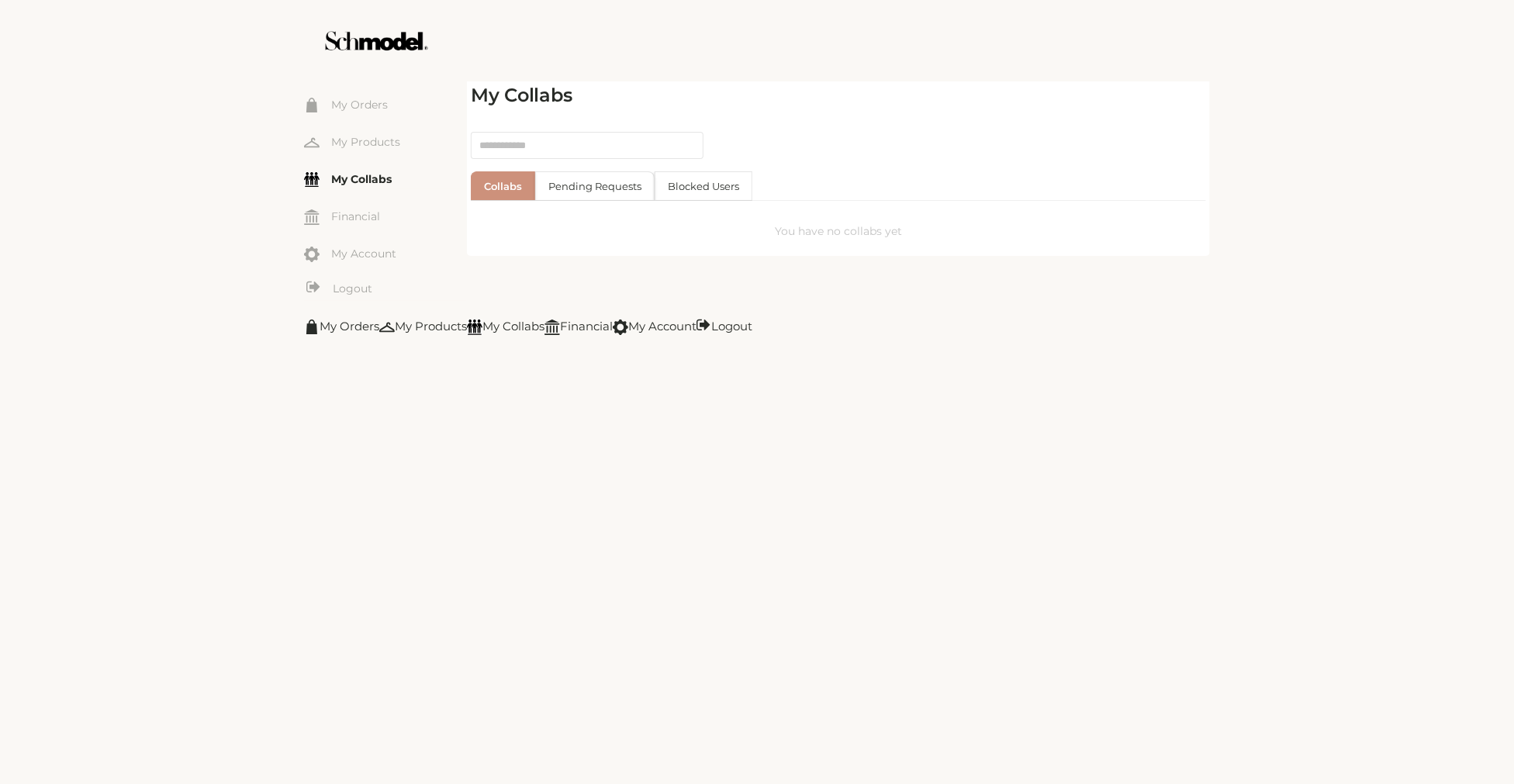 click on "Pending Requests" at bounding box center (595, 185) 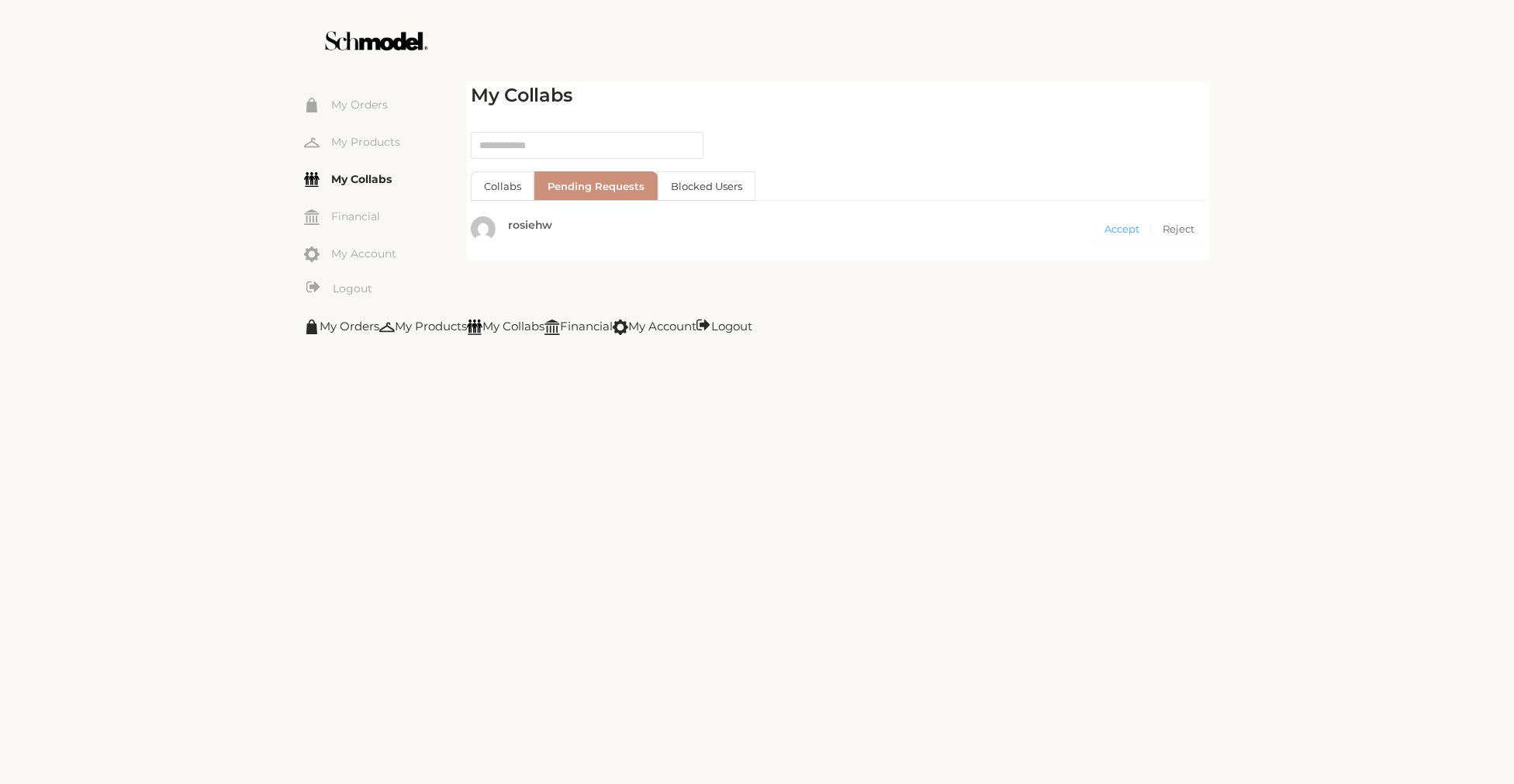 click on "Accept" at bounding box center [1122, 229] 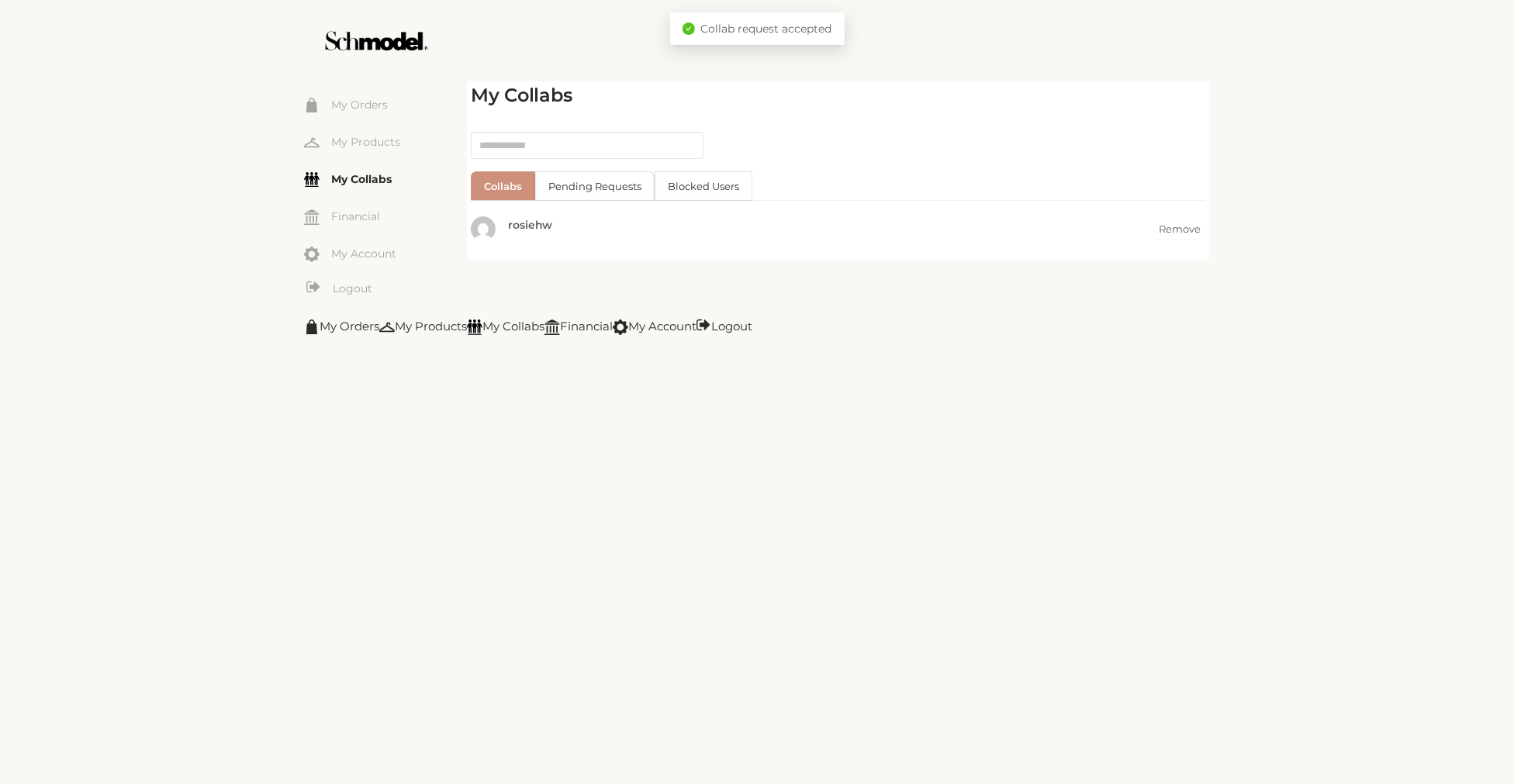 click on "Blocked Users" at bounding box center (703, 185) 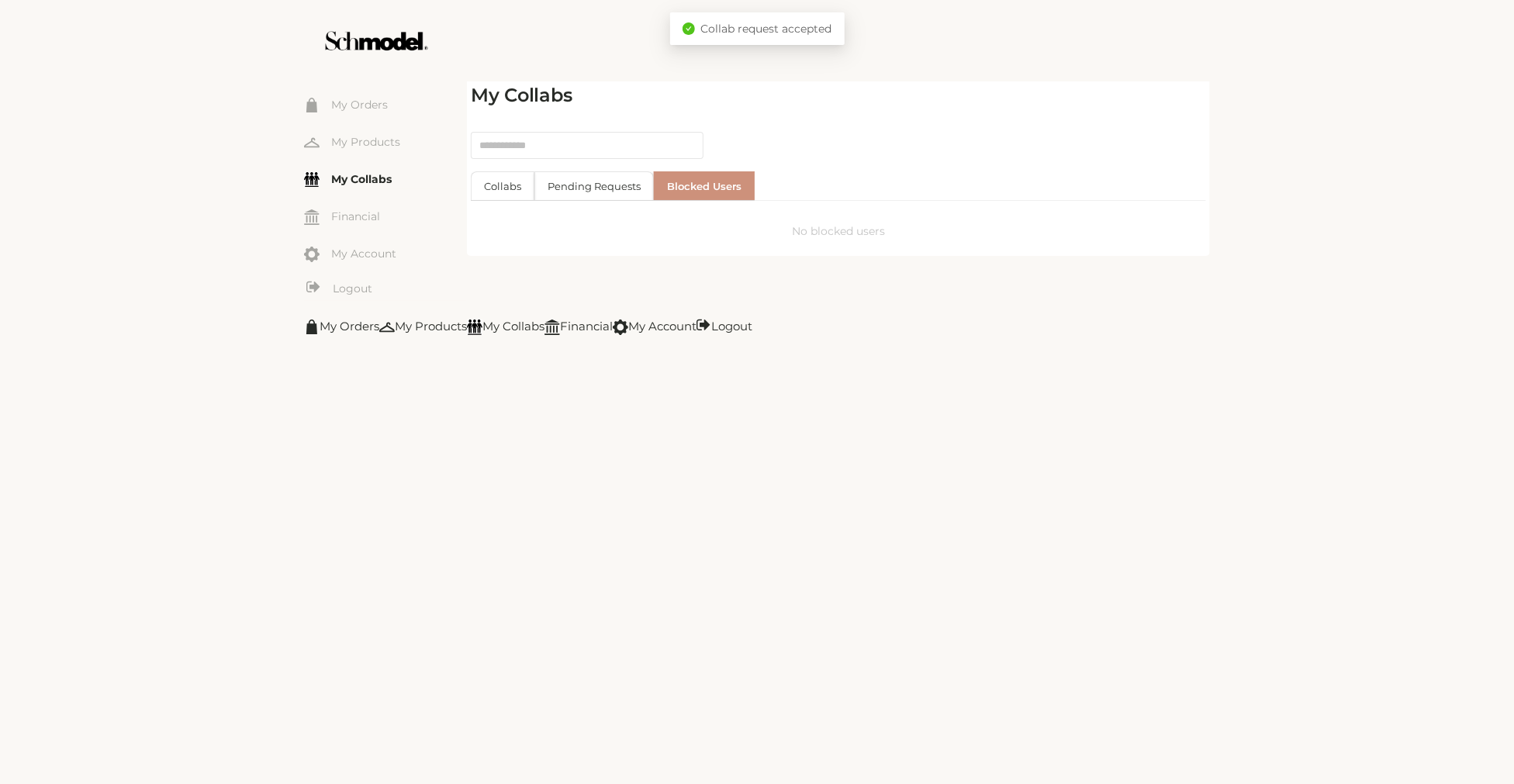 click on "Pending Requests" at bounding box center [594, 185] 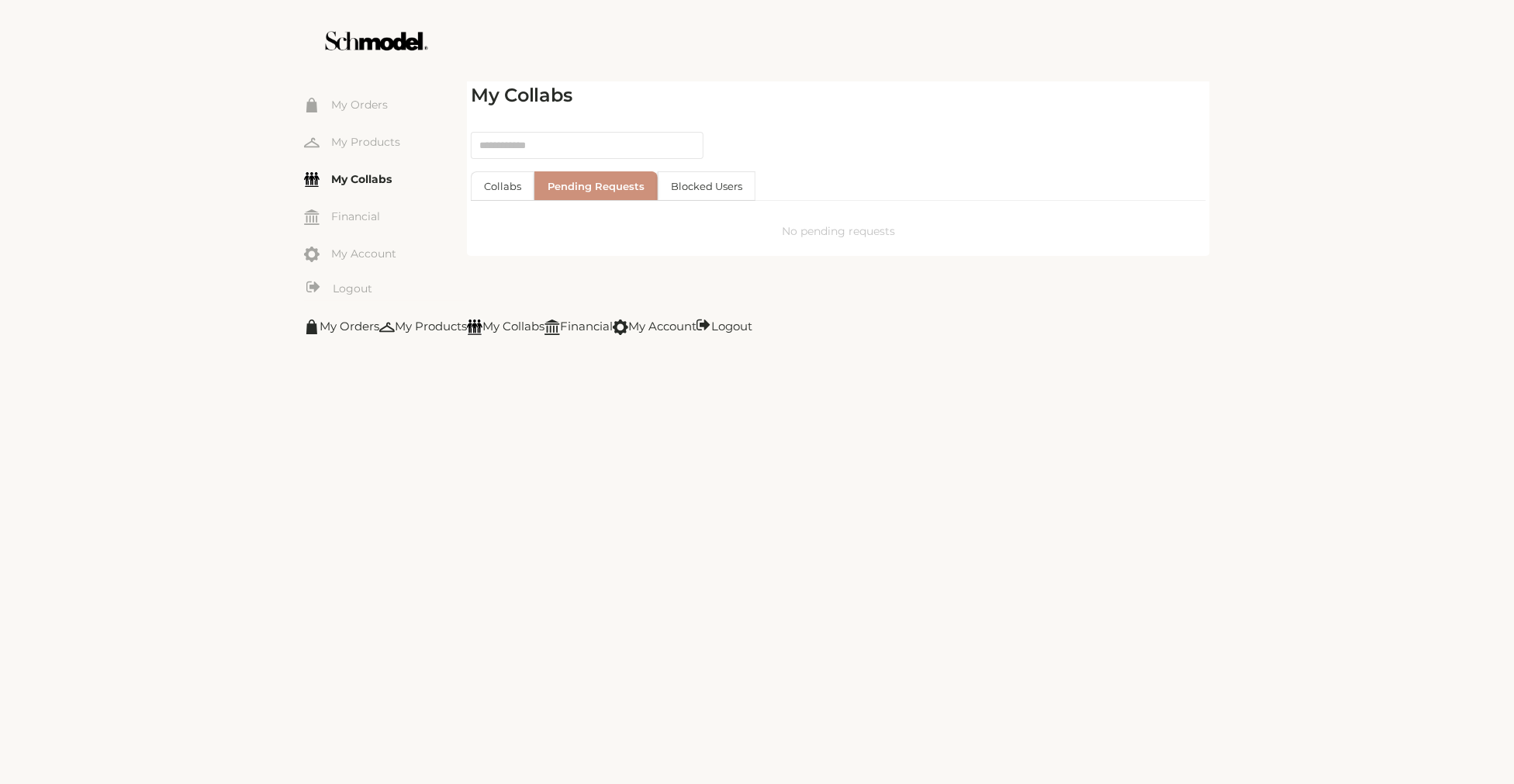 click on "Collabs" at bounding box center [503, 185] 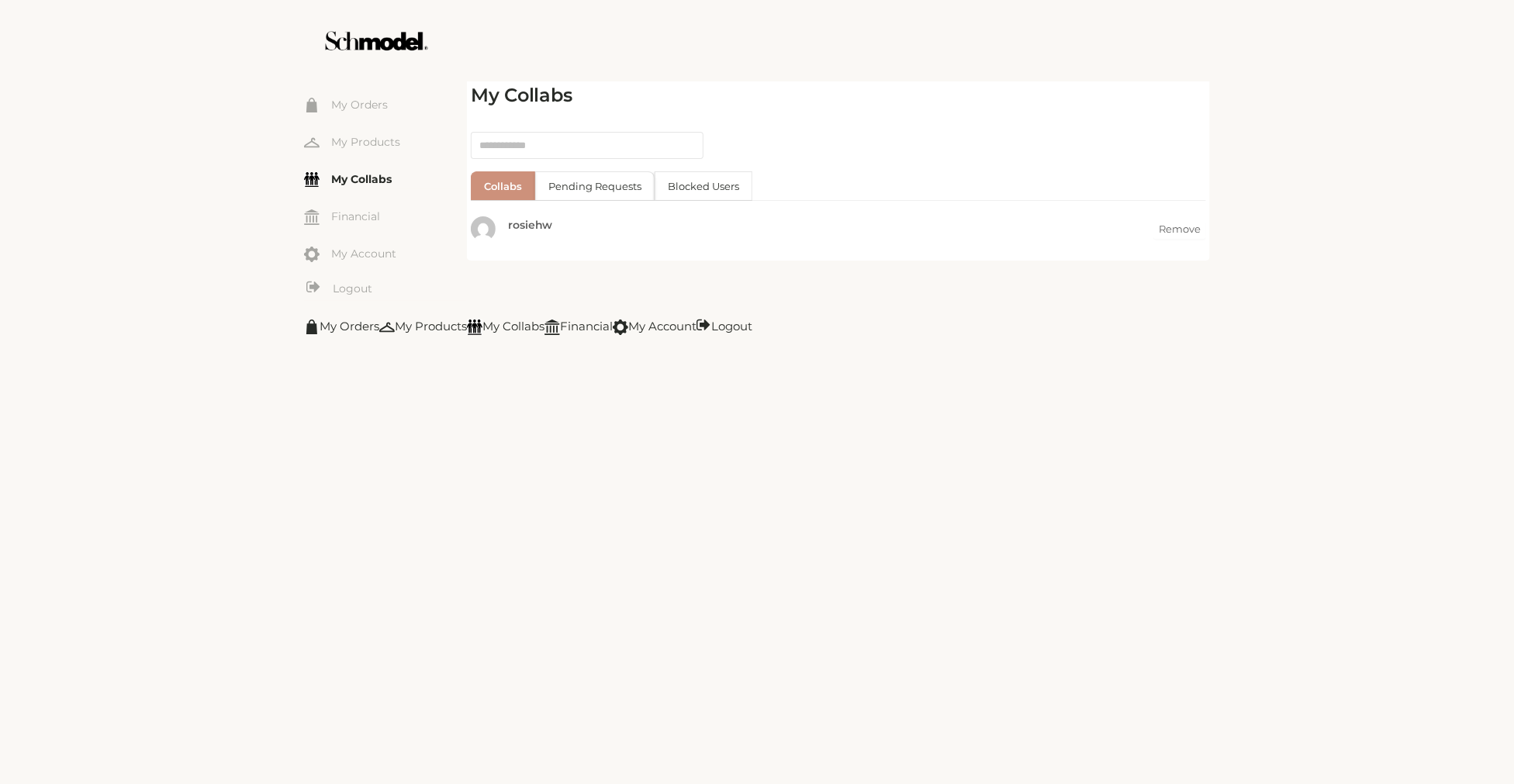 click on "☰  My Orders  My Products  My Collabs  Dashboard  Financial  My Account  Logout  Inbox
My Collabs Collabs Pending Requests Blocked Users rosiehw Remove No pending requests No blocked users
My Orders My Products My Collabs Financial My Account Logout
ABOUT US
Hey this is my shop...... The Best collection ever......
NOTICE
You have products in your cart belonging to a different seller.
The shopping cart will need to be cleared before entering this shop.
Could you please confirm?
No, thanks!
Yes, please!" at bounding box center (757, 392) 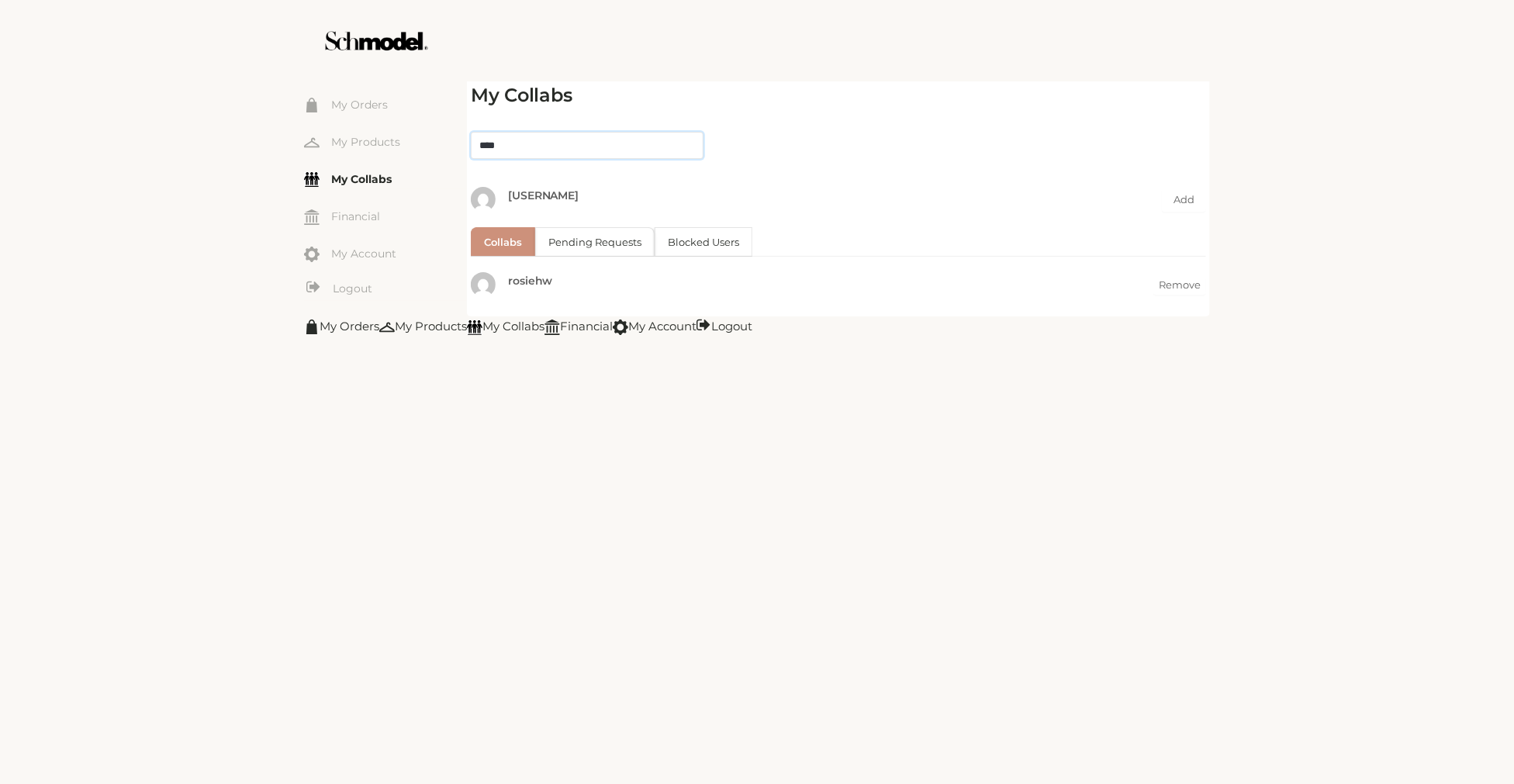 type on "****" 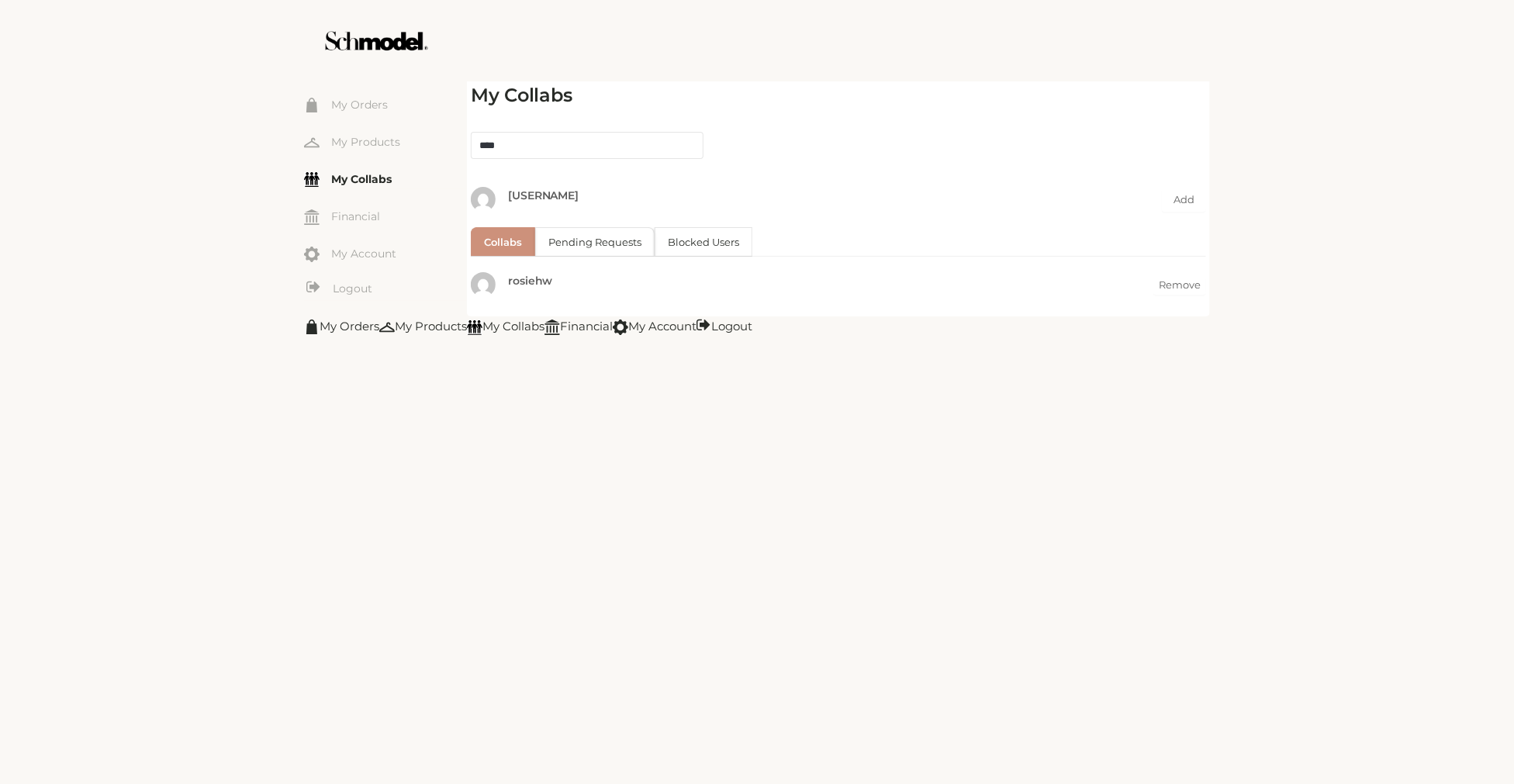 click on "☰  My Orders  My Products  My Collabs  Dashboard  Financial  My Account  Logout  Inbox
My Collabs **** Eizagonzalez   Add Collabs Pending Requests Blocked Users rosiehw Remove No pending requests No blocked users
My Orders My Products My Collabs Financial My Account Logout
ABOUT US
Hey this is my shop...... The Best collection ever......
NOTICE
You have products in your cart belonging to a different seller.
The shopping cart will need to be cleared before entering this shop.
Could you please confirm?
No, thanks!
Yes, please!" at bounding box center (757, 392) 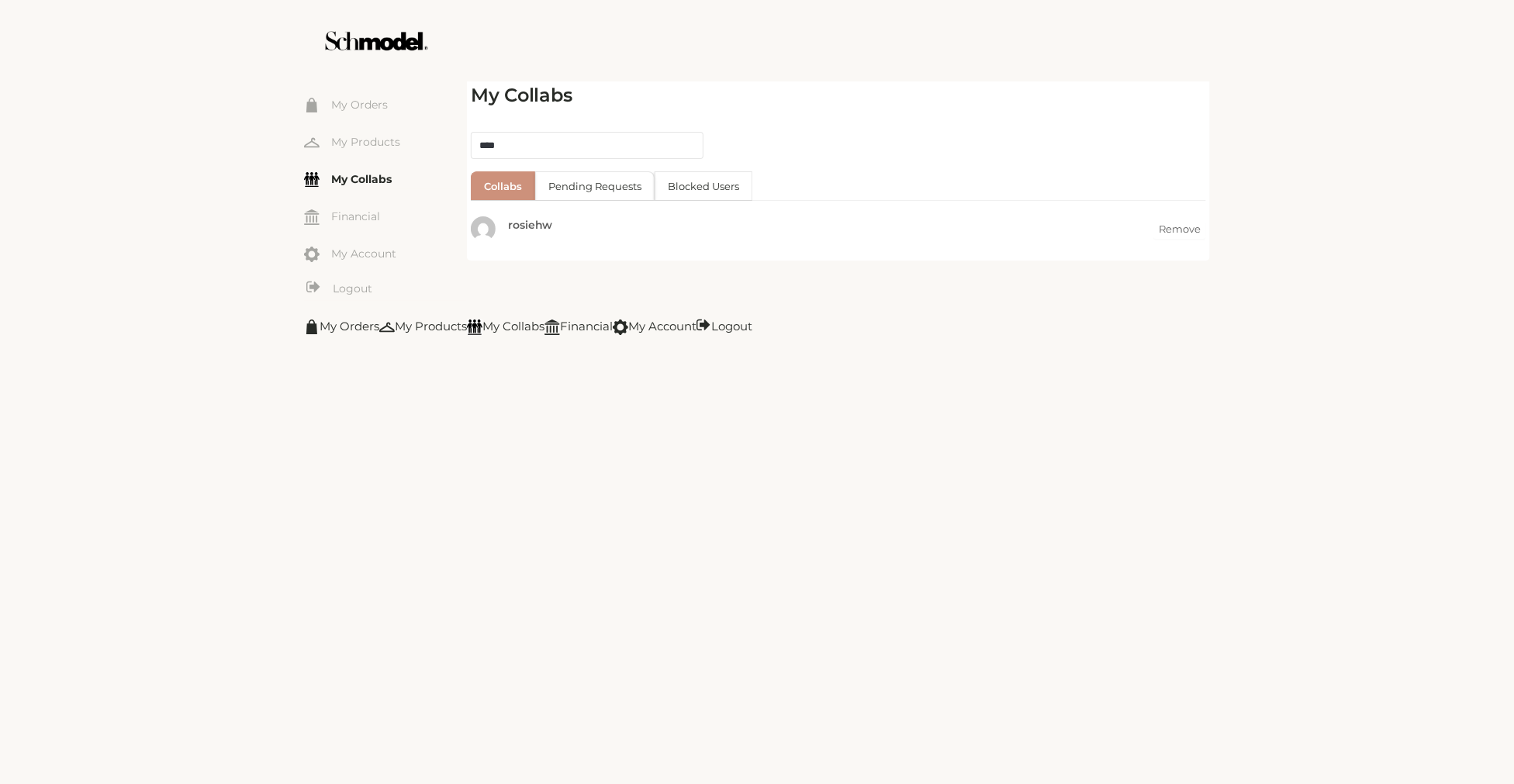 click on "My Collabs **** Collabs Pending Requests Blocked Users rosiehw Remove No pending requests No blocked users" at bounding box center [838, 169] 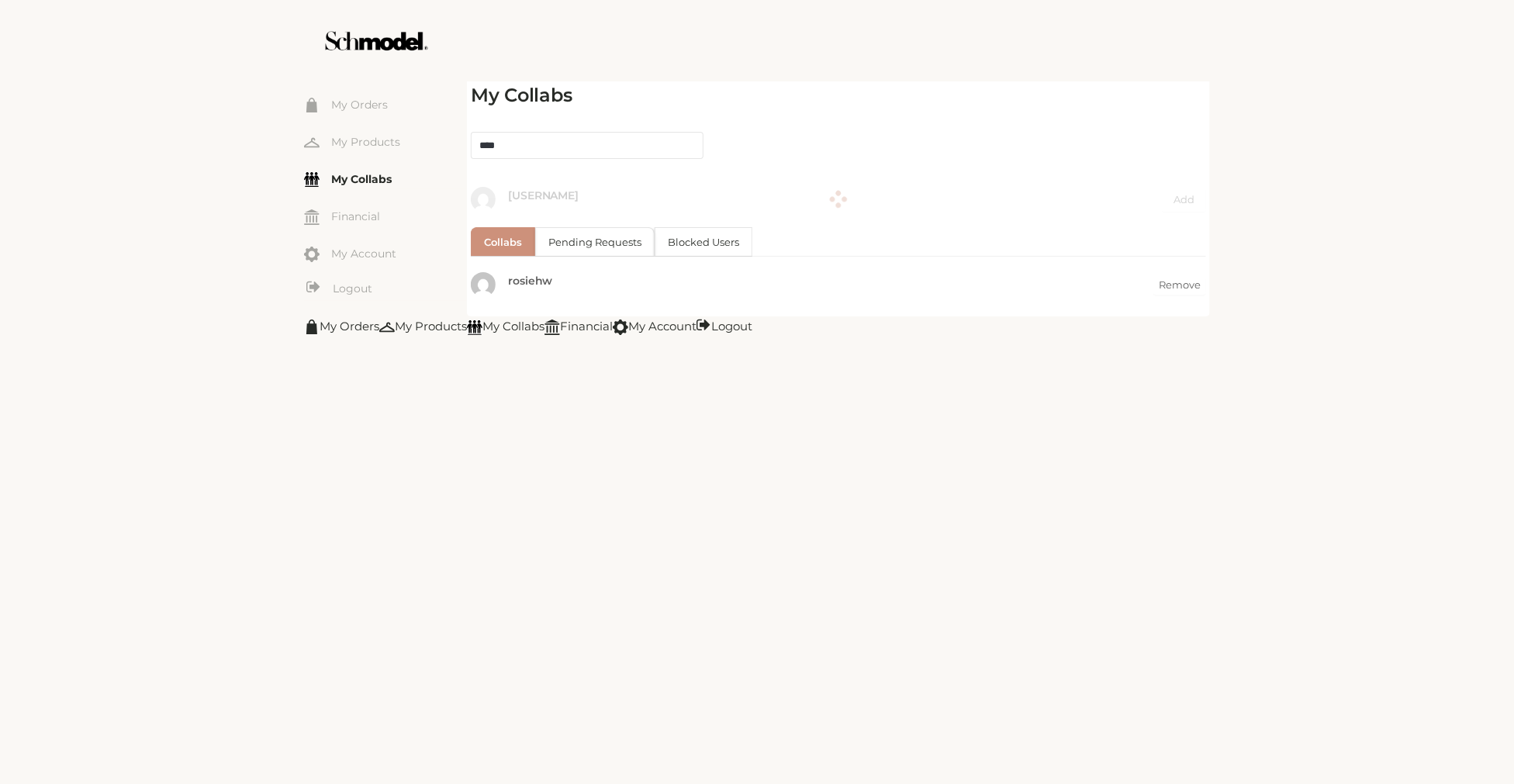 click on "****" at bounding box center [587, 146] 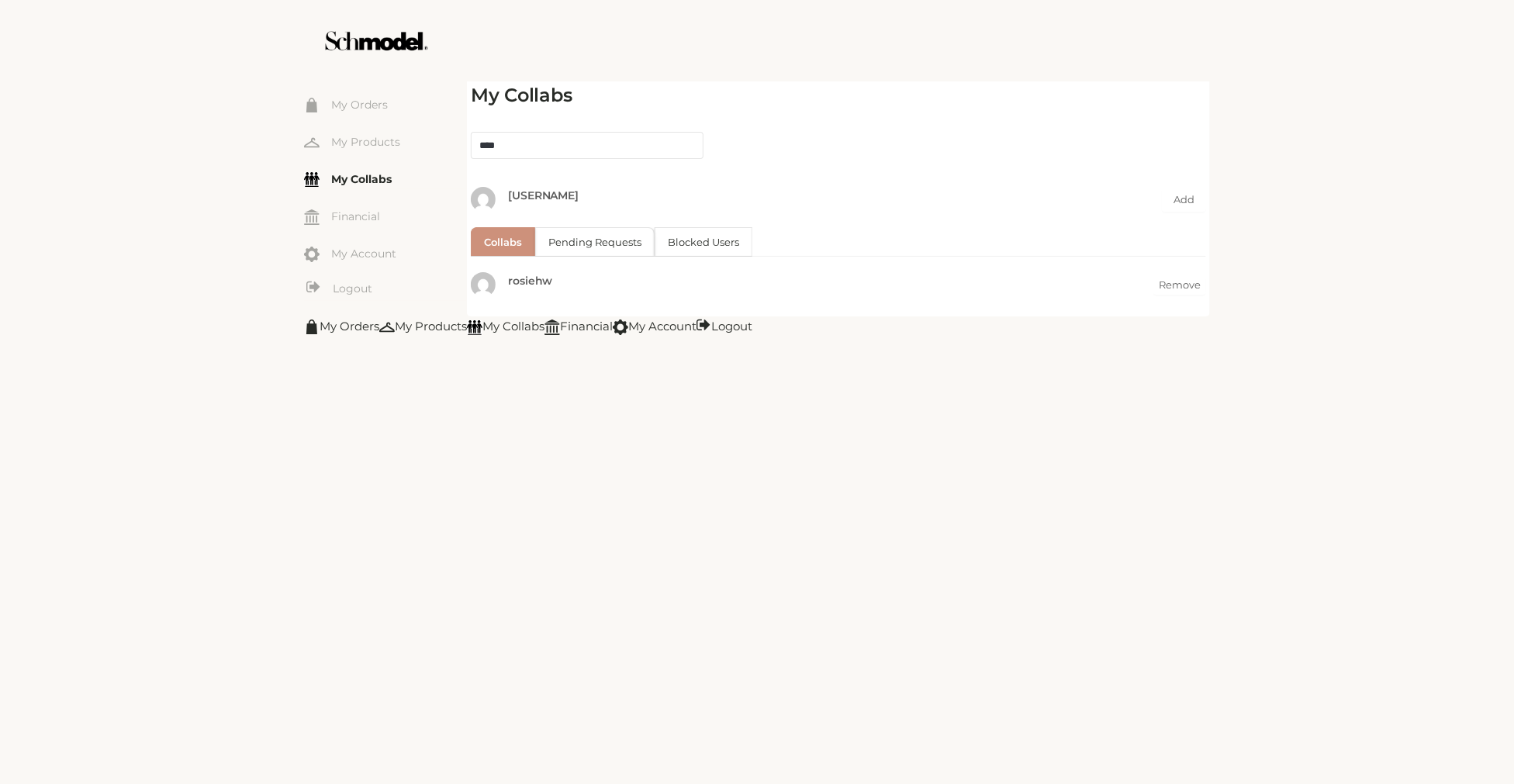 click on "☰  My Orders  My Products  My Collabs  Dashboard  Financial  My Account  Logout  Inbox
My Collabs **** Eizagonzalez   Add Collabs Pending Requests Blocked Users rosiehw Remove No pending requests No blocked users
My Orders My Products My Collabs Financial My Account Logout
ABOUT US
Hey this is my shop...... The Best collection ever......
NOTICE
You have products in your cart belonging to a different seller.
The shopping cart will need to be cleared before entering this shop.
Could you please confirm?
No, thanks!
Yes, please!" at bounding box center (757, 392) 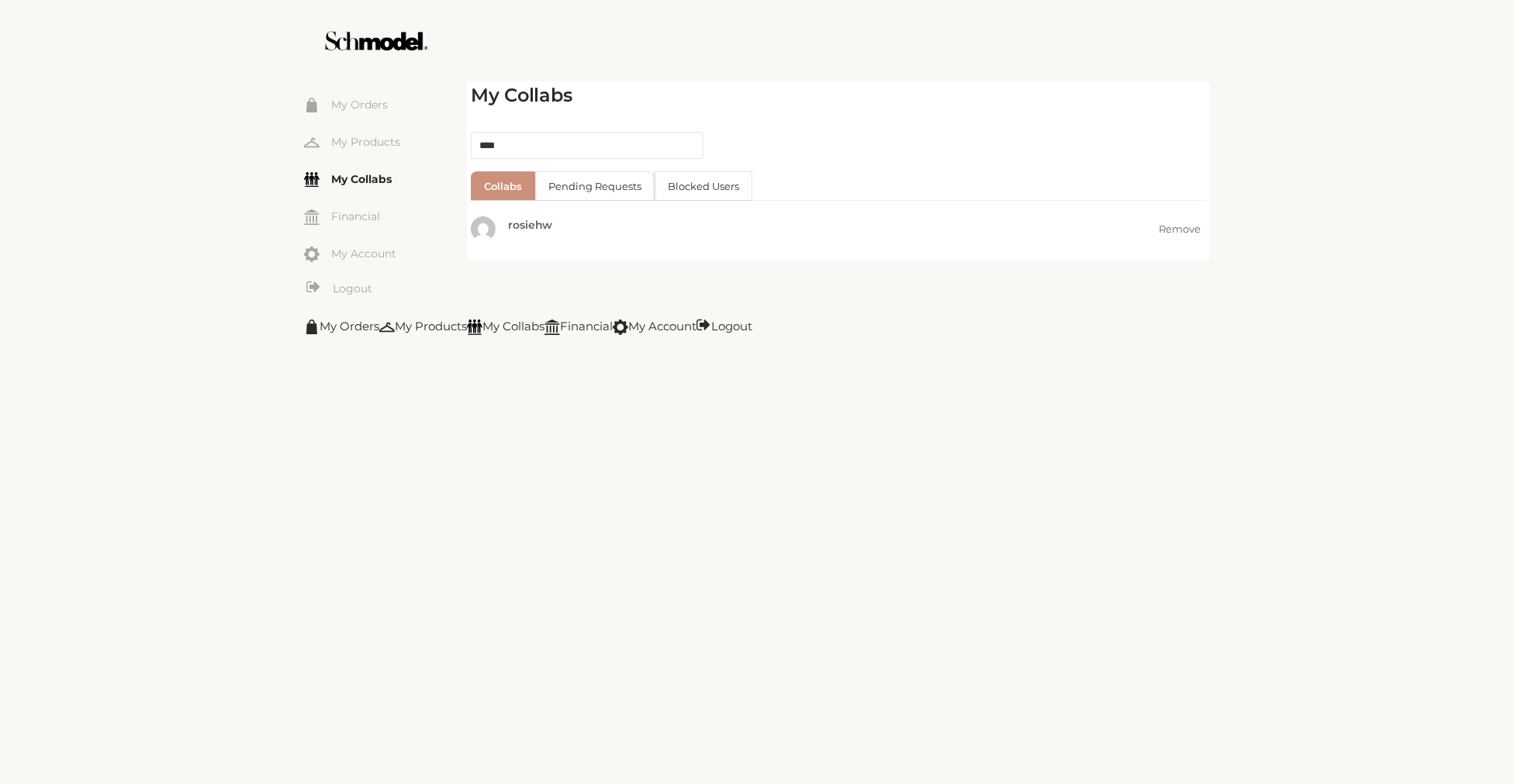 click on "☰  My Orders  My Products  My Collabs  Dashboard  Financial  My Account  Logout  Inbox
My Collabs **** Collabs Pending Requests Blocked Users rosiehw Remove No pending requests No blocked users
My Orders My Products My Collabs Financial My Account Logout
ABOUT US
Hey this is my shop...... The Best collection ever......
NOTICE
You have products in your cart belonging to a different seller.
The shopping cart will need to be cleared before entering this shop.
Could you please confirm?
No, thanks!
Yes, please!" at bounding box center (757, 392) 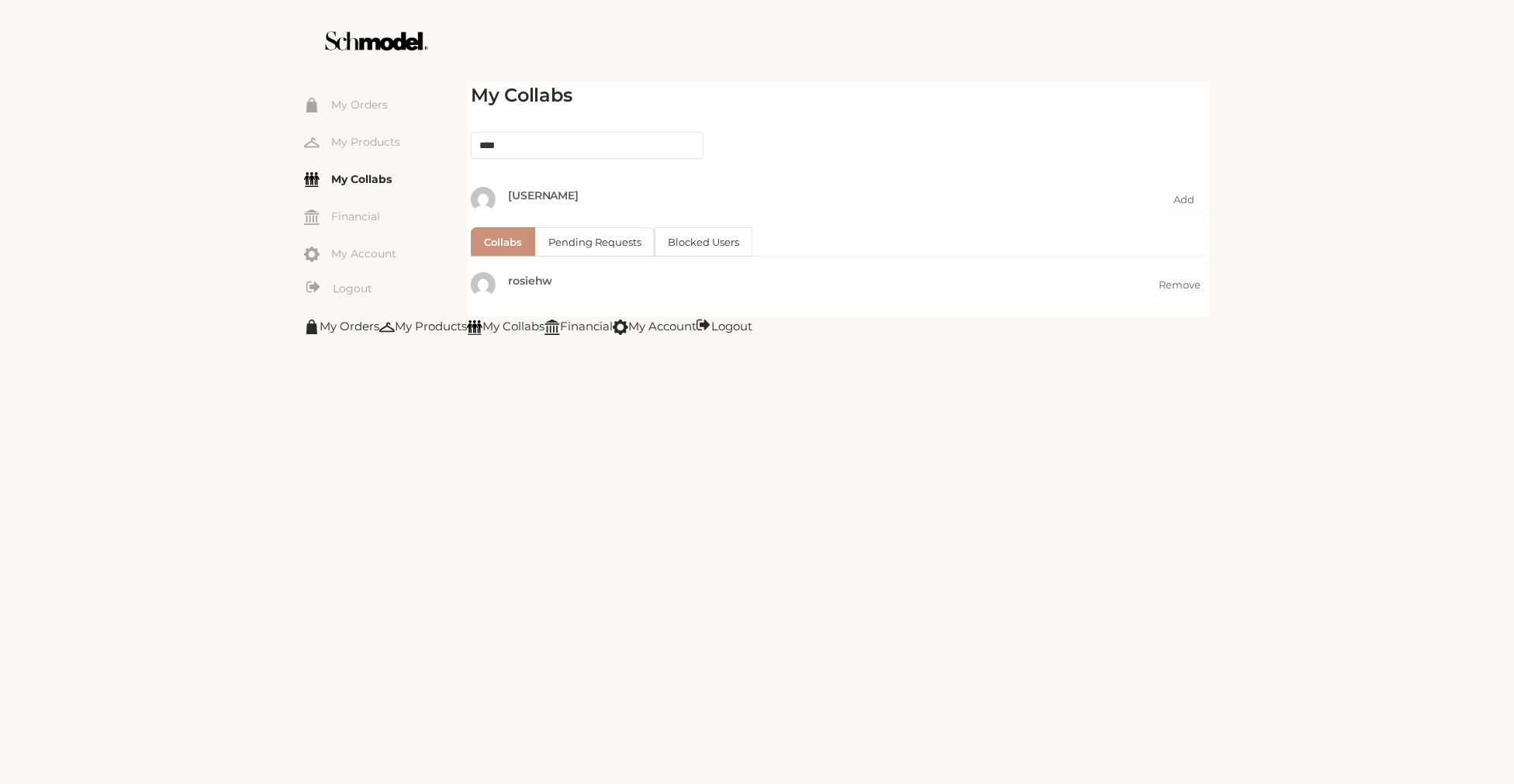 click on "☰  My Orders  My Products  My Collabs  Dashboard  Financial  My Account  Logout  Inbox
My Collabs **** Eizagonzalez   Add Collabs Pending Requests Blocked Users rosiehw Remove No pending requests No blocked users
My Orders My Products My Collabs Financial My Account Logout
ABOUT US
Hey this is my shop...... The Best collection ever......
NOTICE
You have products in your cart belonging to a different seller.
The shopping cart will need to be cleared before entering this shop.
Could you please confirm?
No, thanks!
Yes, please!" at bounding box center (757, 392) 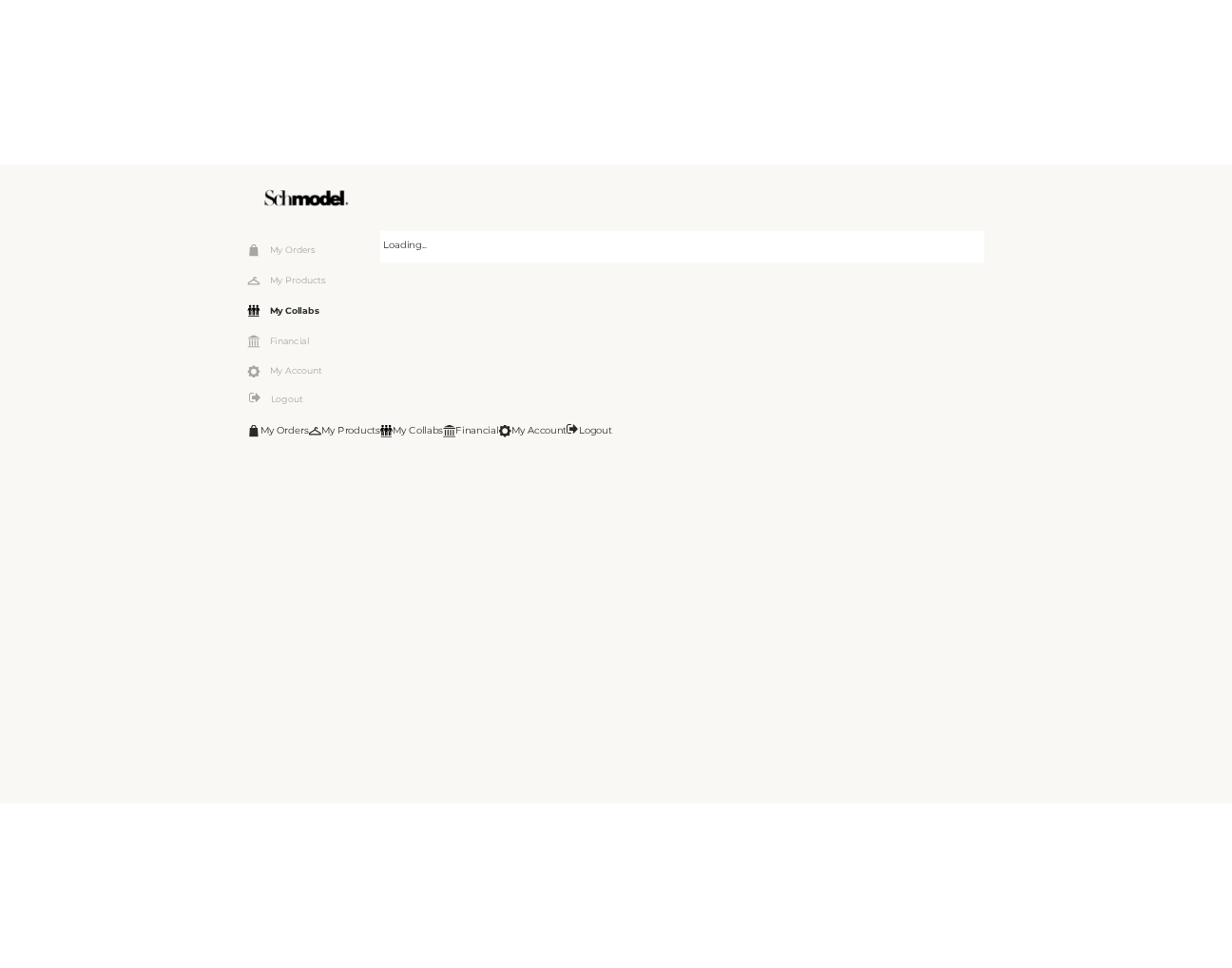 scroll, scrollTop: 0, scrollLeft: 0, axis: both 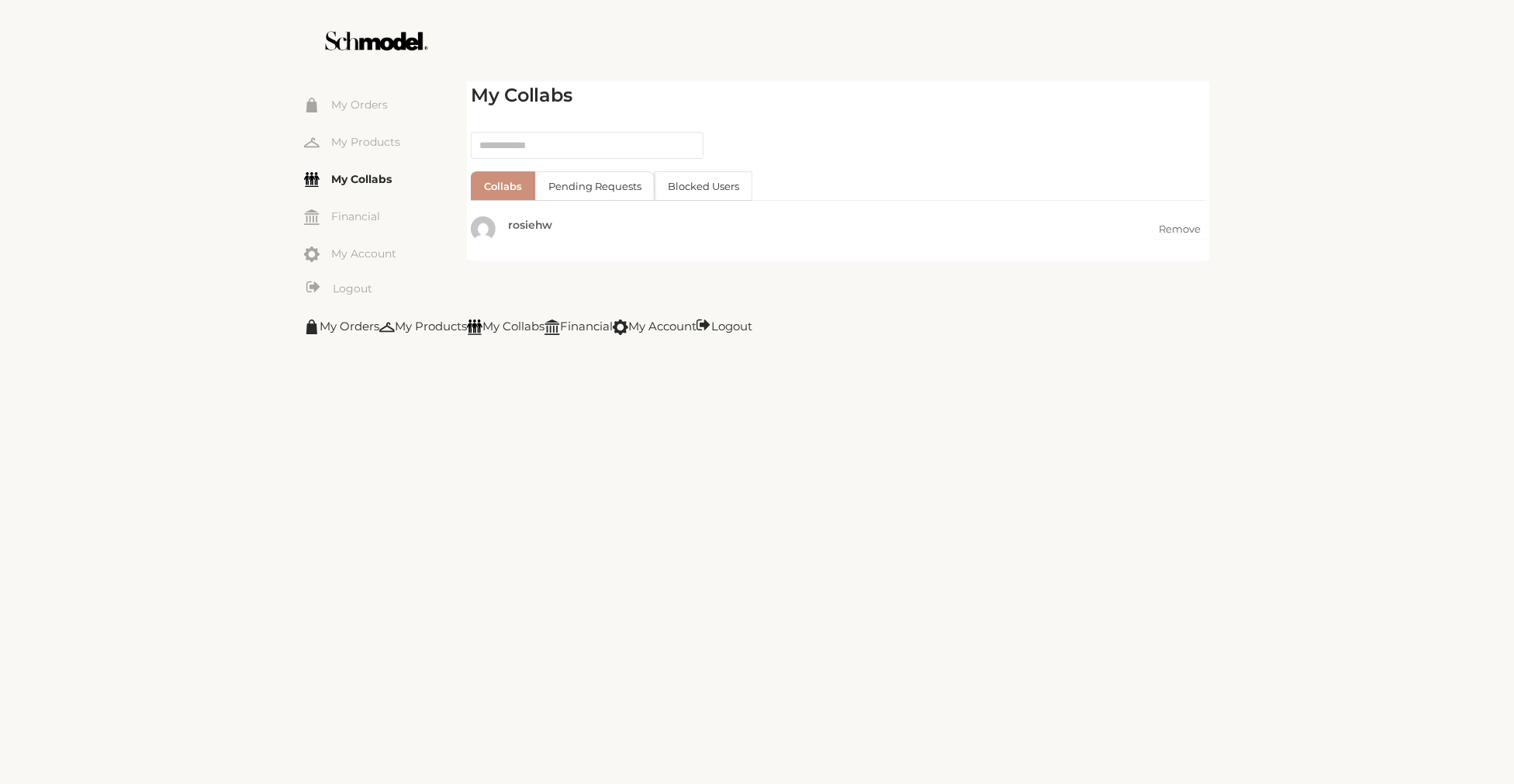 click on "My Collabs Collabs Pending Requests Blocked Users rosiehw Remove" at bounding box center (838, 169) 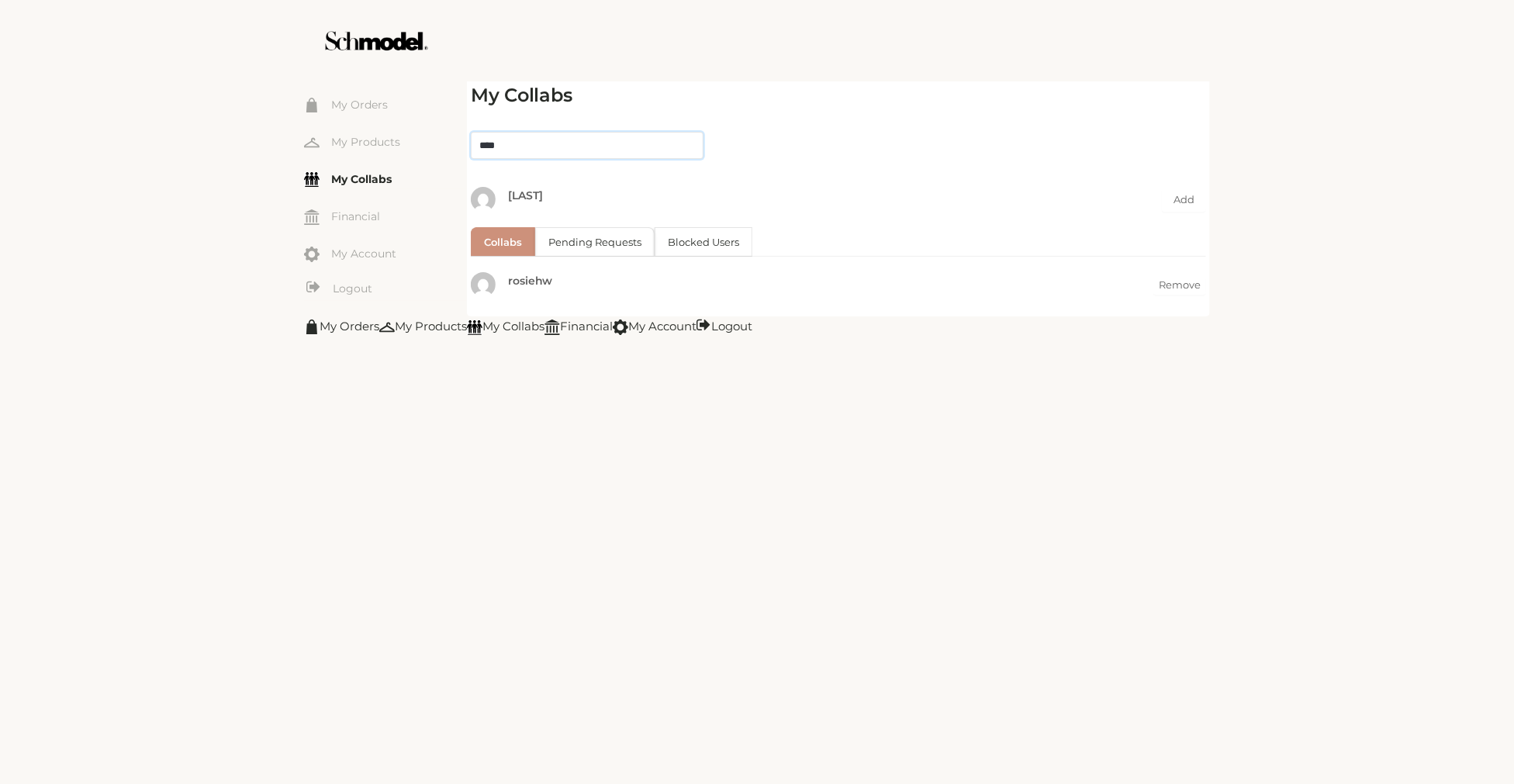 type on "****" 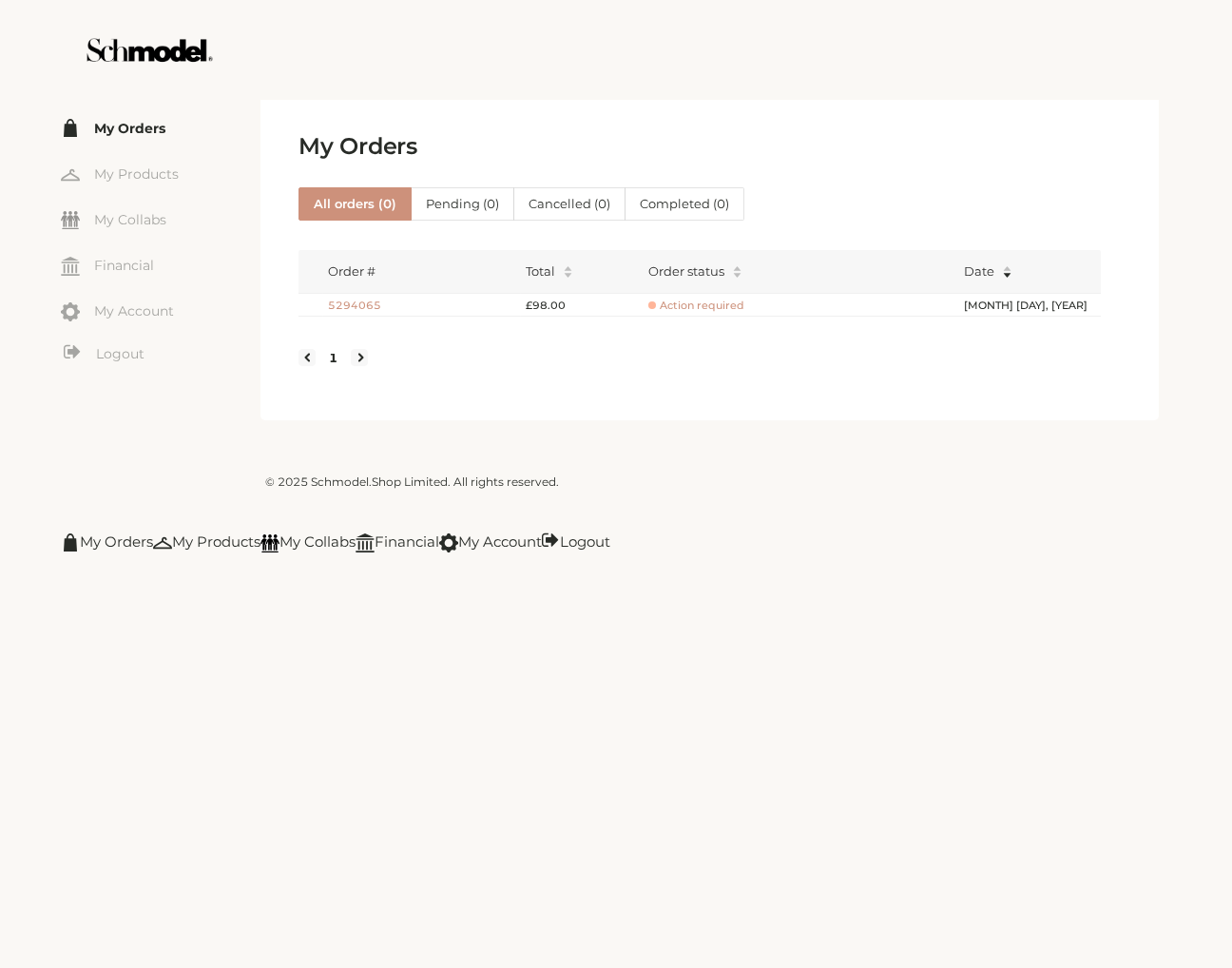 scroll, scrollTop: 0, scrollLeft: 0, axis: both 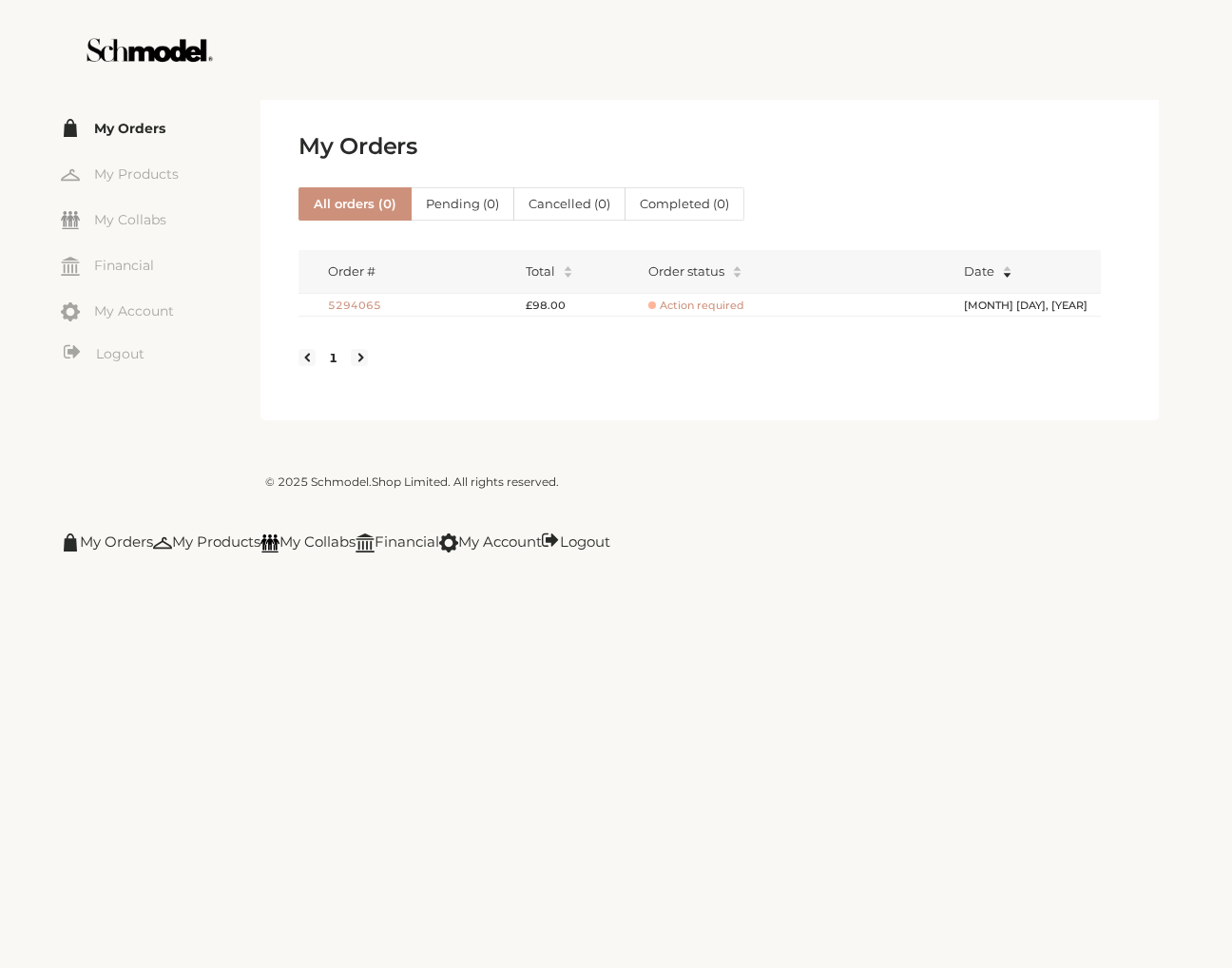 click on "Cancelled ( 0 )" at bounding box center [569, 203] 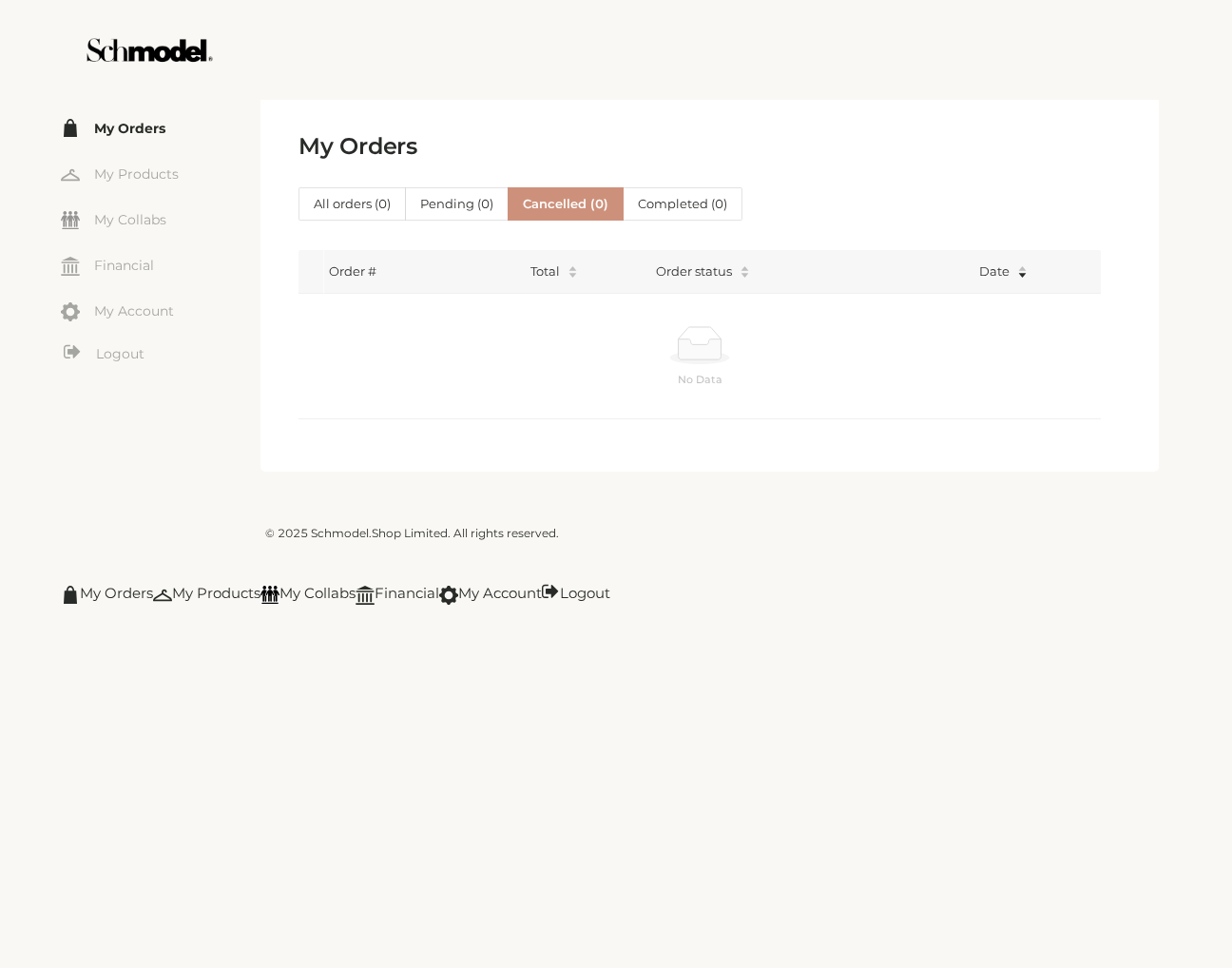 click on "Pending ( 0 )" at bounding box center [456, 203] 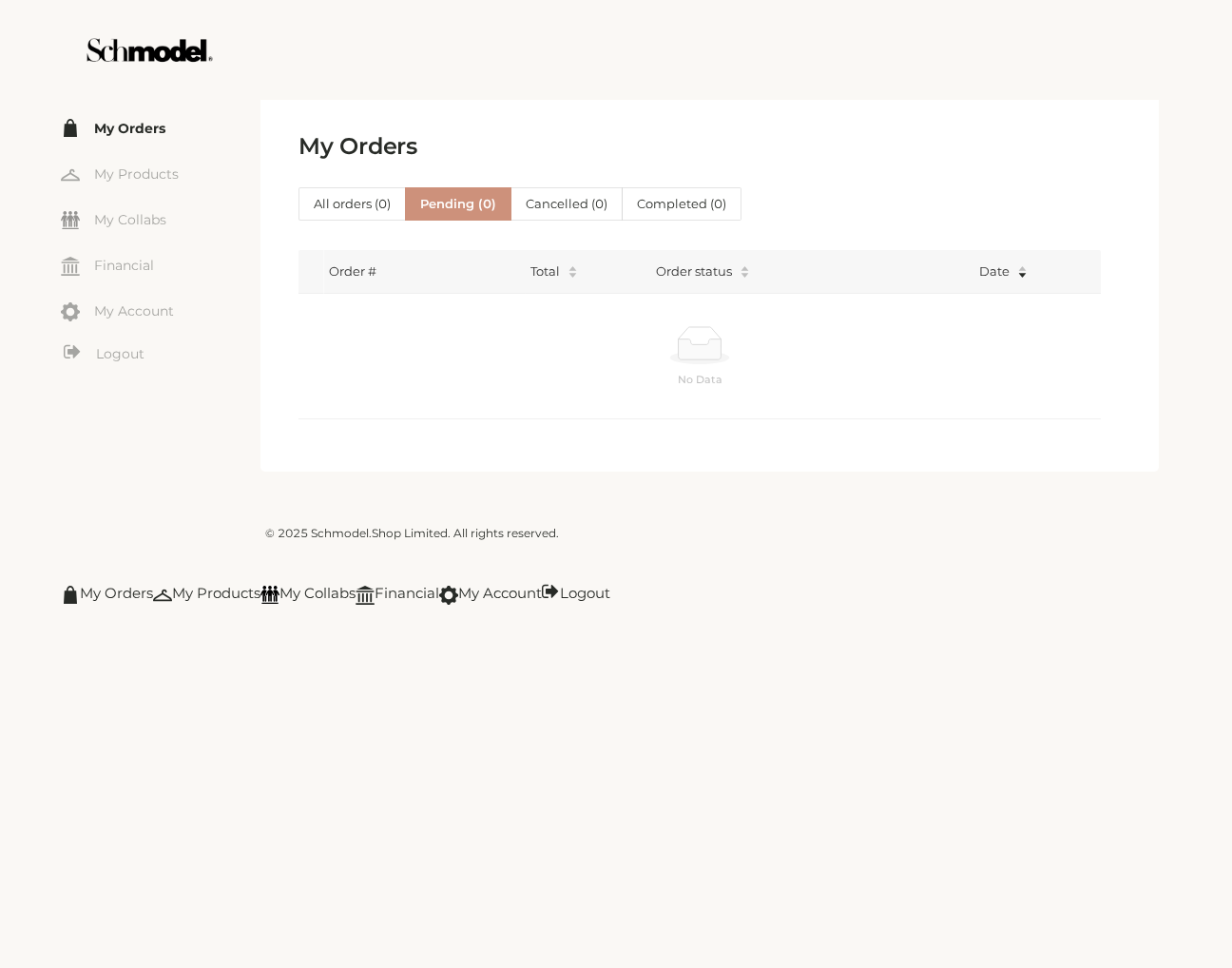 click on "Completed ( 0 )" at bounding box center [682, 203] 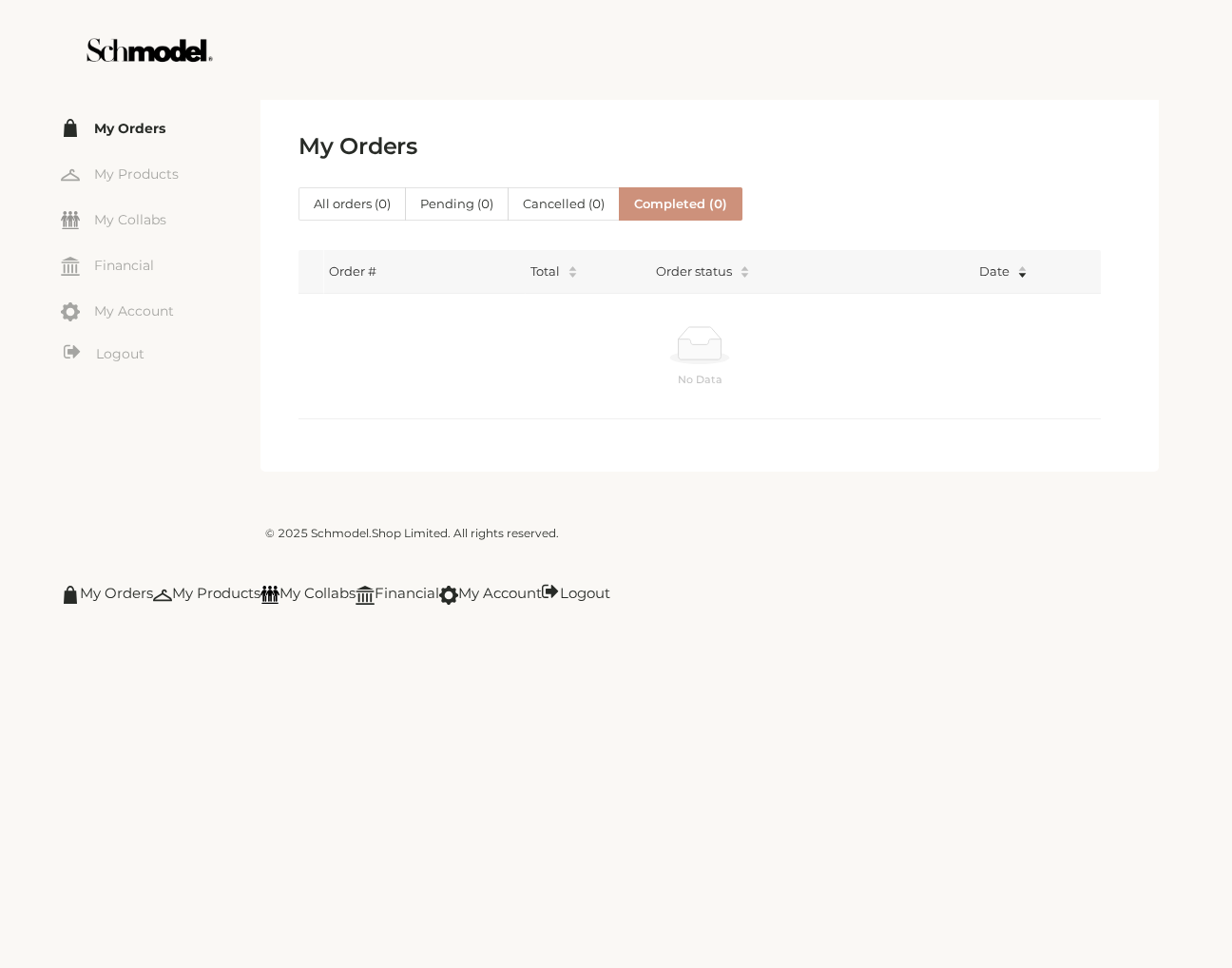 click on "All orders ( 0 )" at bounding box center [352, 203] 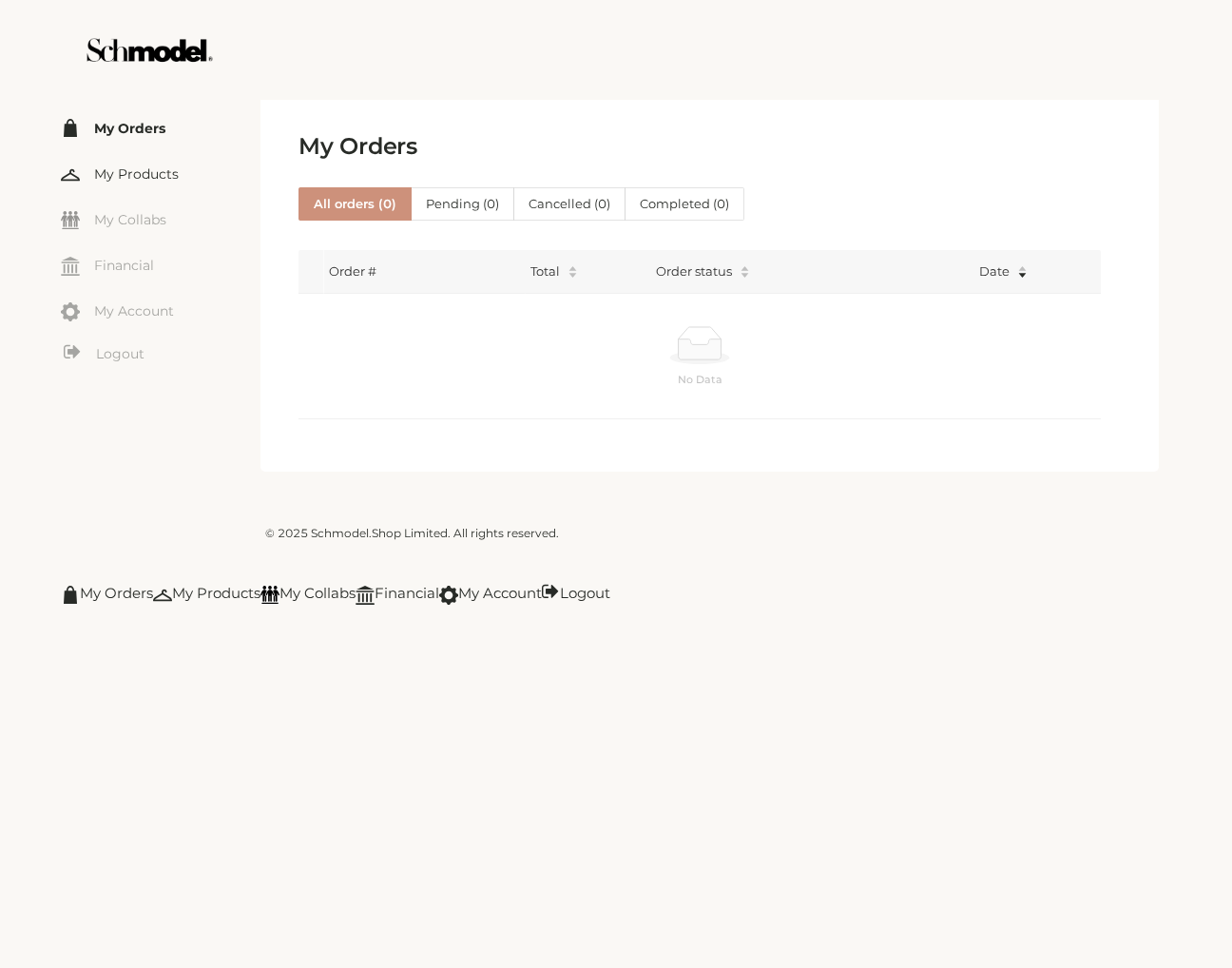 click on "My Products" at bounding box center [161, 173] 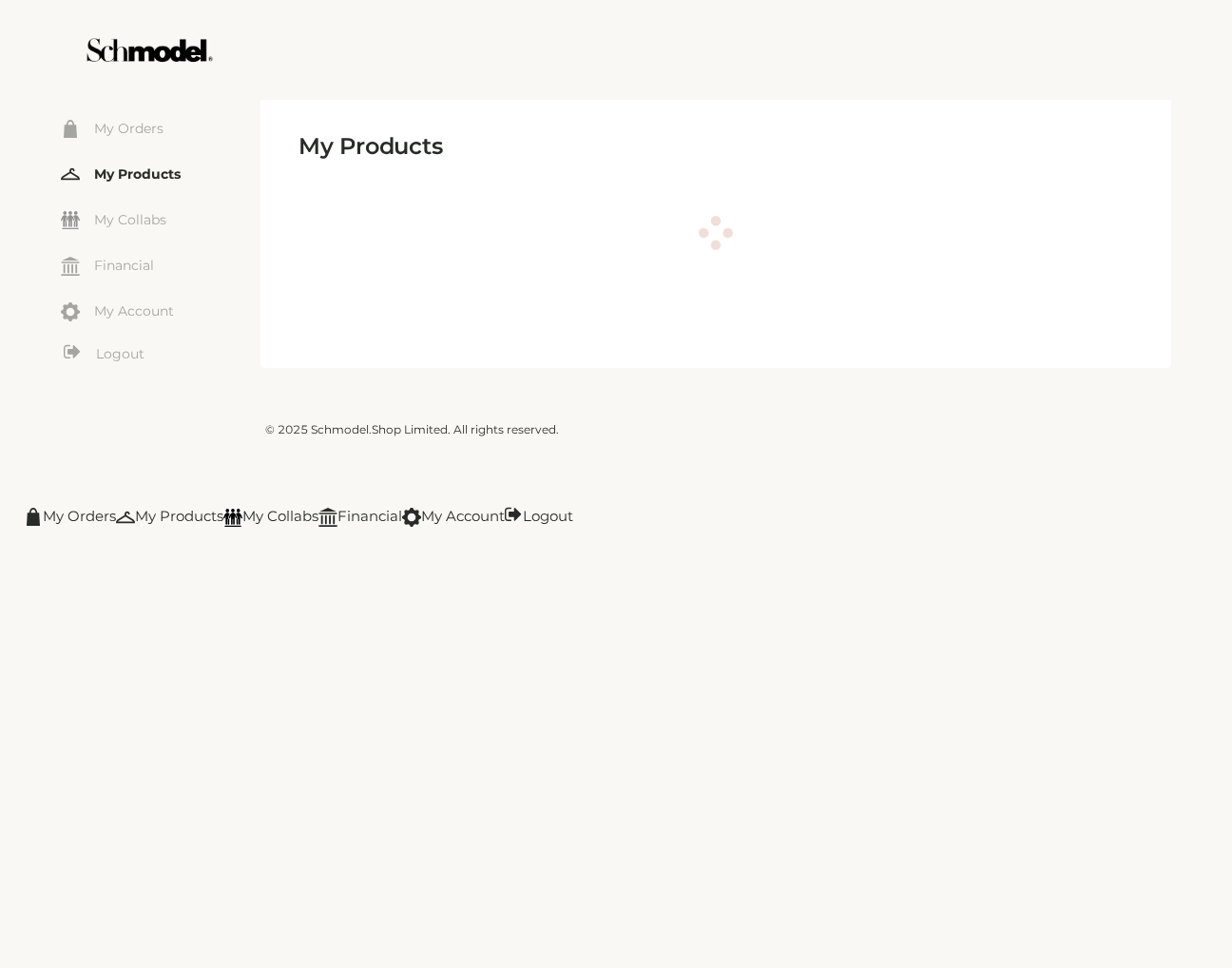 scroll, scrollTop: 0, scrollLeft: 0, axis: both 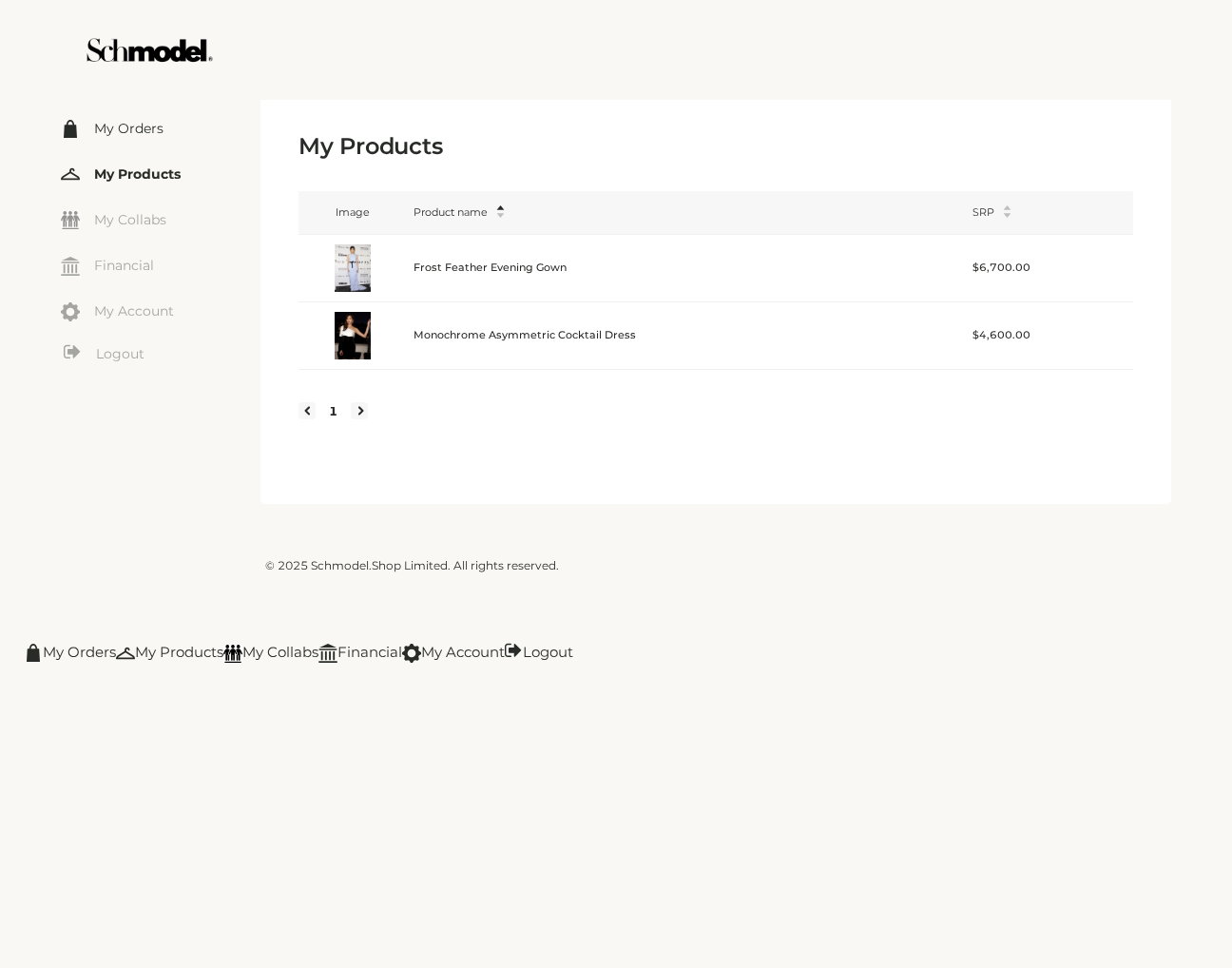 click on "My Orders" at bounding box center (161, 127) 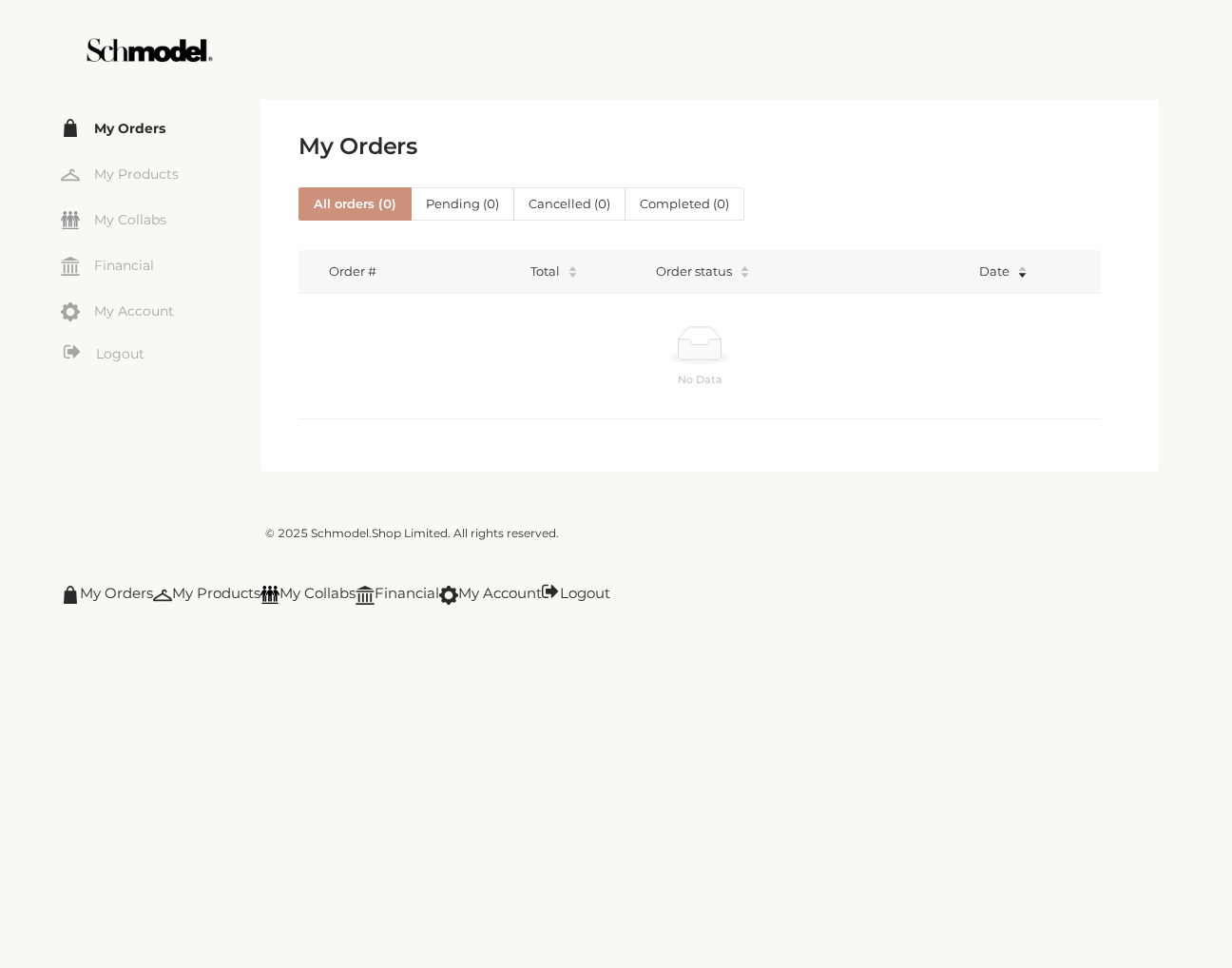 scroll, scrollTop: 0, scrollLeft: 0, axis: both 